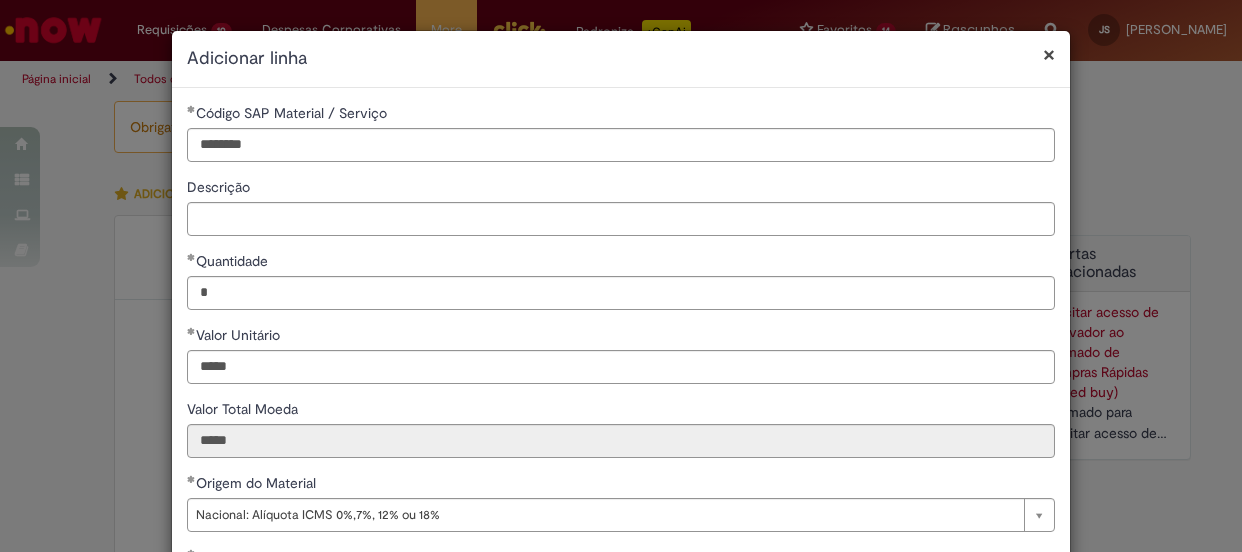 select on "*" 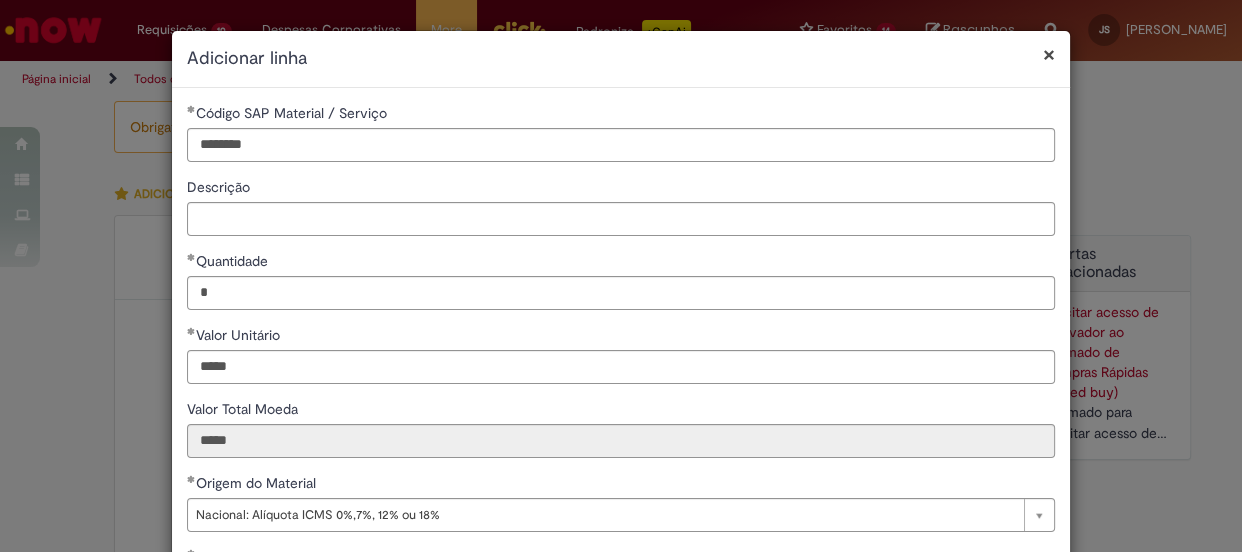 scroll, scrollTop: 327, scrollLeft: 0, axis: vertical 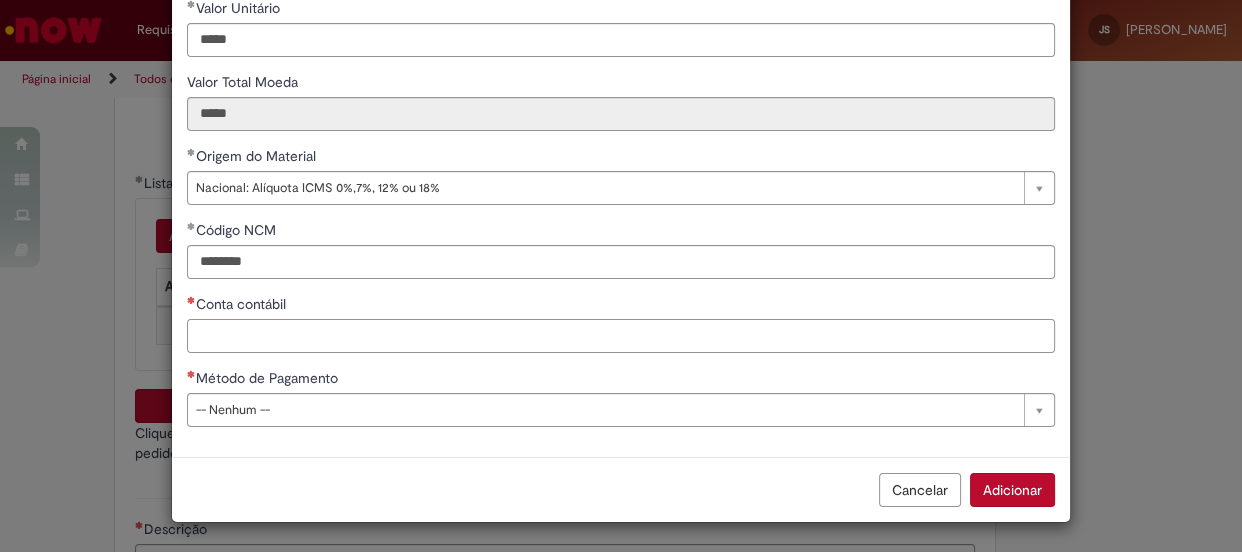 click on "Conta contábil" at bounding box center (621, 336) 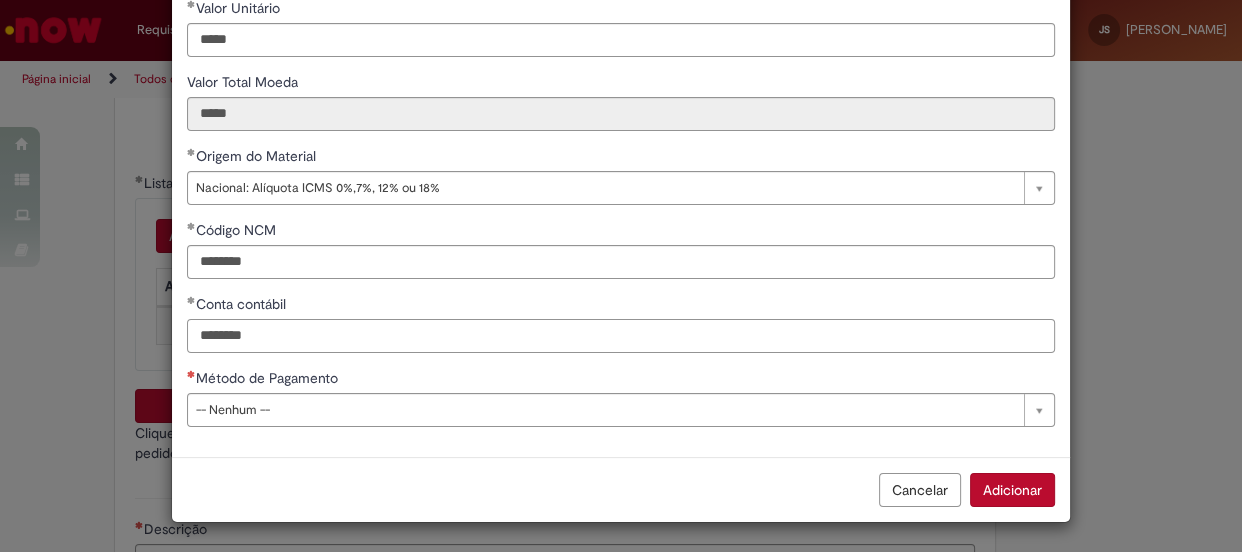type on "********" 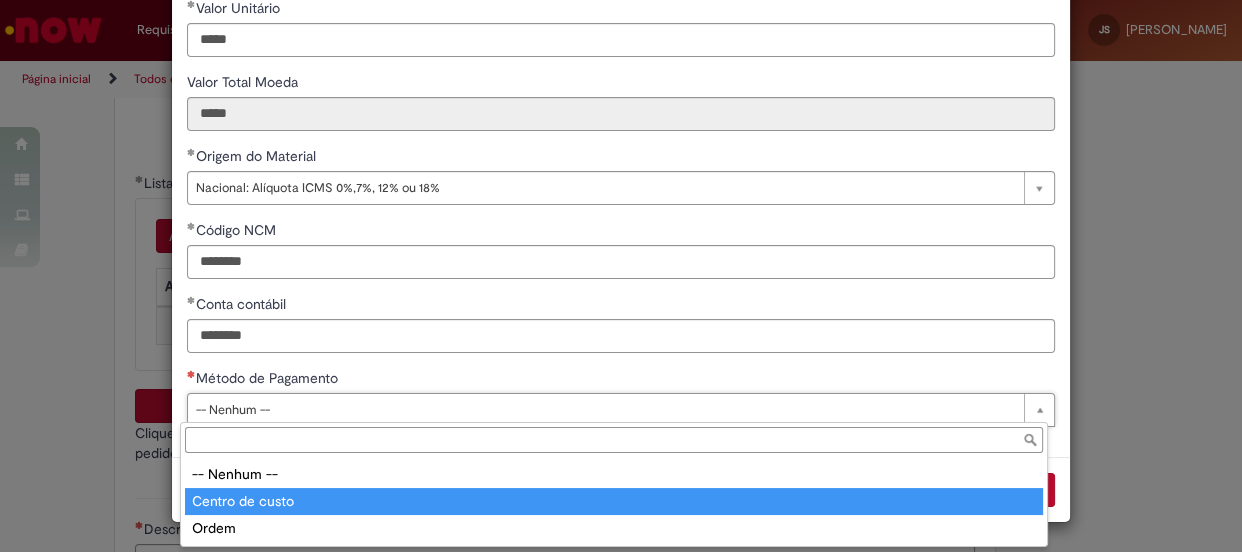 type on "**********" 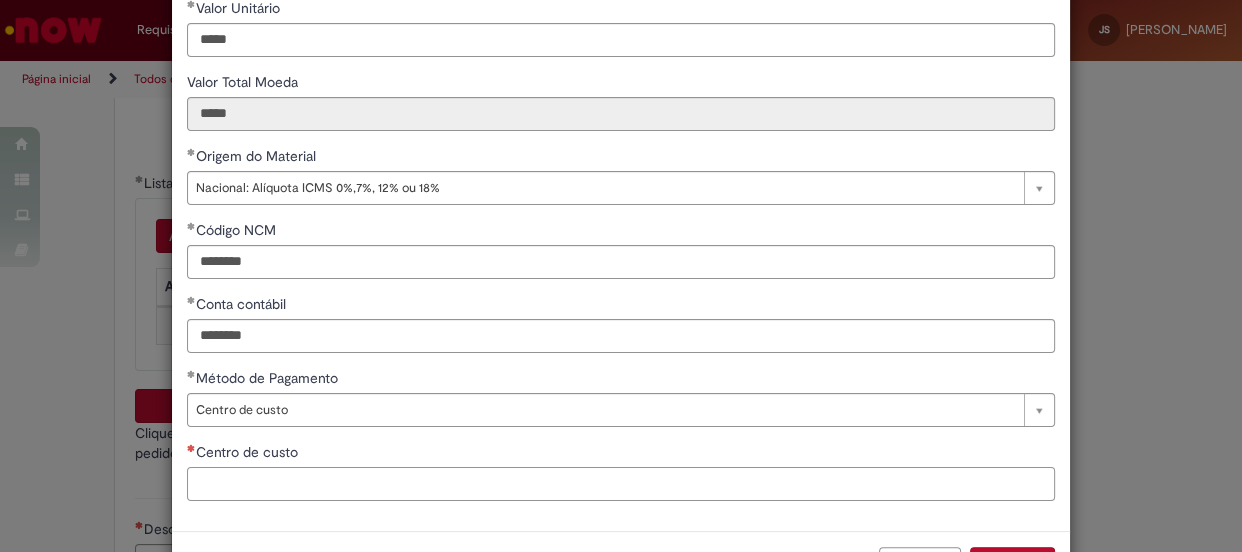 click on "Centro de custo" at bounding box center (621, 484) 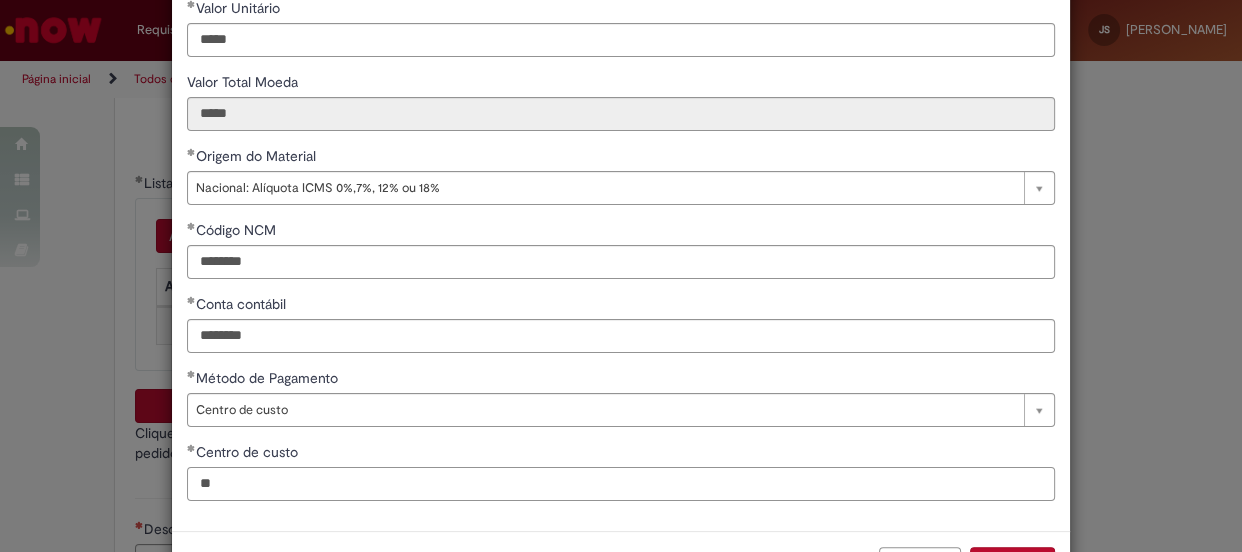 type on "*" 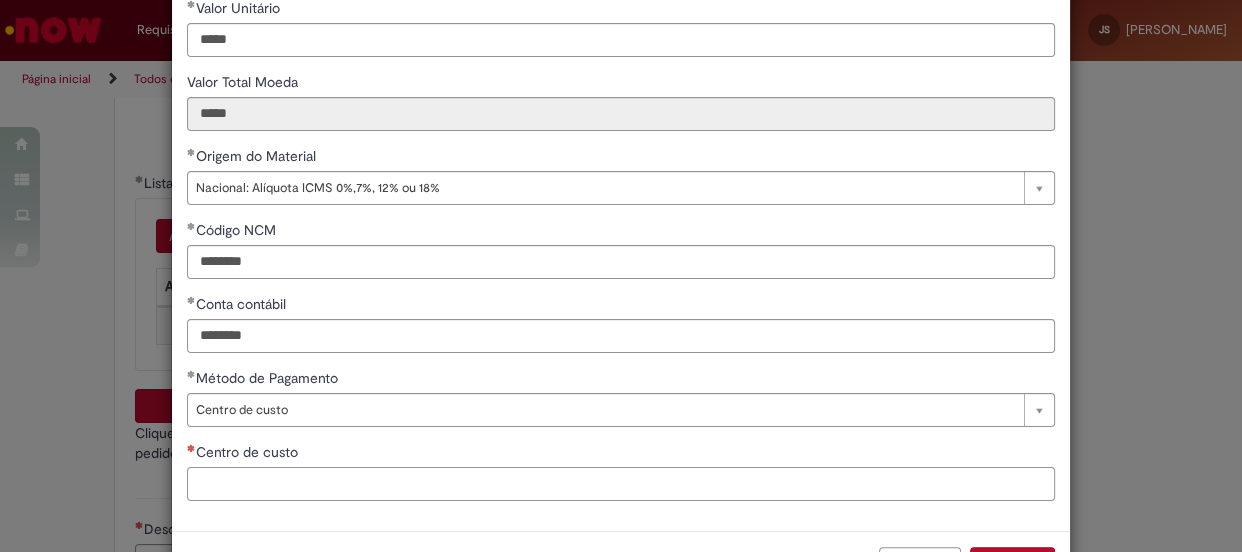 click on "Centro de custo" at bounding box center (621, 484) 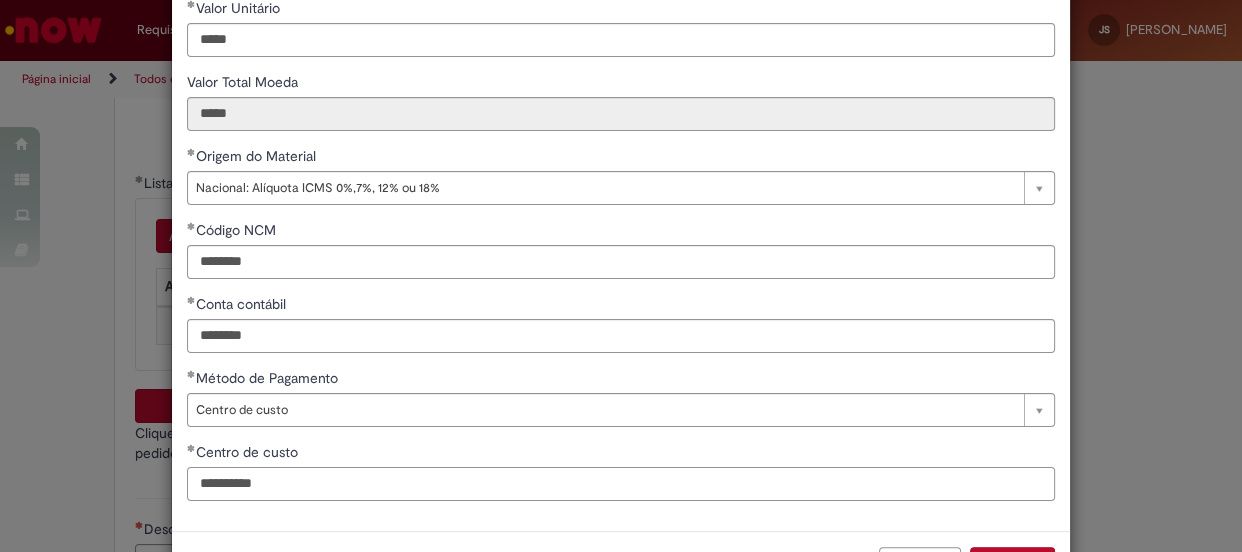 scroll, scrollTop: 400, scrollLeft: 0, axis: vertical 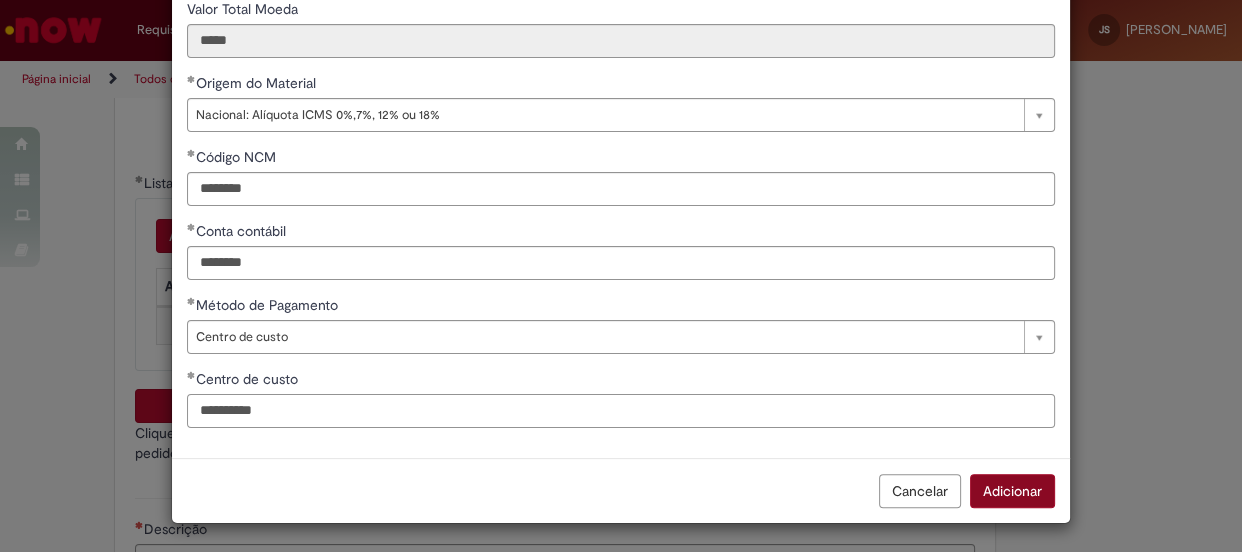 type on "**********" 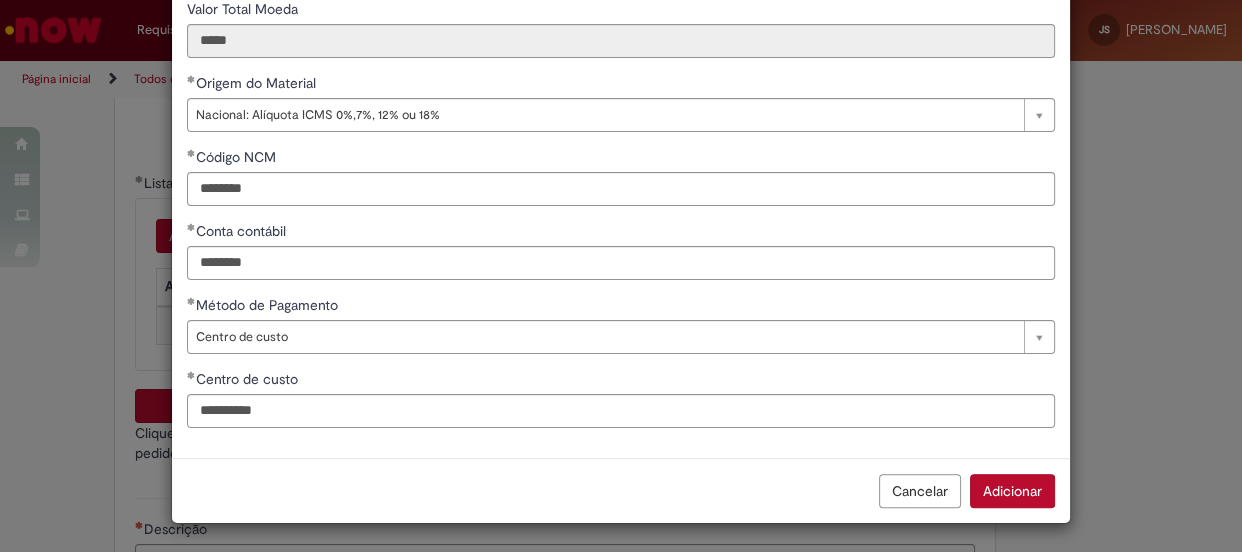 click on "Adicionar" at bounding box center [1012, 491] 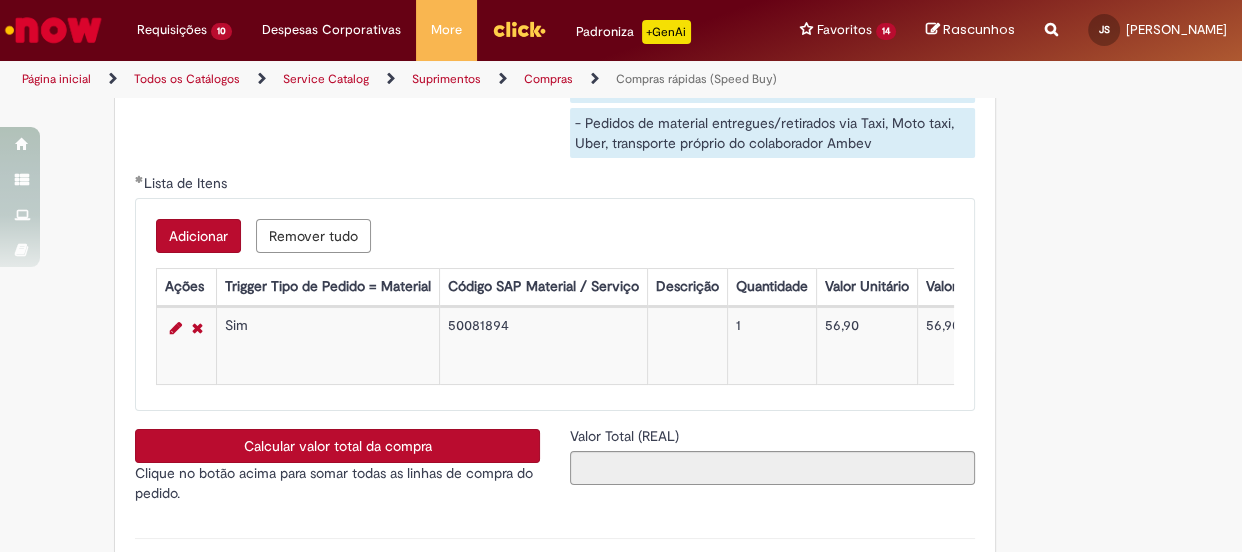 click on "Adicionar" at bounding box center [198, 236] 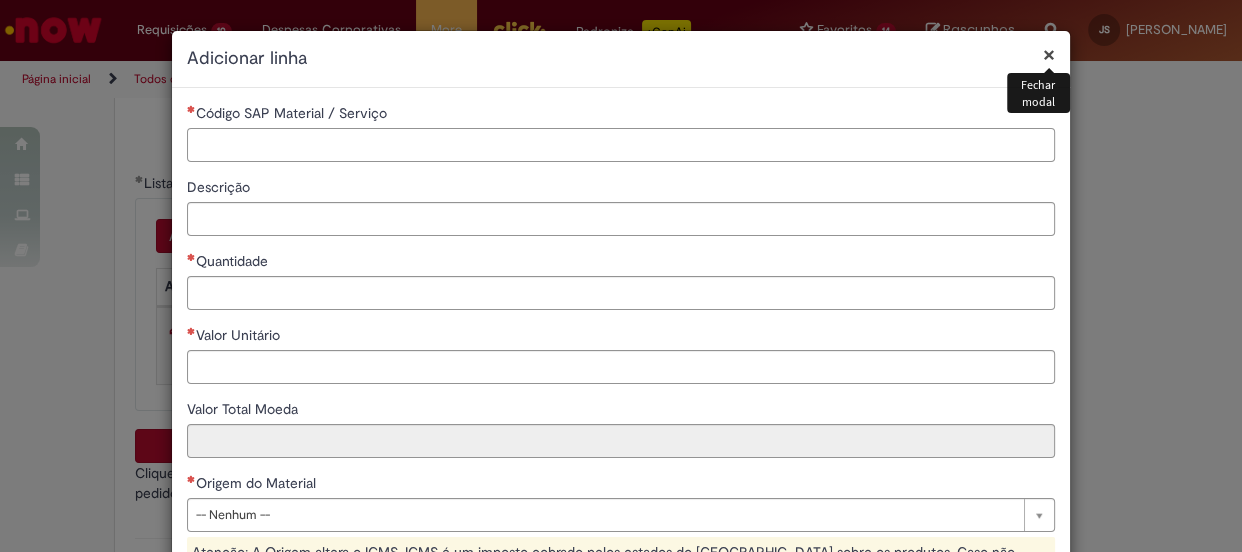 click on "Código SAP Material / Serviço" at bounding box center (621, 145) 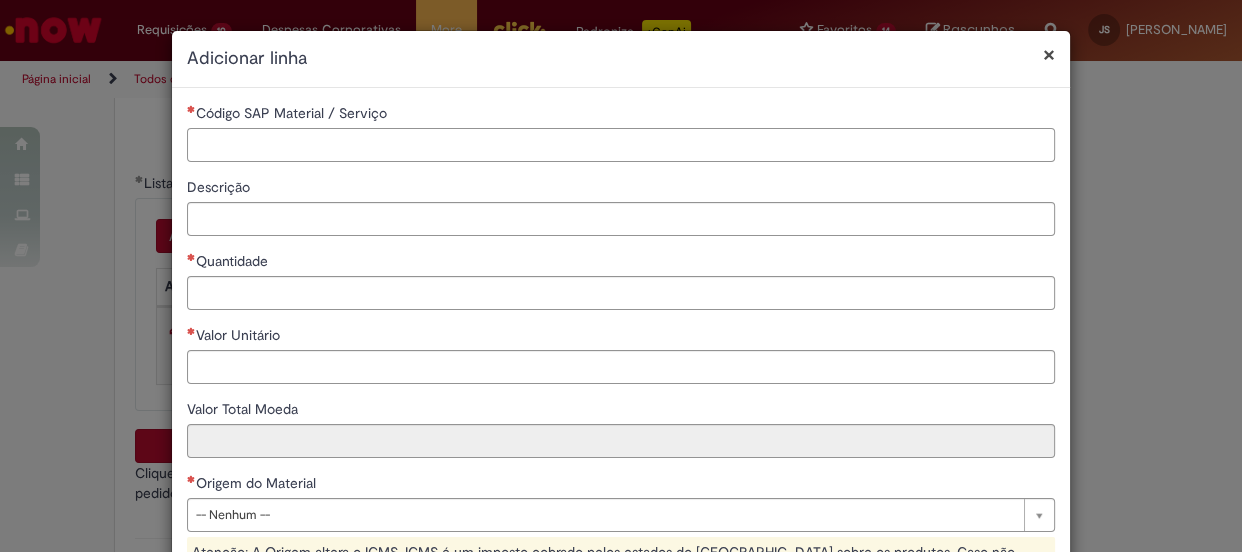 paste on "********" 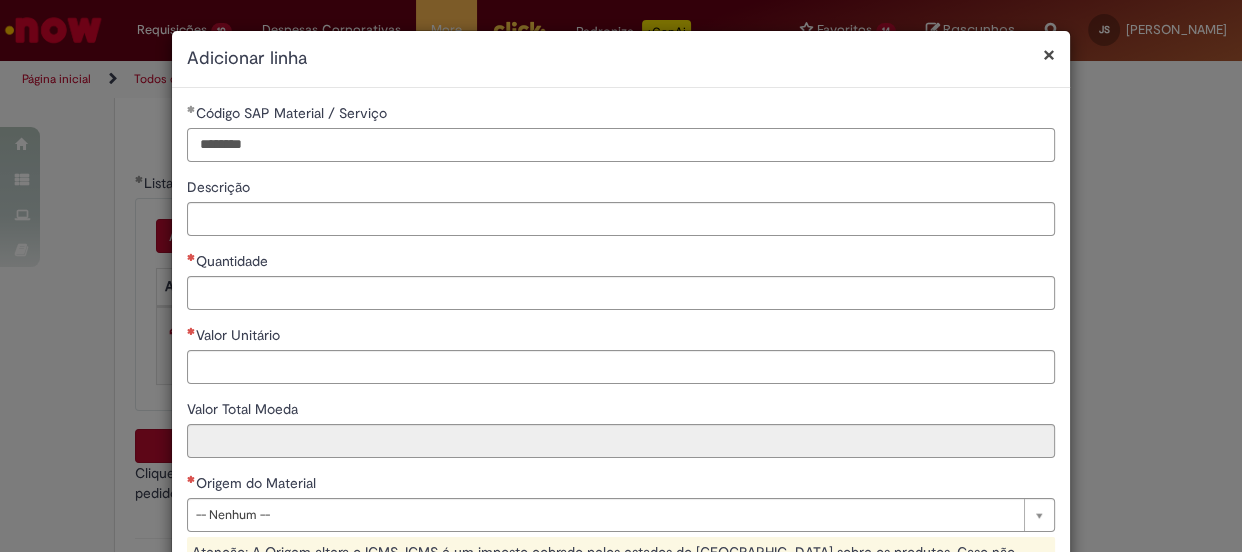 type on "********" 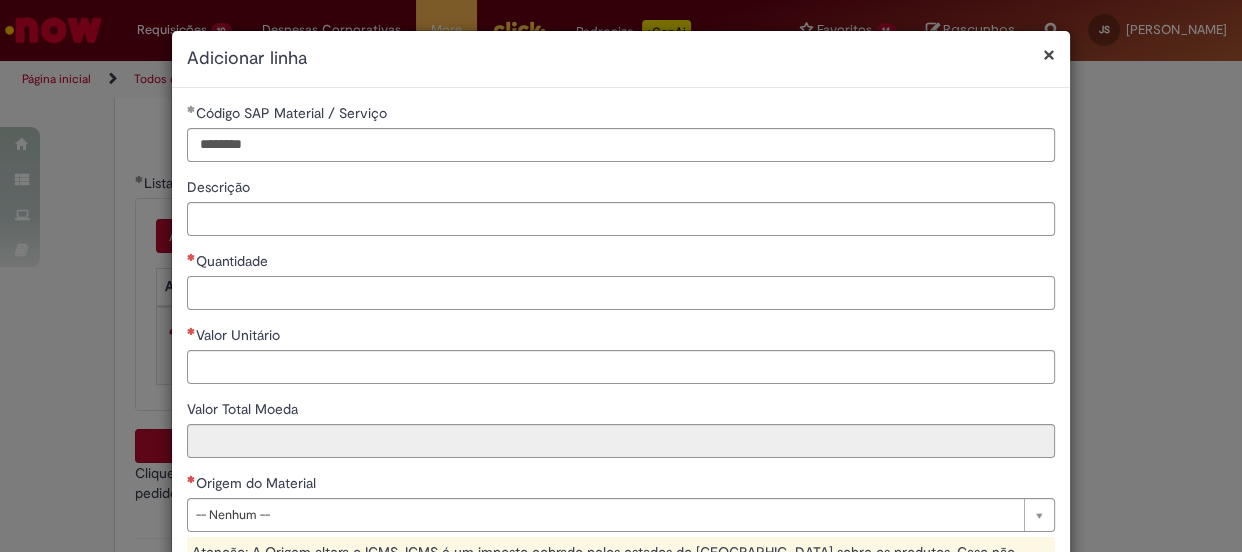 click on "Quantidade" at bounding box center (621, 293) 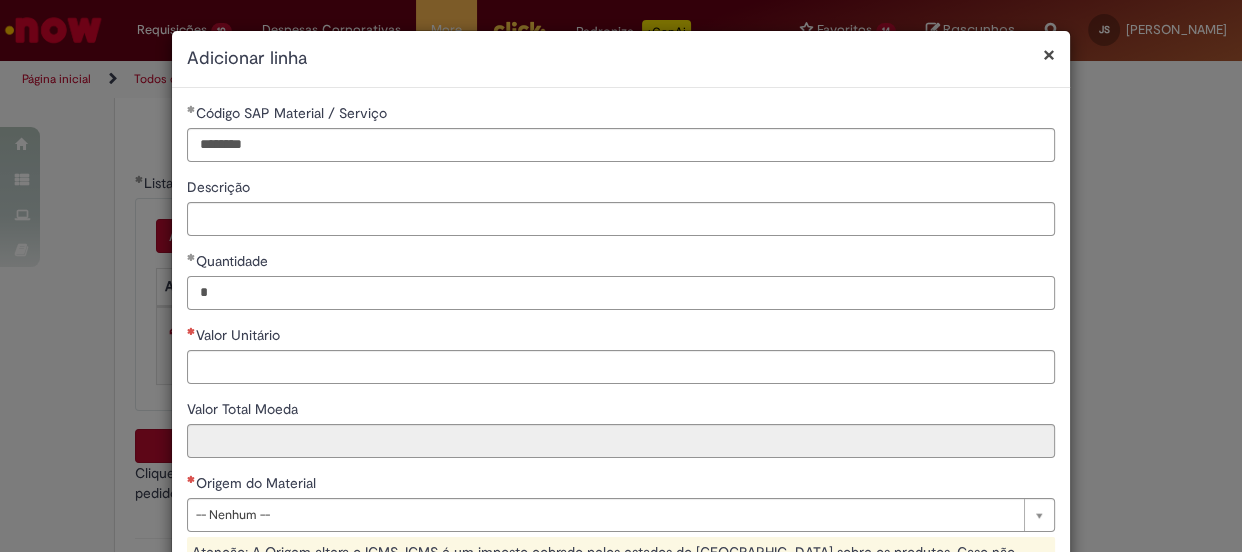 type on "*" 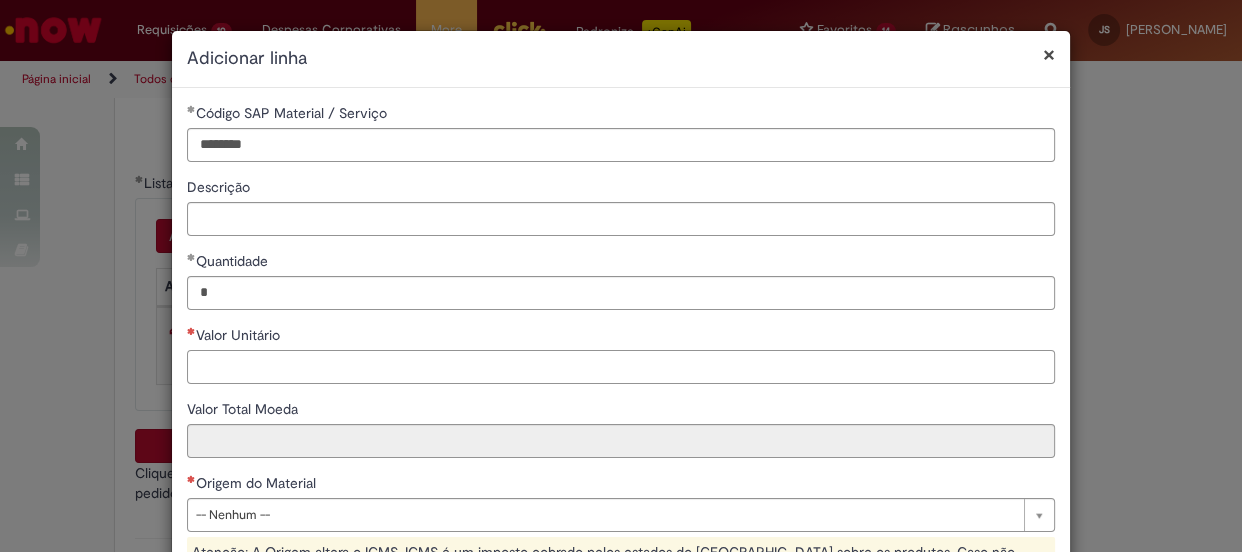 click on "Valor Unitário" at bounding box center [621, 367] 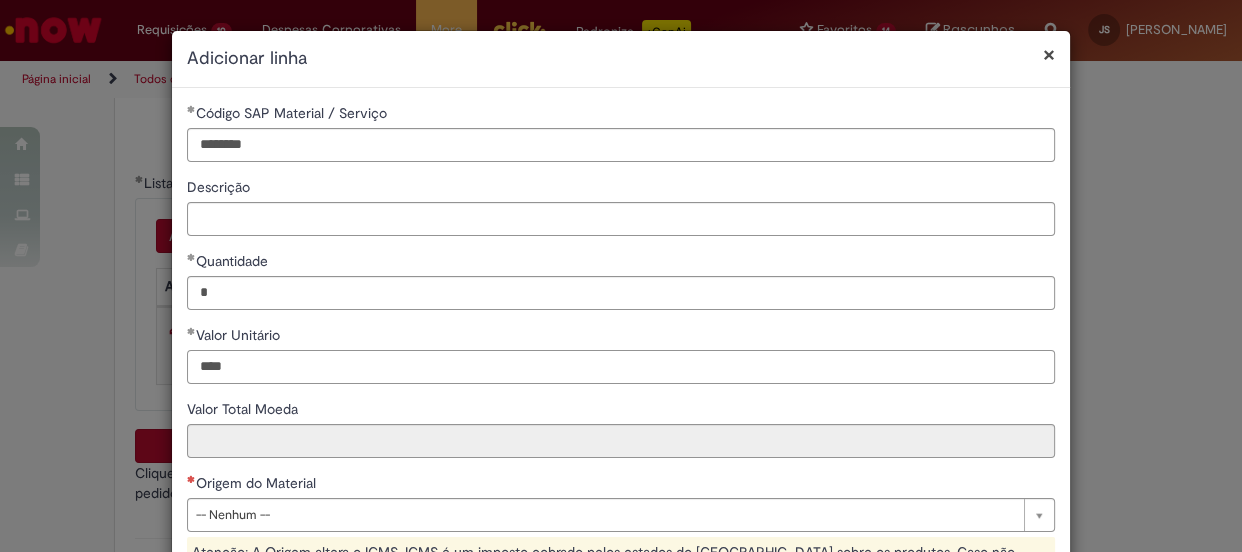 type on "****" 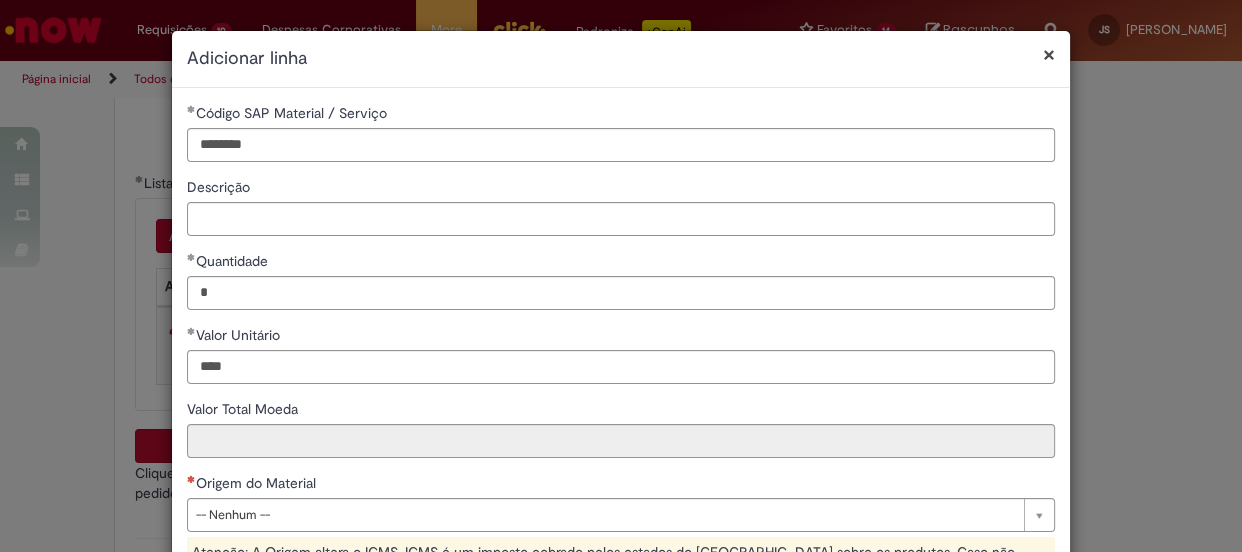 type on "*****" 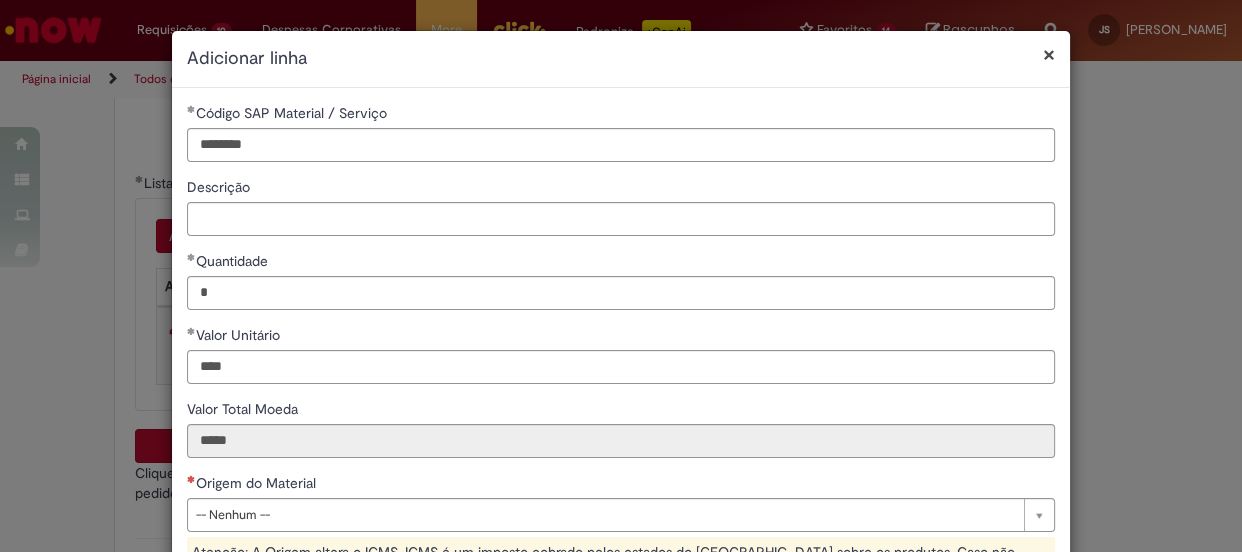 click on "**********" at bounding box center (621, 276) 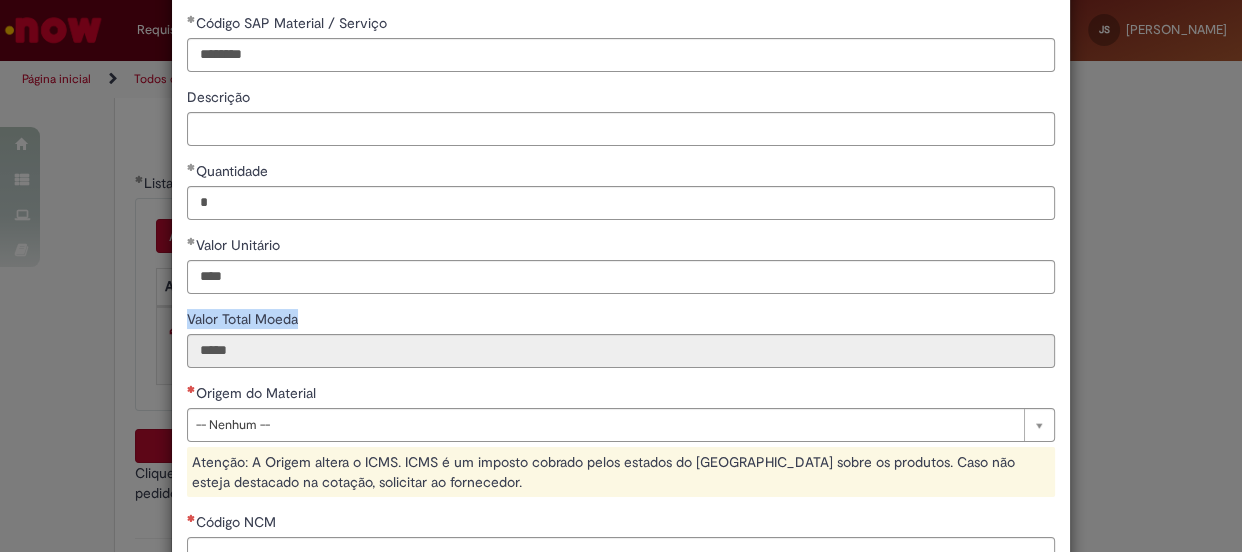 scroll, scrollTop: 181, scrollLeft: 0, axis: vertical 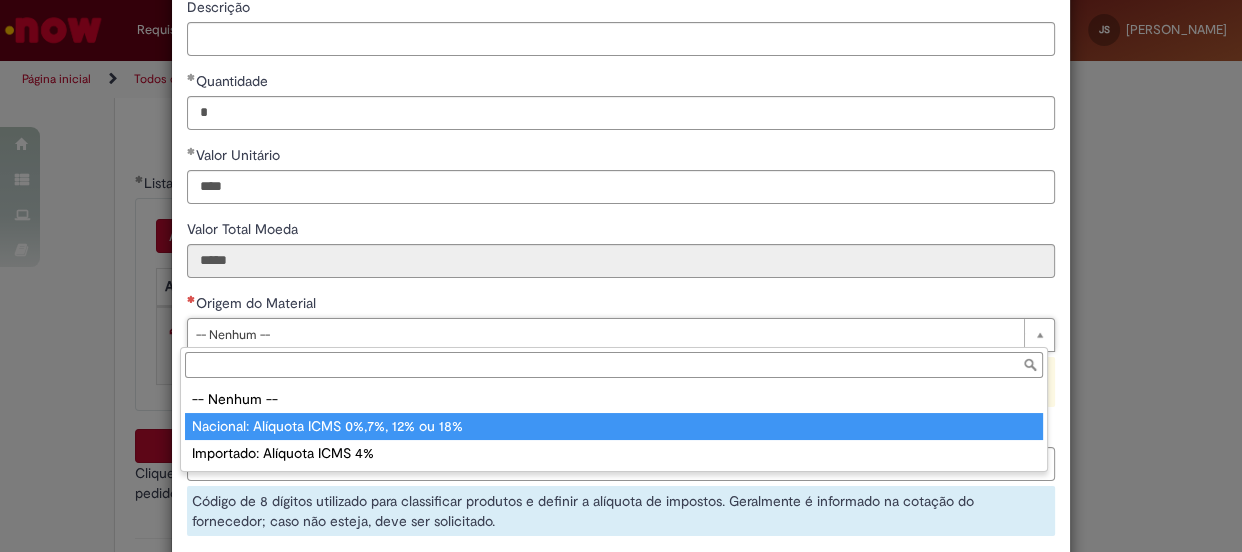type on "**********" 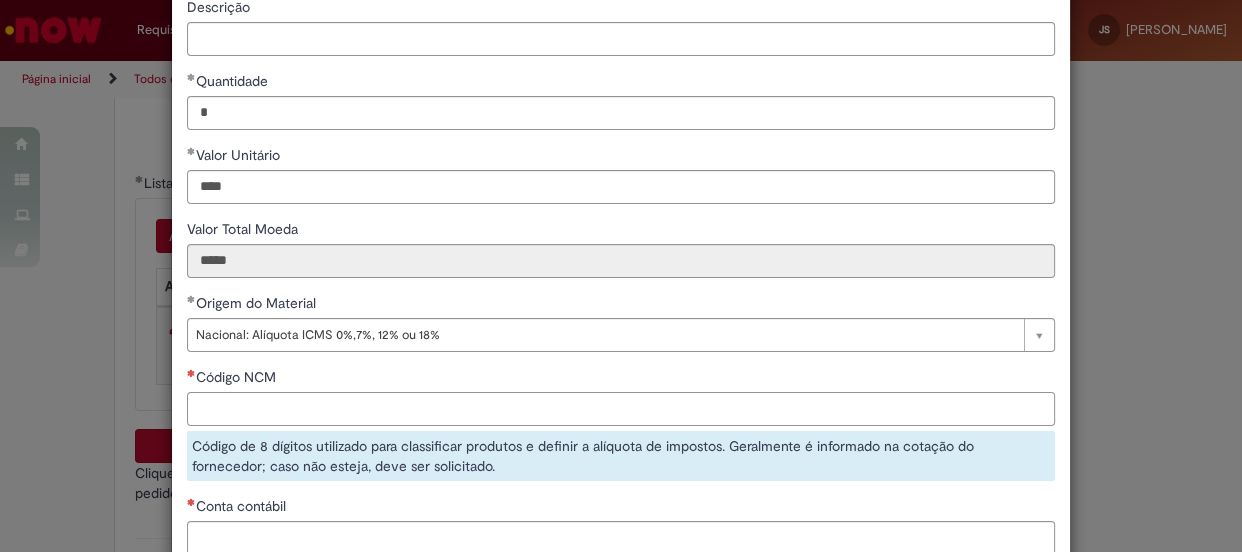 click on "Código NCM" at bounding box center (621, 409) 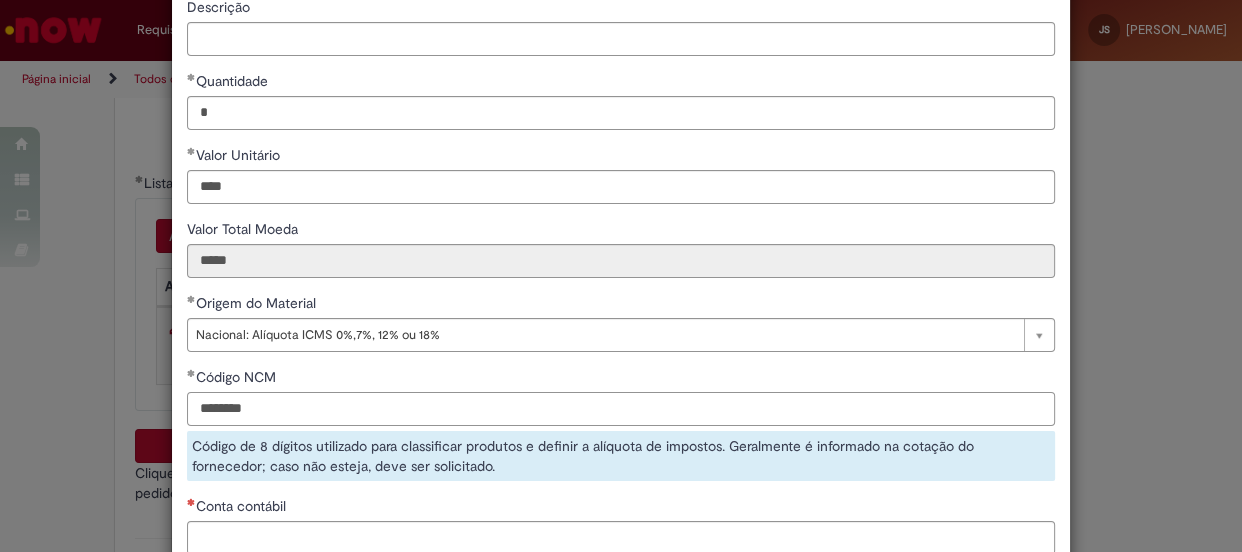 type on "********" 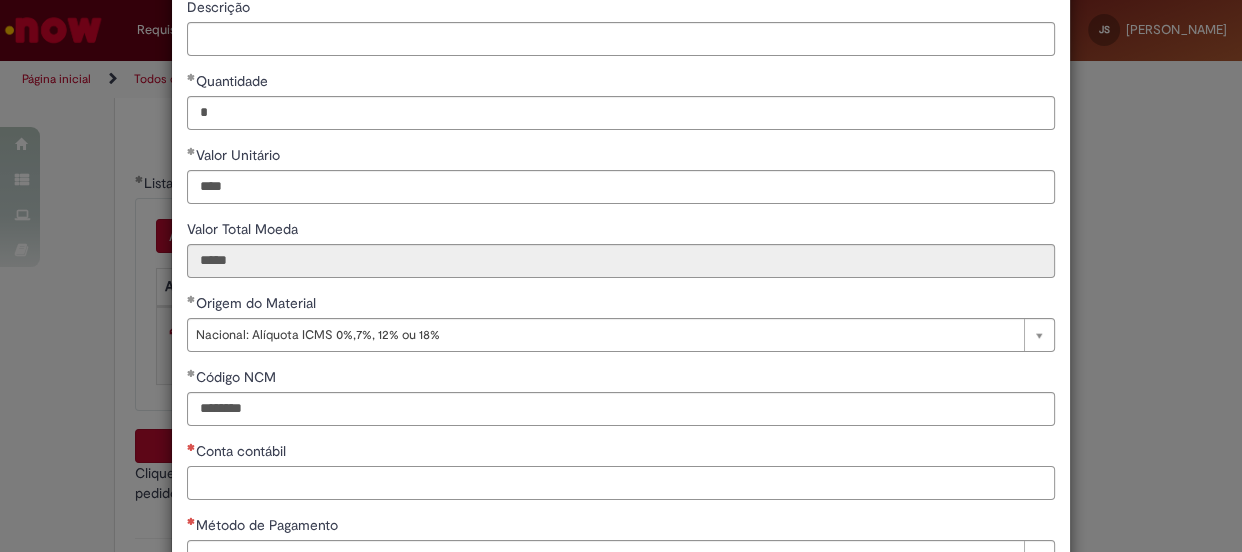 click on "Conta contábil" at bounding box center [621, 483] 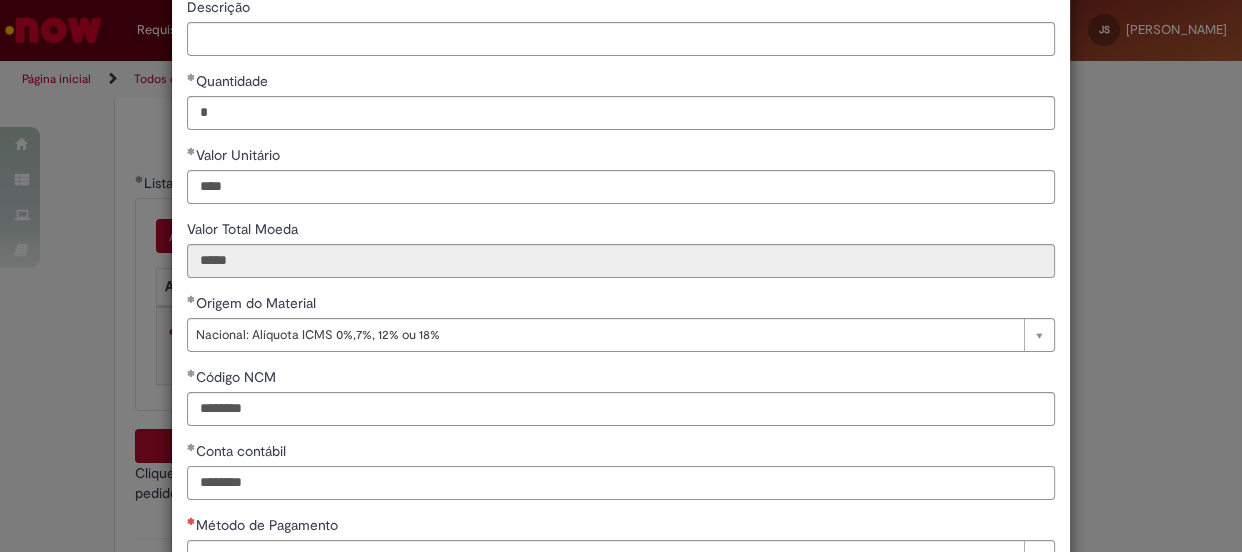scroll, scrollTop: 271, scrollLeft: 0, axis: vertical 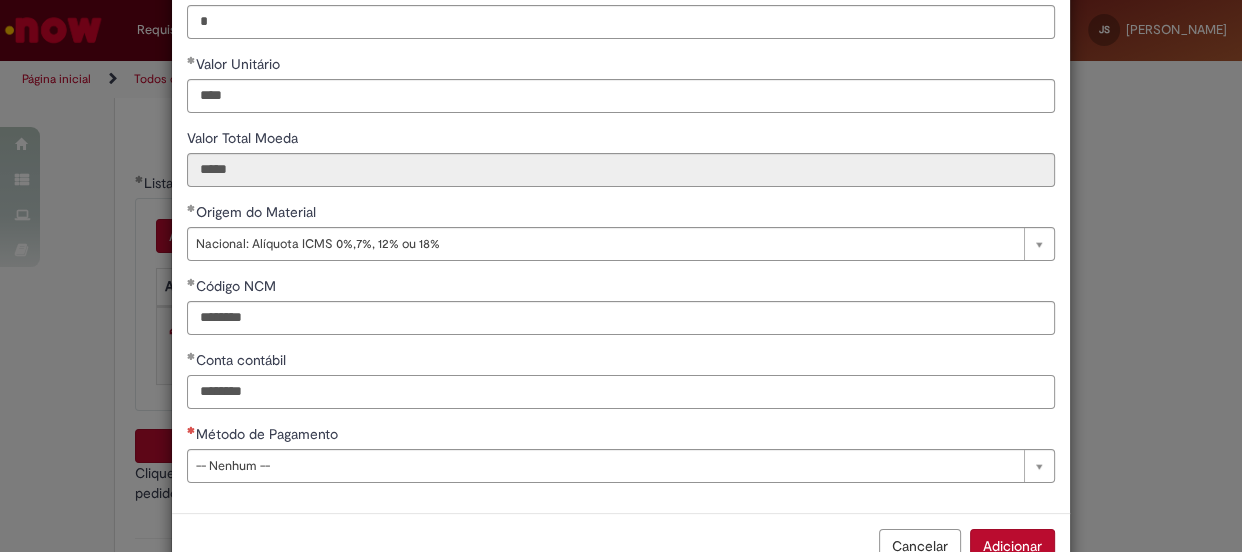 type on "********" 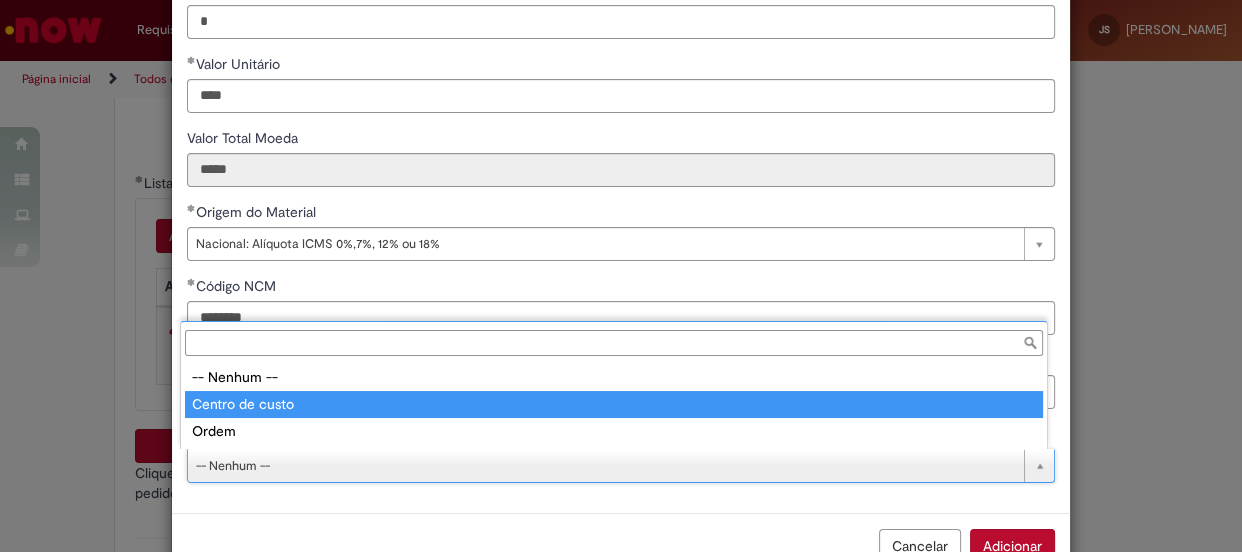 type on "**********" 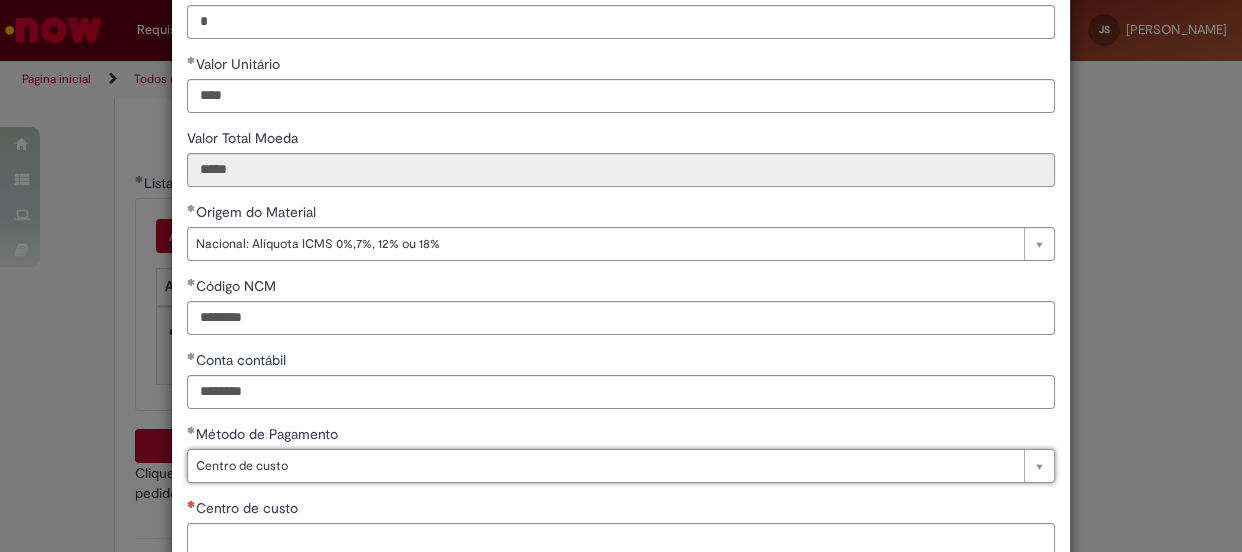 click on "**********" at bounding box center (621, 276) 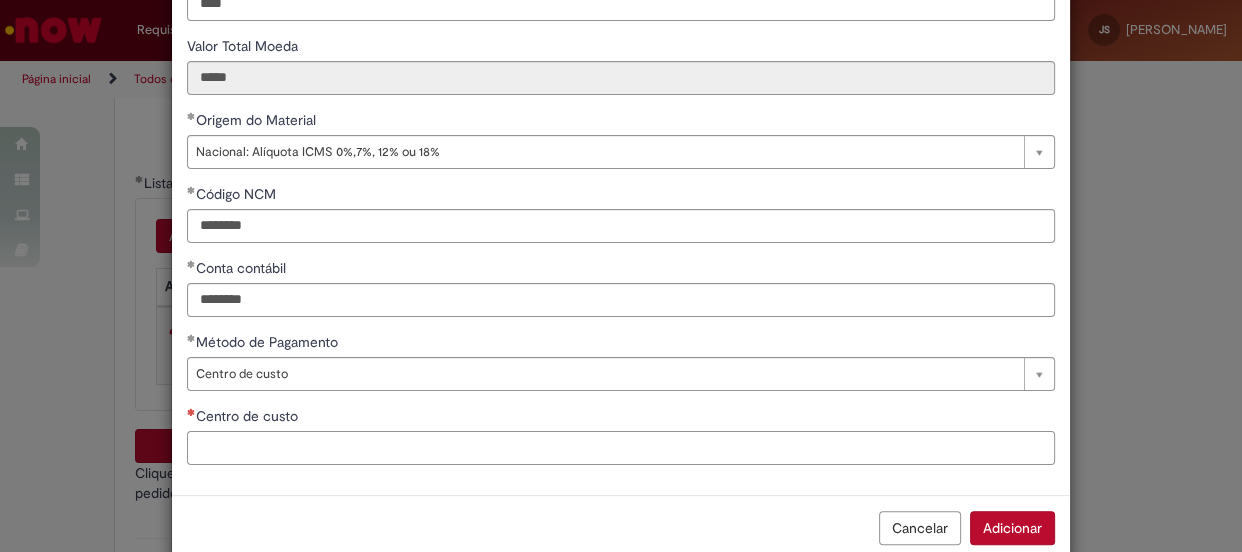 scroll, scrollTop: 362, scrollLeft: 0, axis: vertical 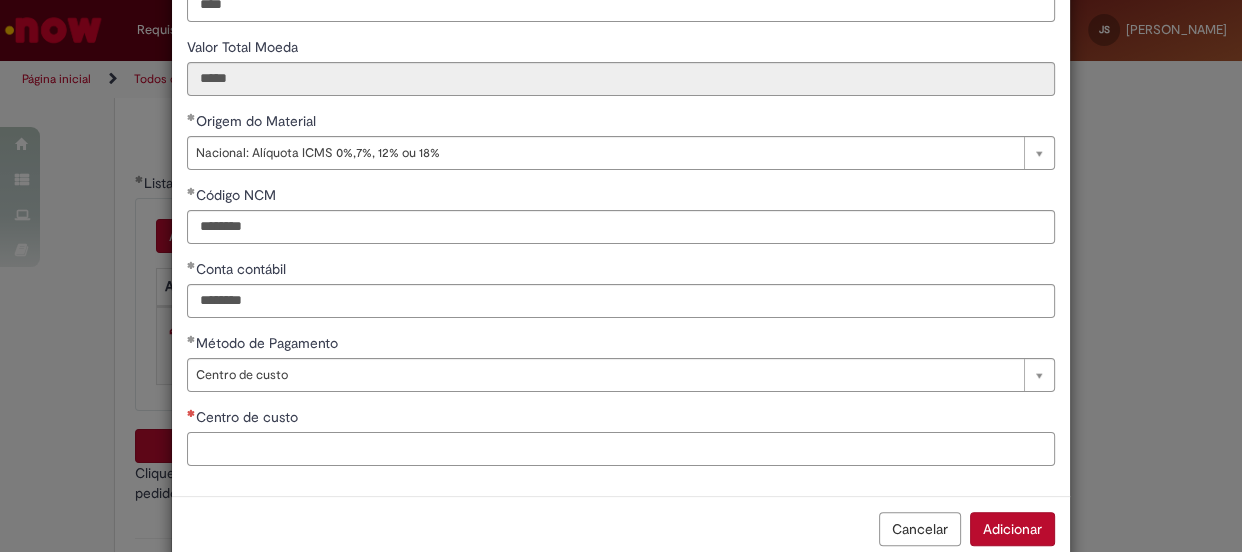 click on "Centro de custo" at bounding box center (621, 449) 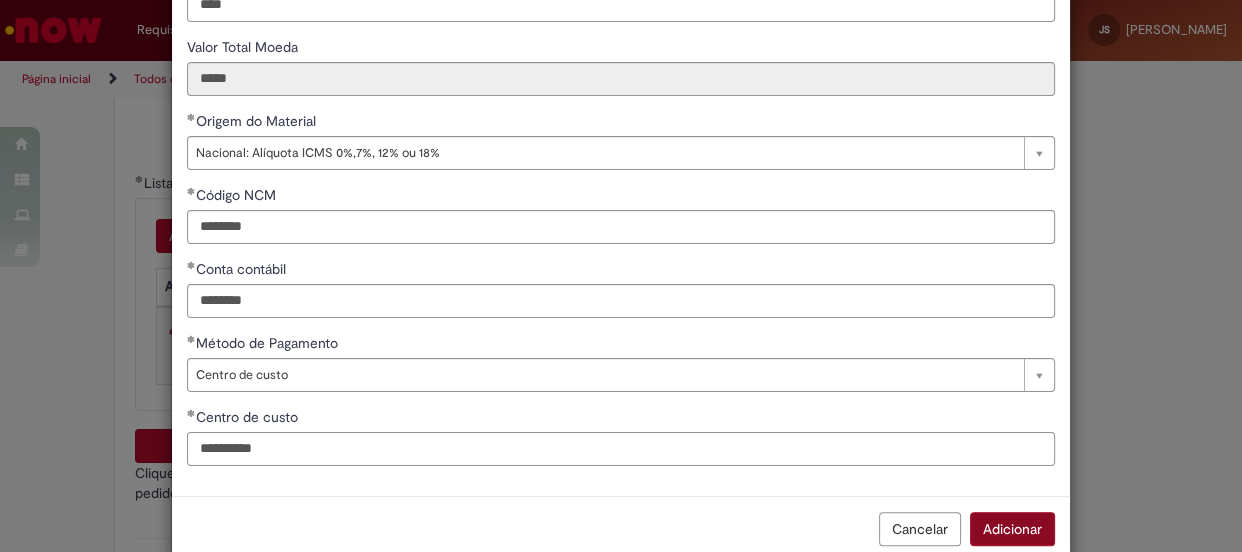 type on "**********" 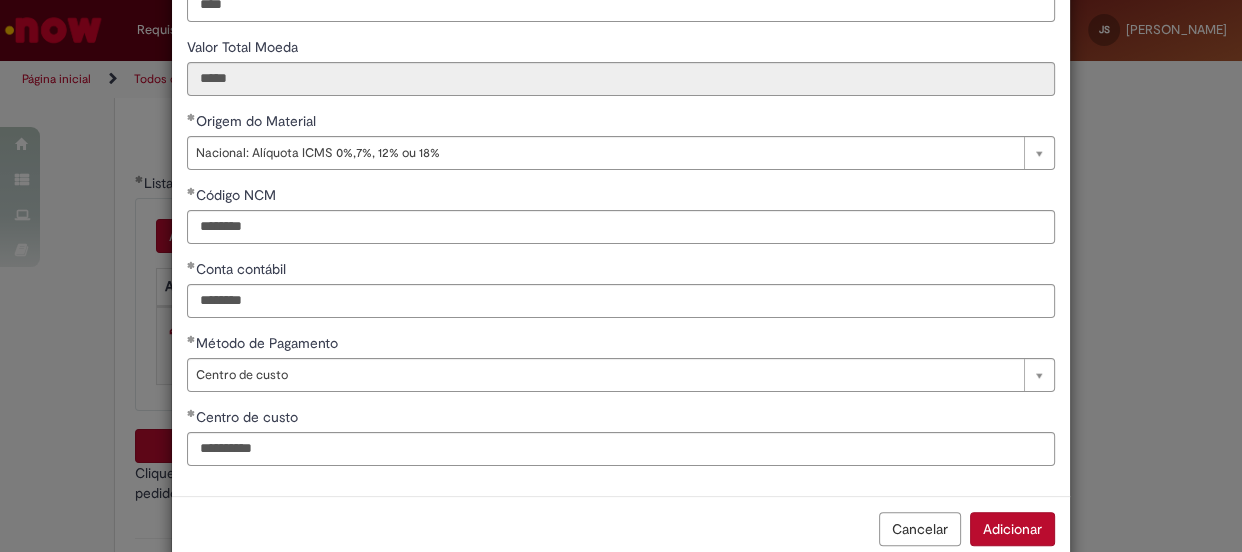 click on "Adicionar" at bounding box center [1012, 529] 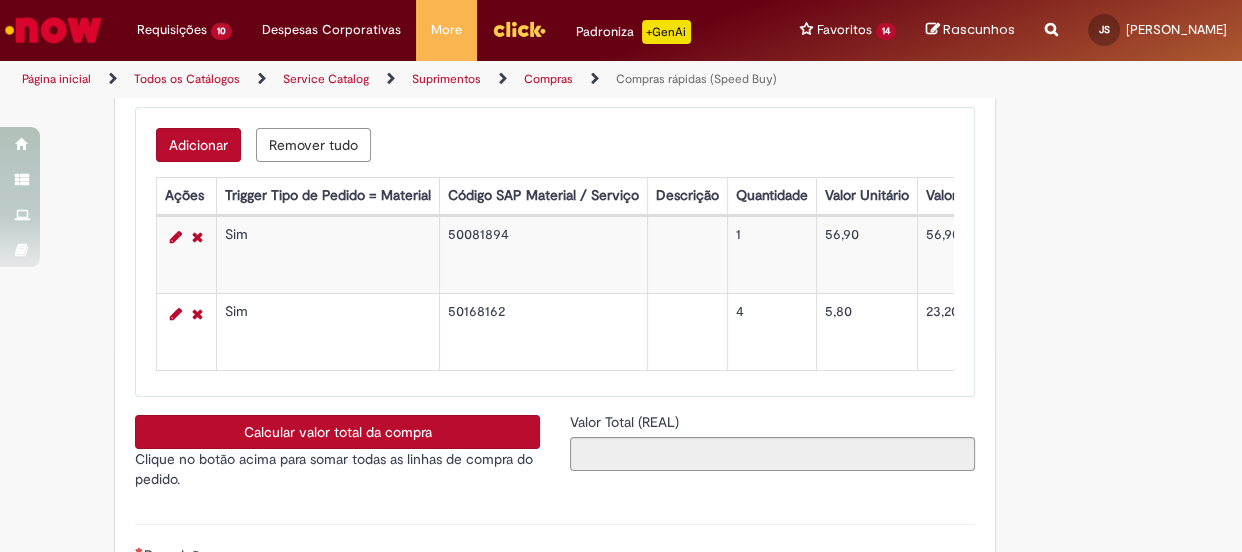 scroll, scrollTop: 3454, scrollLeft: 0, axis: vertical 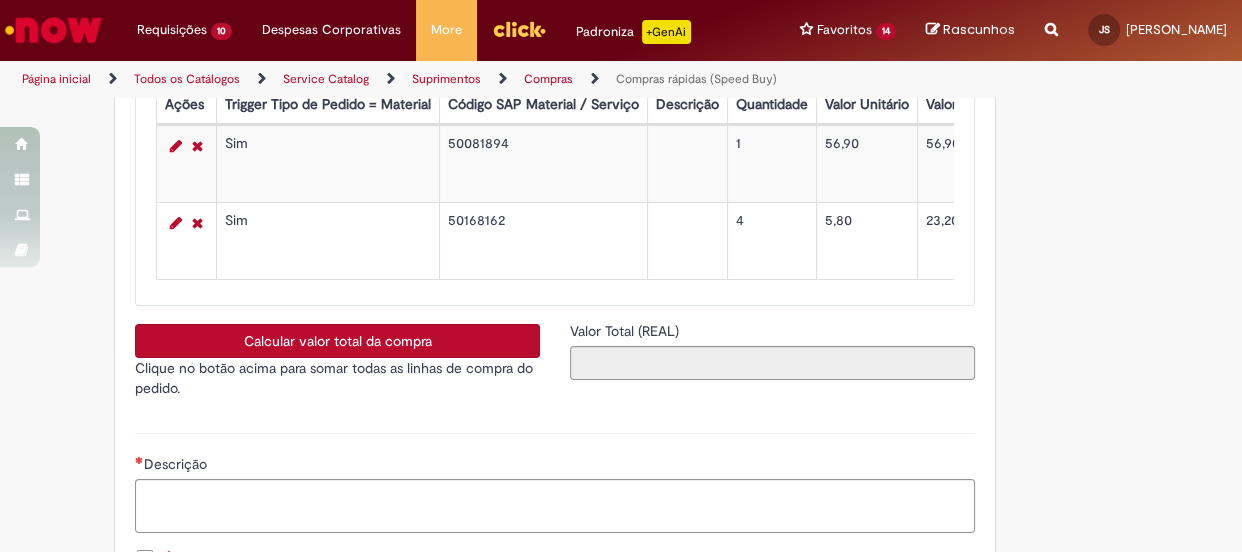click on "Calcular valor total da compra" at bounding box center [337, 341] 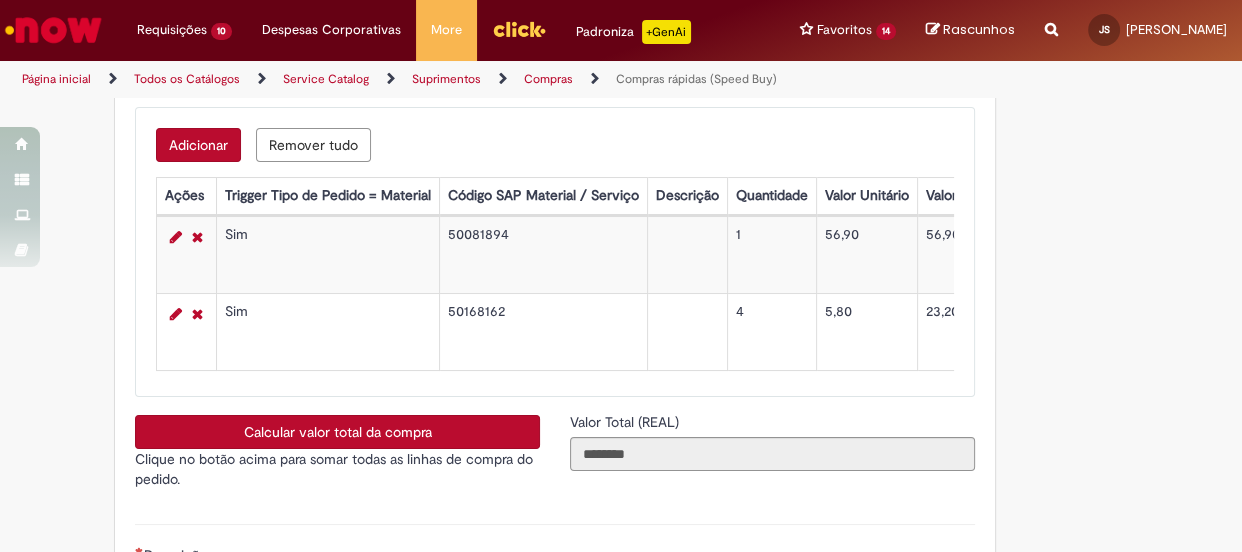 scroll, scrollTop: 3181, scrollLeft: 0, axis: vertical 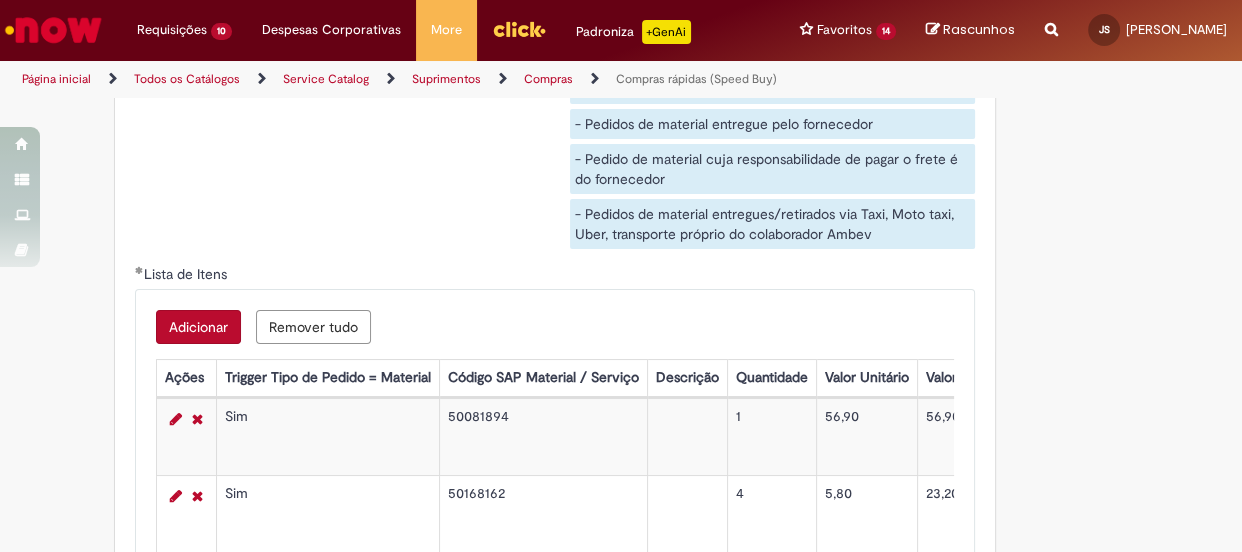 click on "Adicionar" at bounding box center (198, 327) 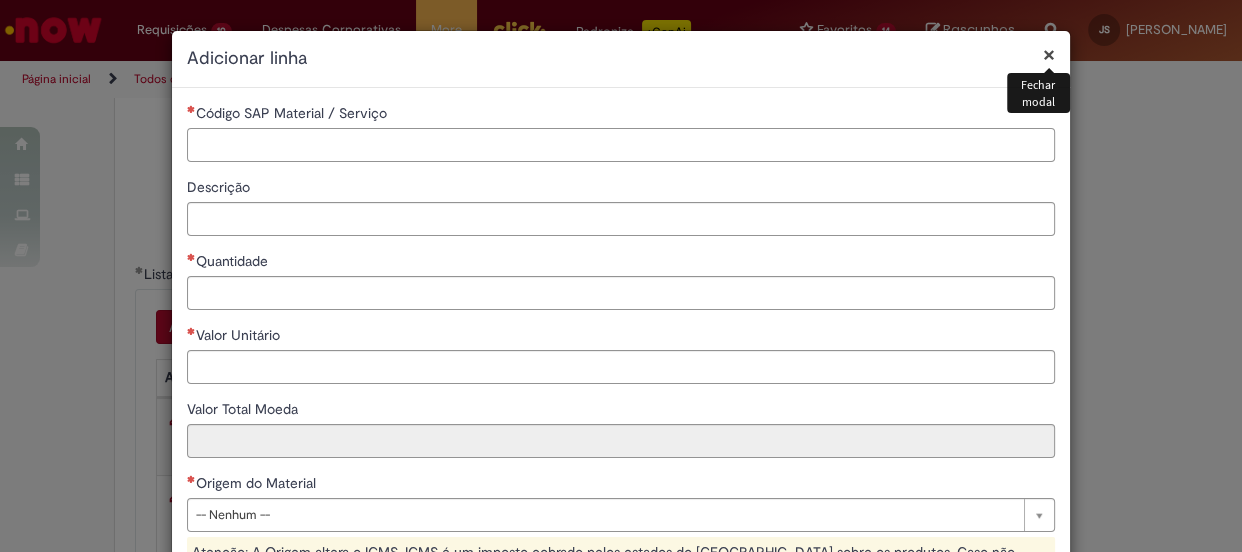 click on "Código SAP Material / Serviço" at bounding box center [621, 145] 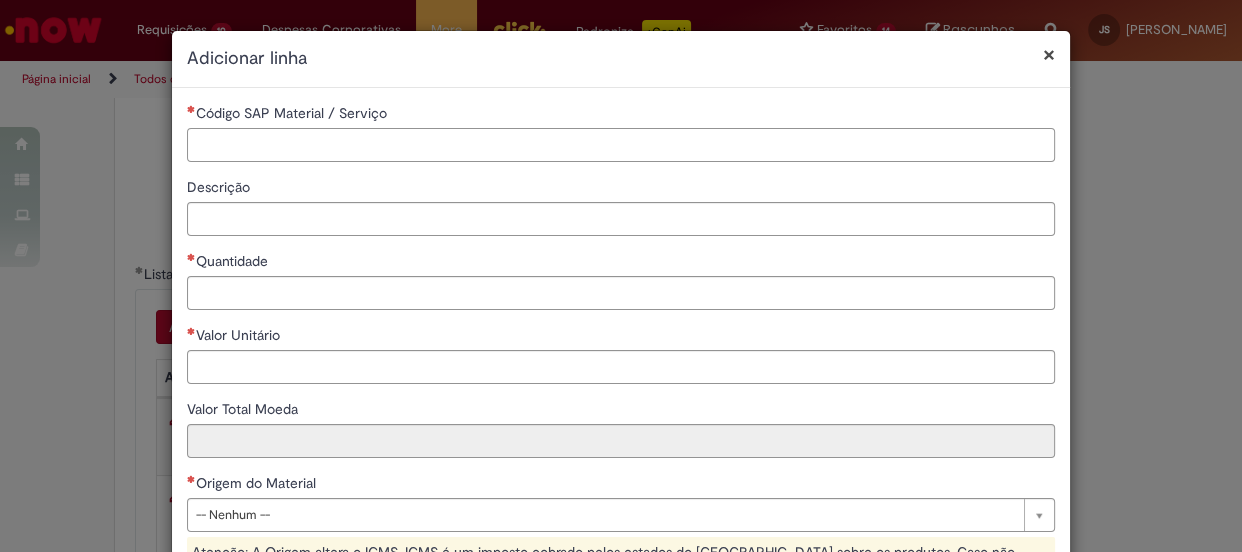 paste on "********" 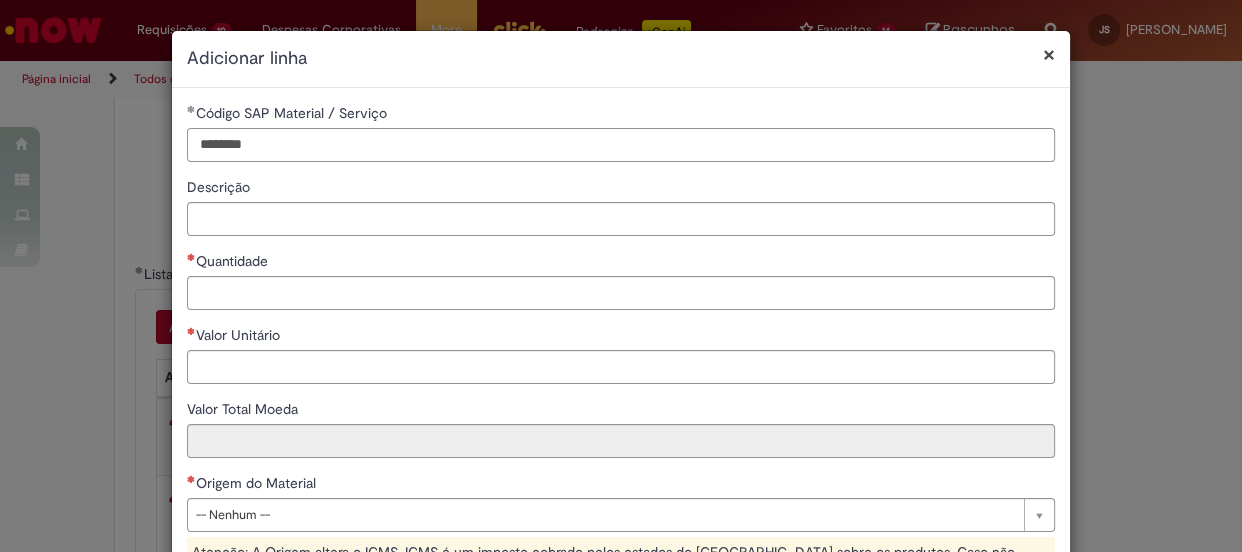 type on "********" 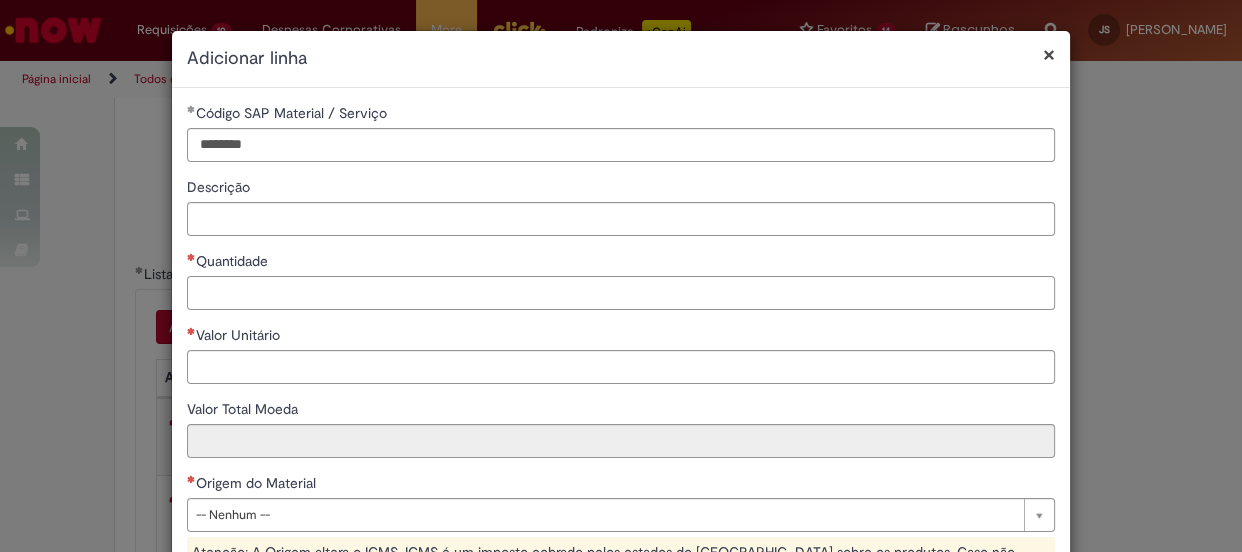 click on "Quantidade" at bounding box center [621, 293] 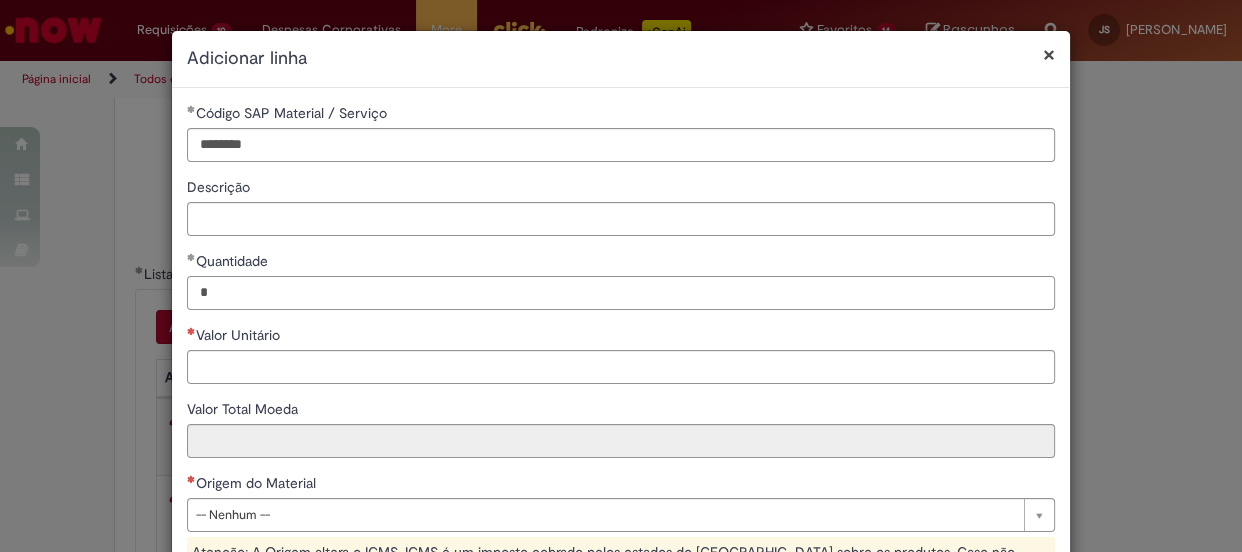 type on "*" 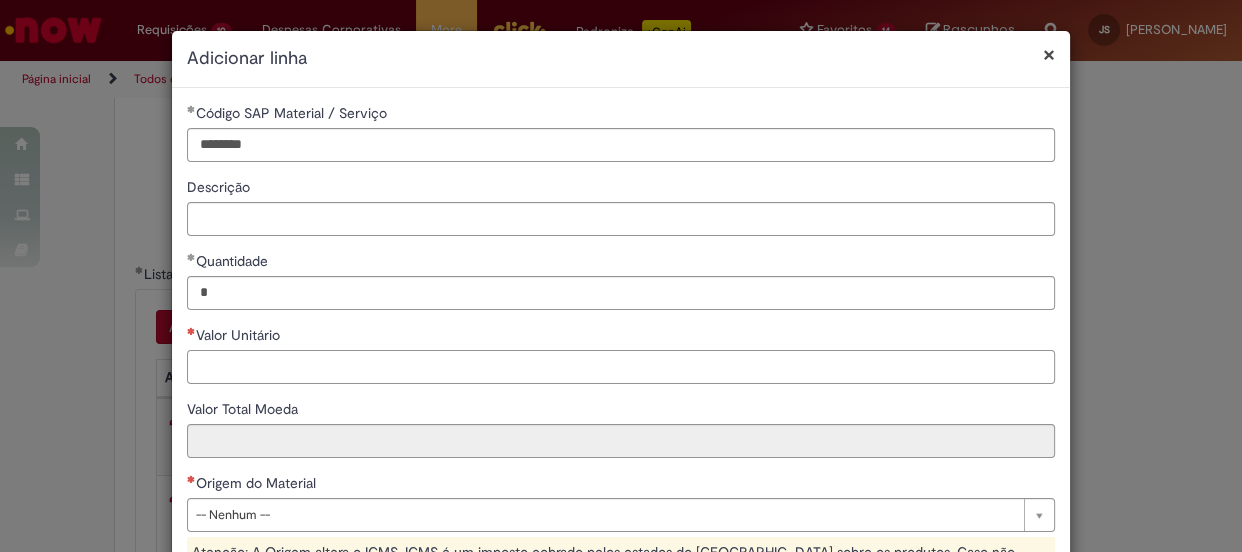 click on "Valor Unitário" at bounding box center [621, 367] 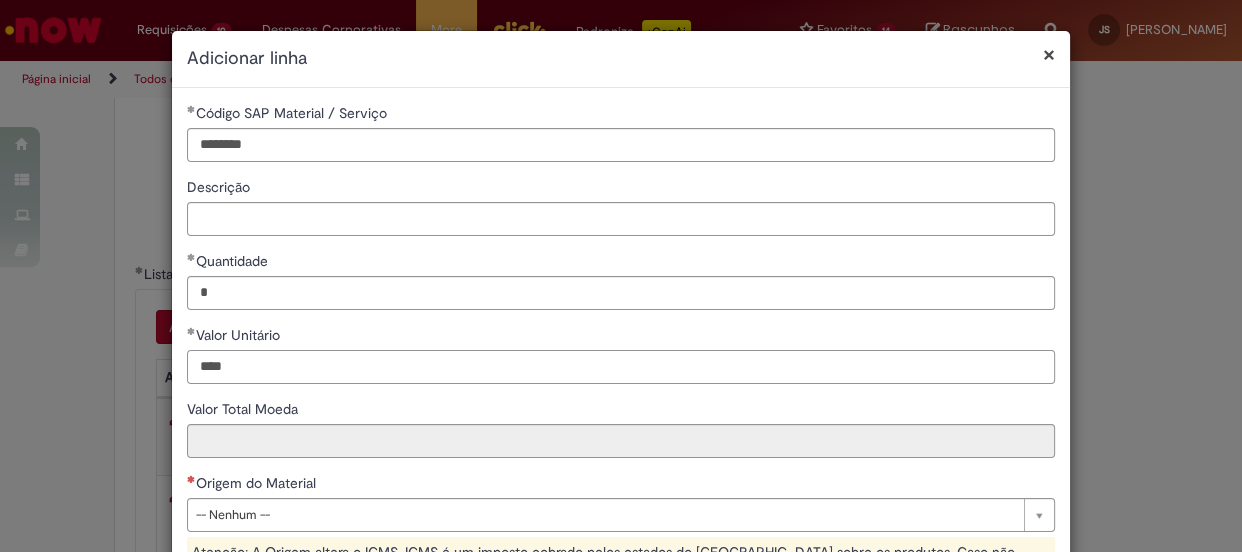 scroll, scrollTop: 181, scrollLeft: 0, axis: vertical 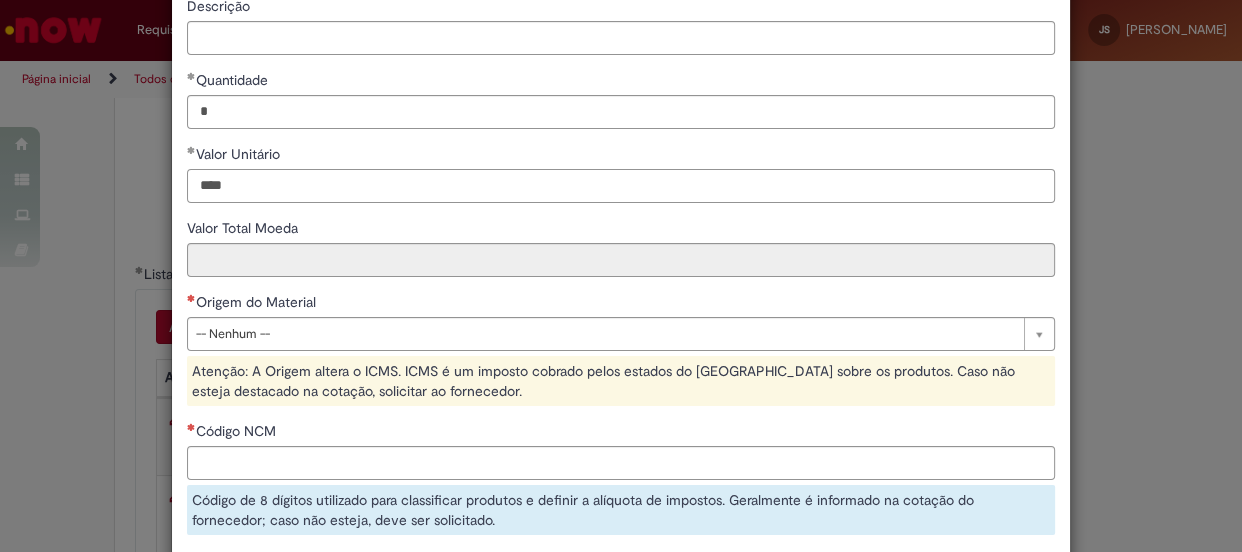 type on "****" 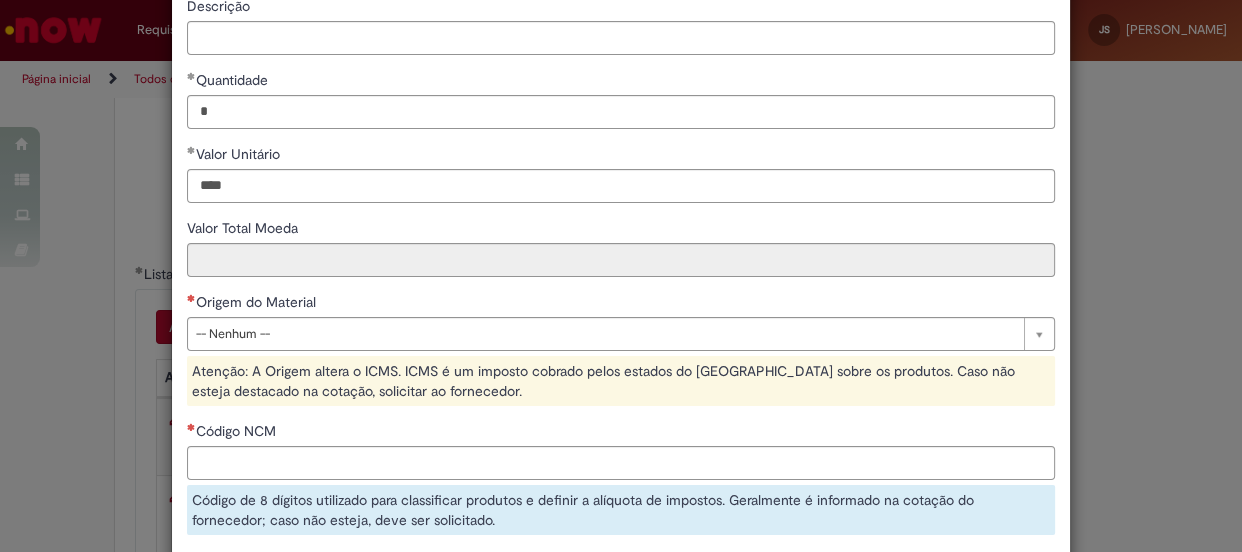 type on "*****" 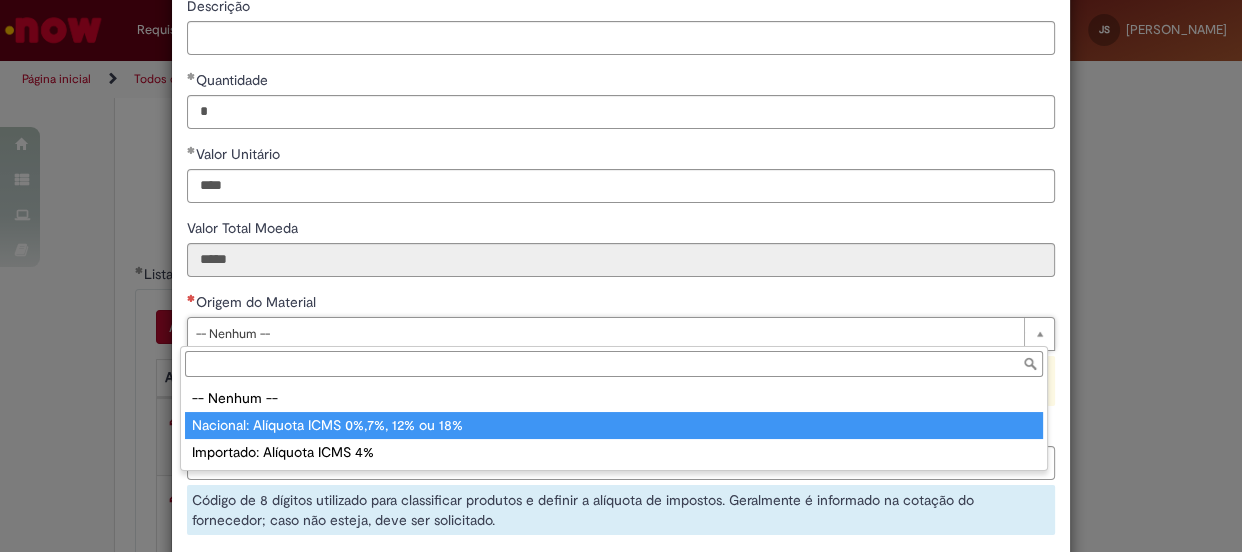 type on "**********" 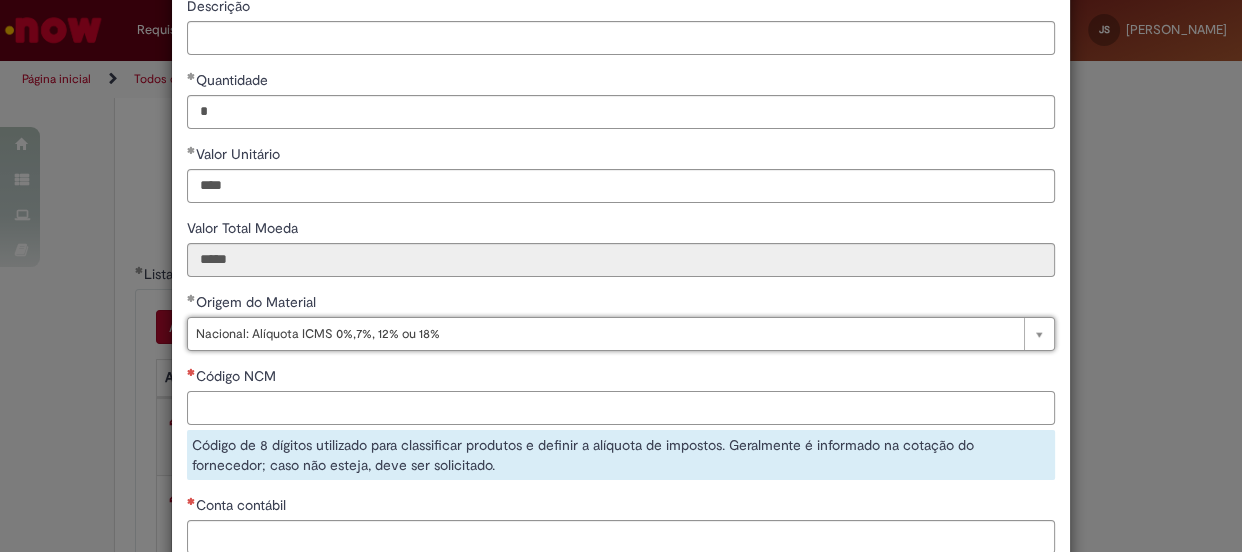 click on "Código NCM" at bounding box center [621, 408] 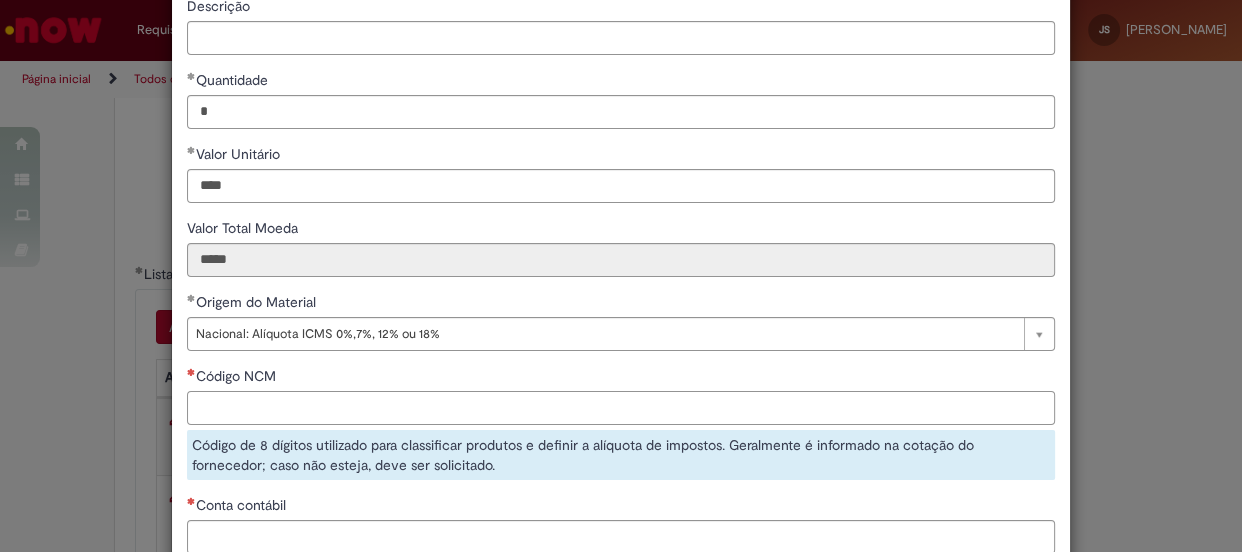 click on "Código NCM" at bounding box center (621, 408) 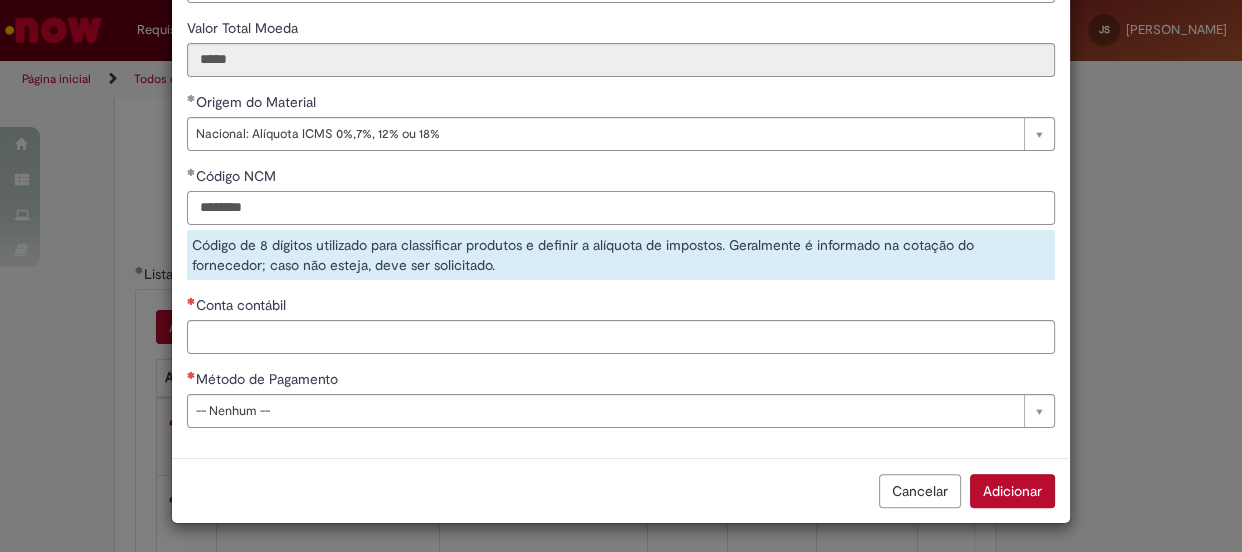 type on "********" 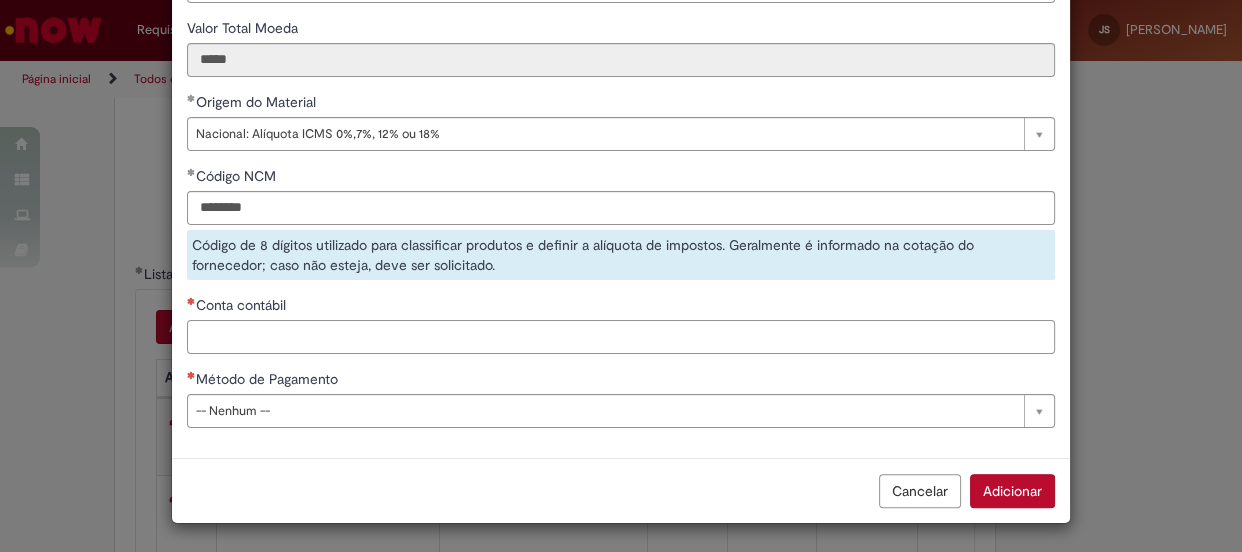 click on "Conta contábil" at bounding box center (621, 337) 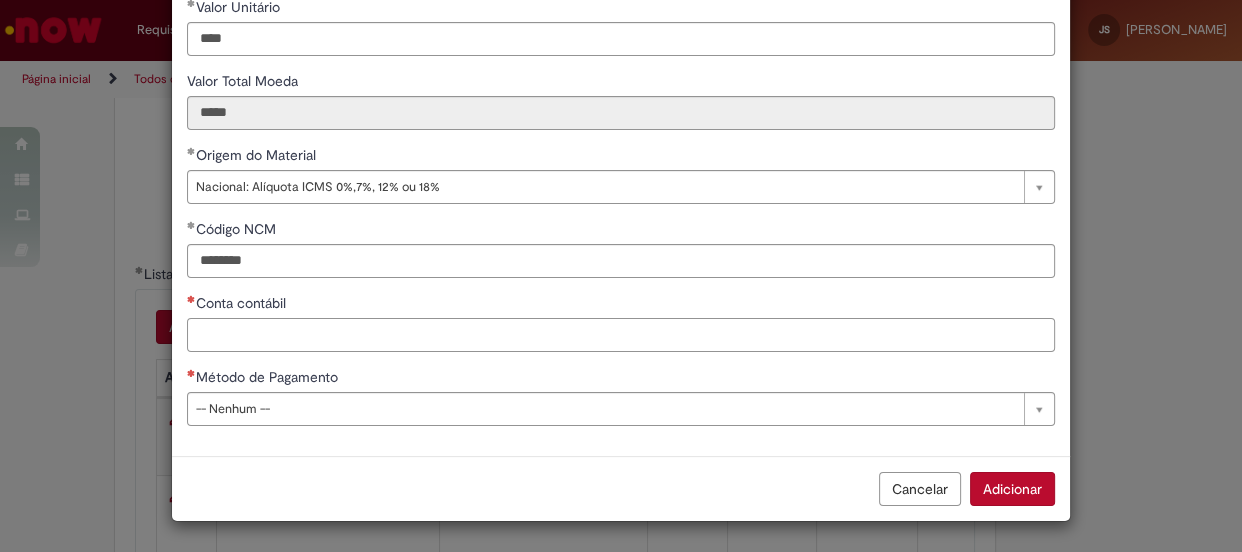 scroll, scrollTop: 327, scrollLeft: 0, axis: vertical 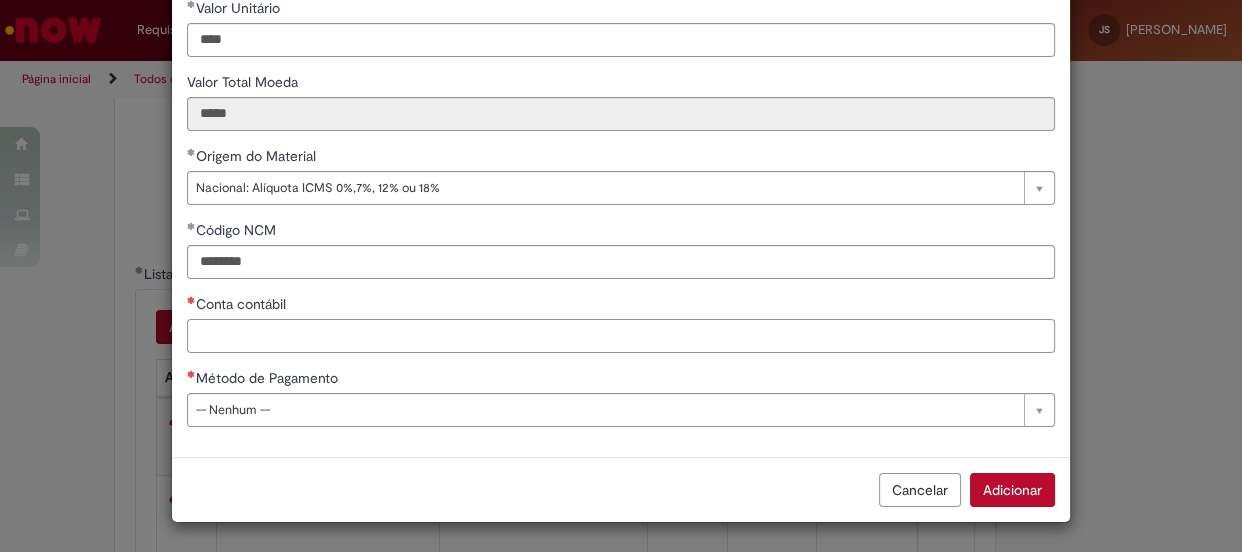 click on "Conta contábil" at bounding box center [621, 336] 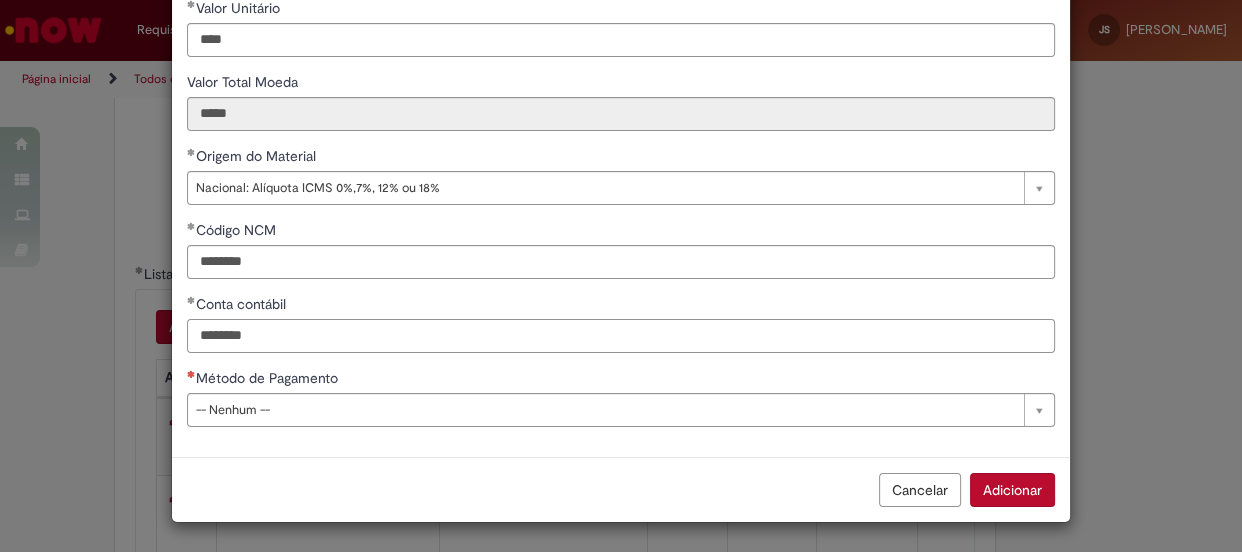 type on "********" 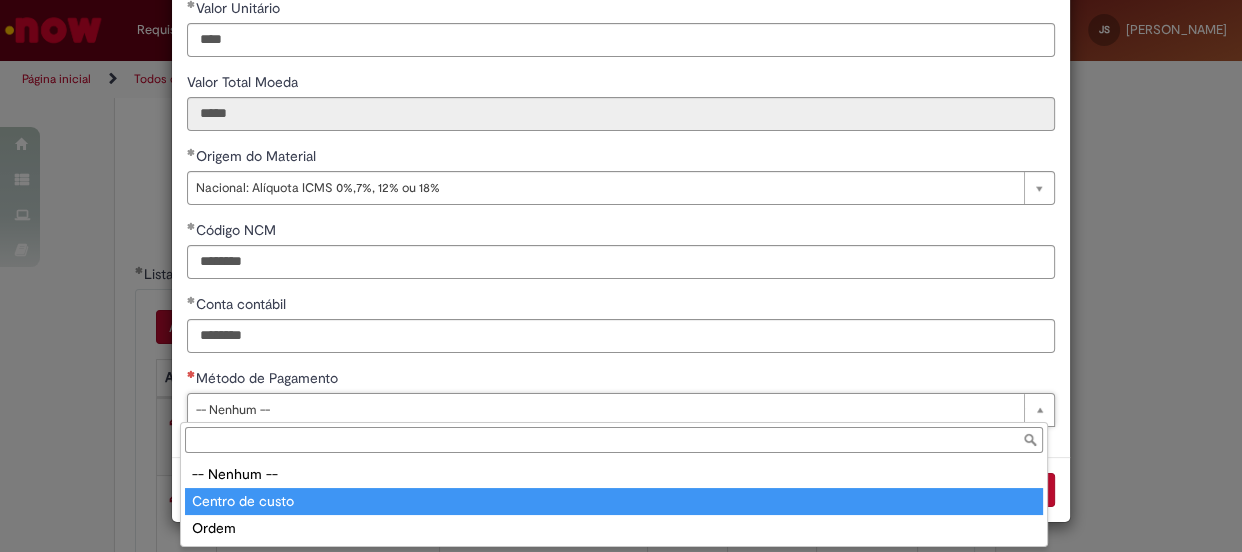 type on "**********" 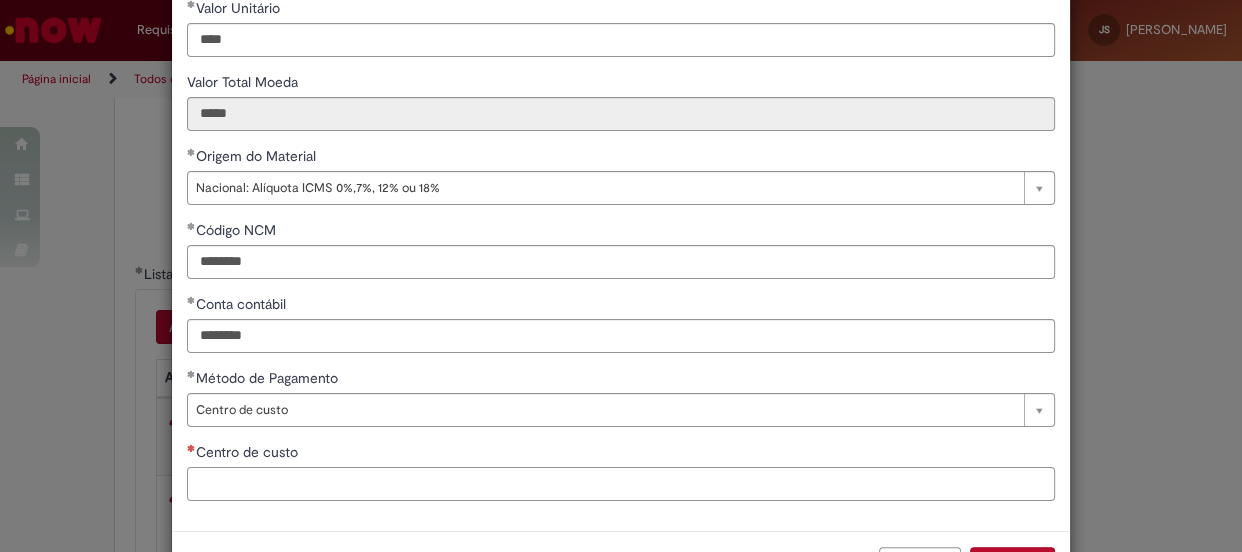 click on "Centro de custo" at bounding box center [621, 484] 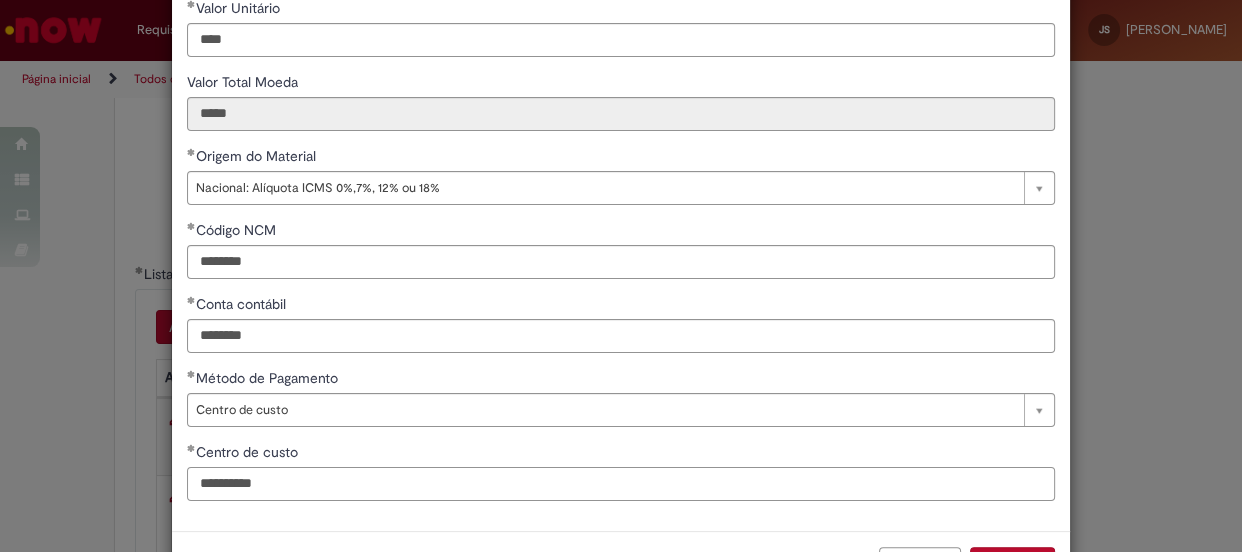 scroll, scrollTop: 400, scrollLeft: 0, axis: vertical 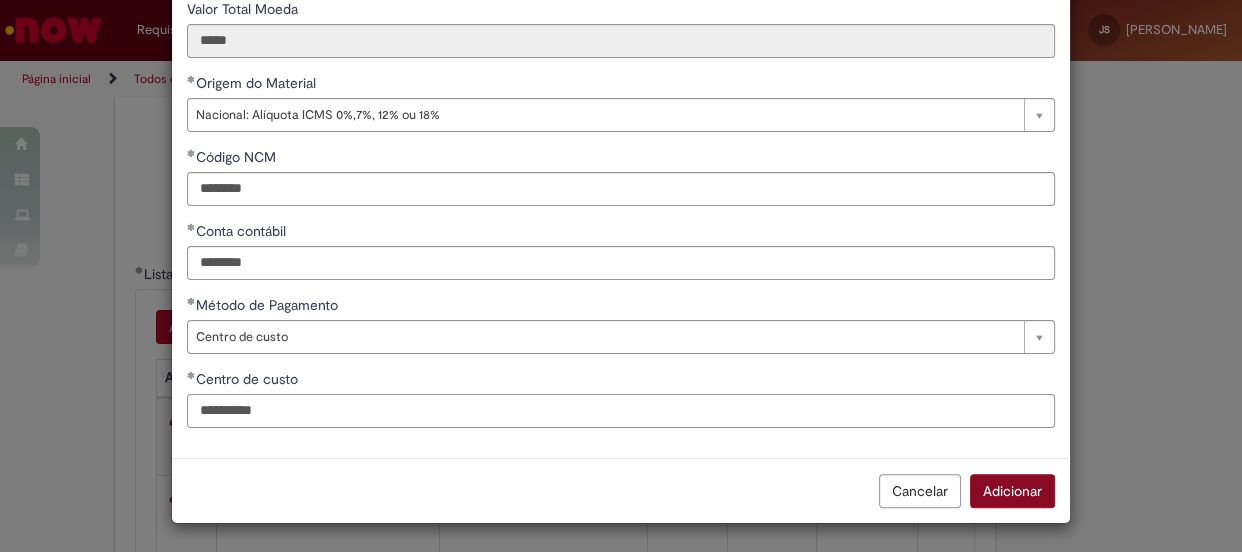 type on "**********" 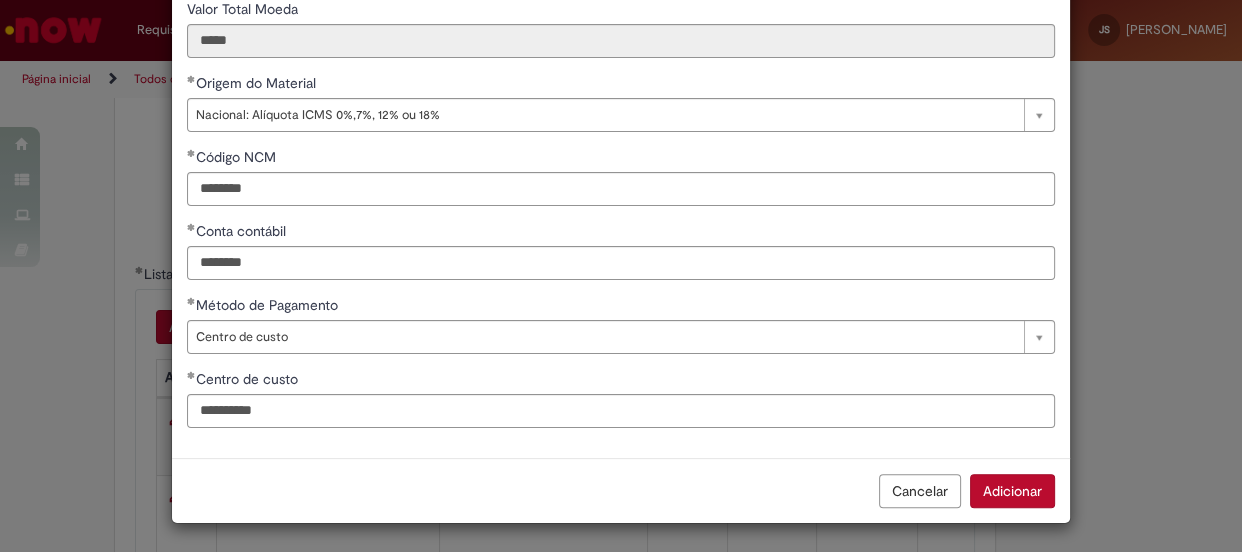click on "Adicionar" at bounding box center [1012, 491] 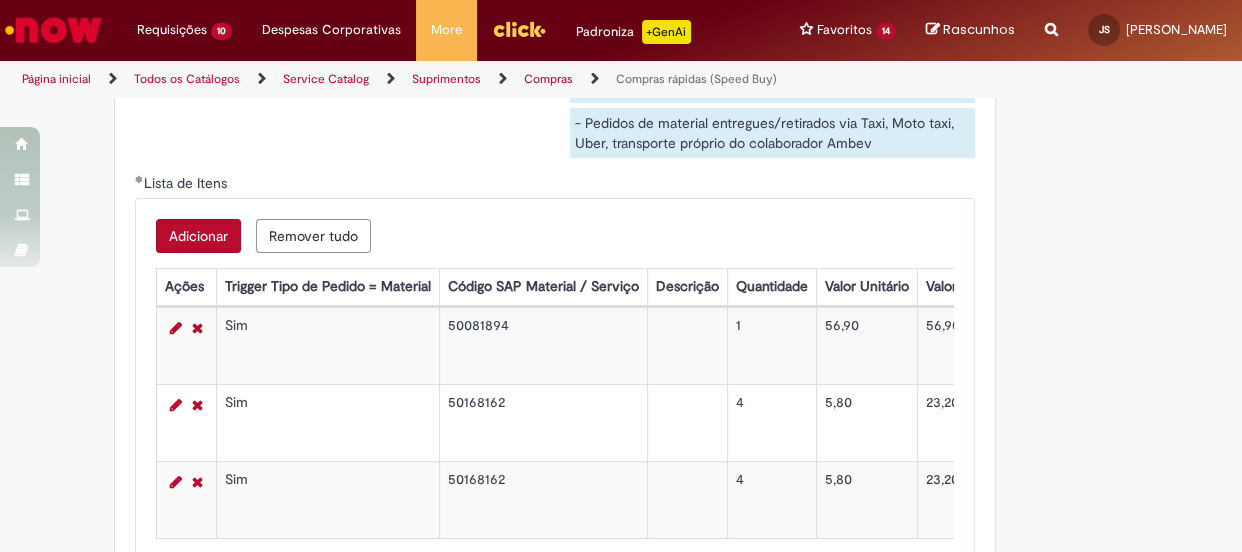 scroll, scrollTop: 3545, scrollLeft: 0, axis: vertical 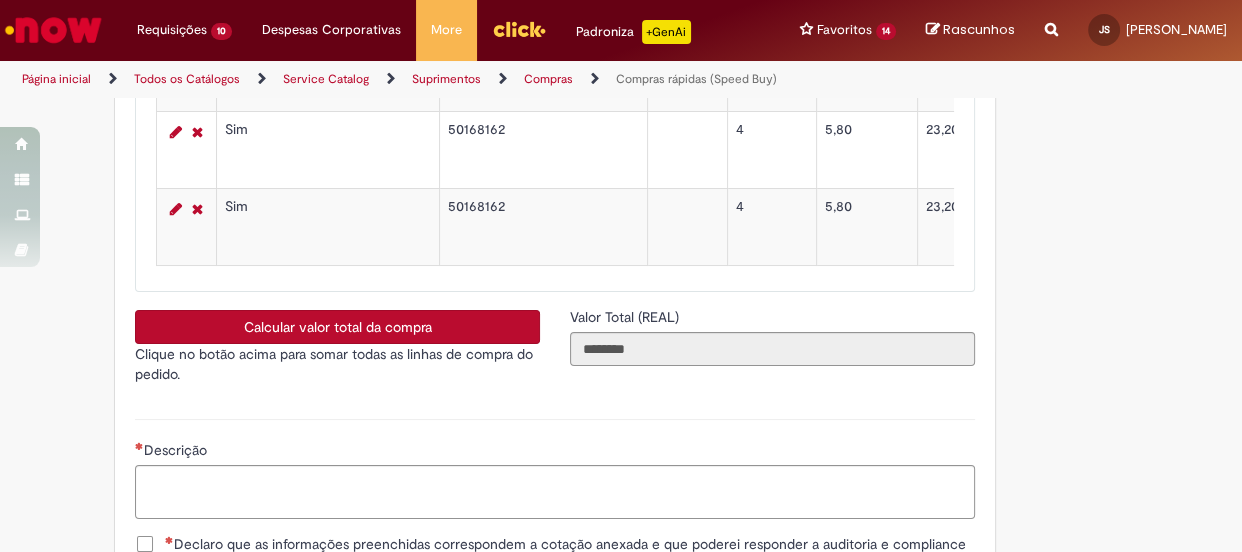 click on "Calcular valor total da compra" at bounding box center (337, 327) 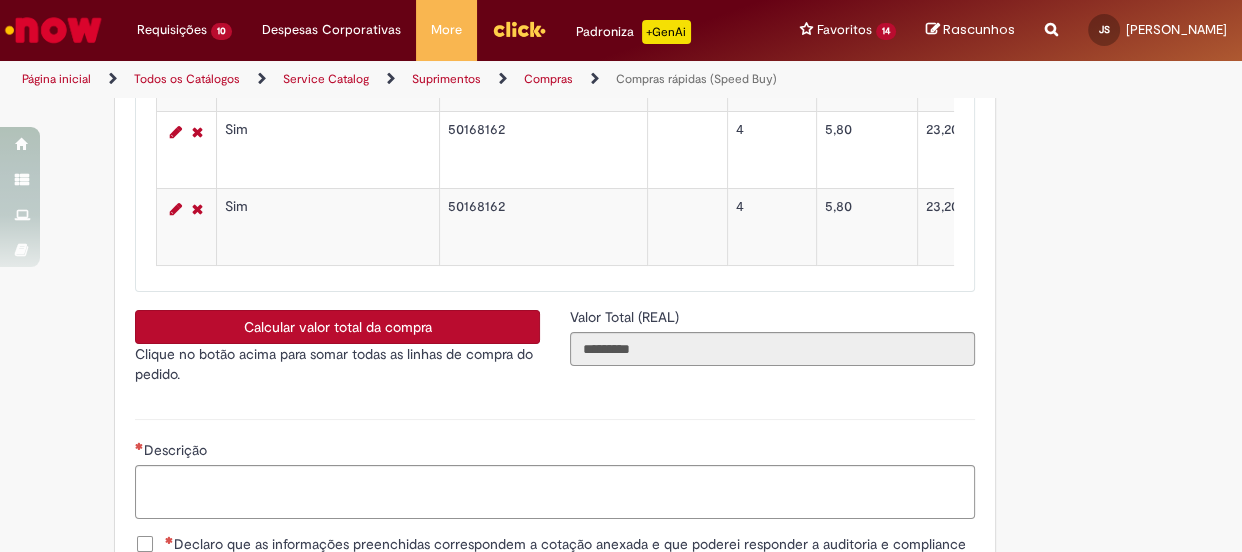 scroll, scrollTop: 3636, scrollLeft: 0, axis: vertical 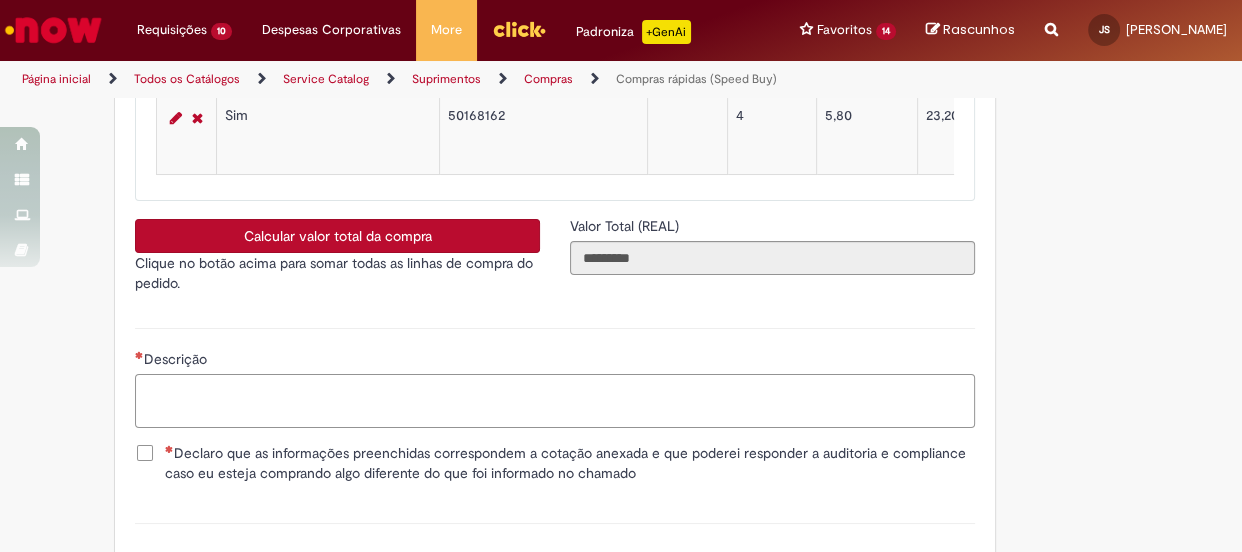 click on "Descrição" at bounding box center (555, 401) 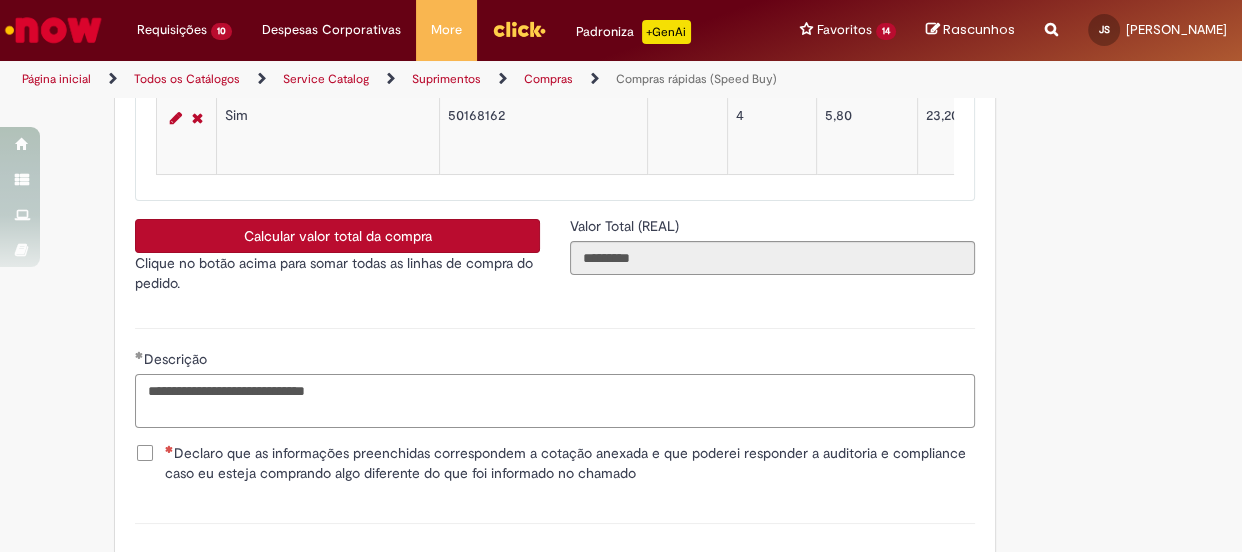 type on "**********" 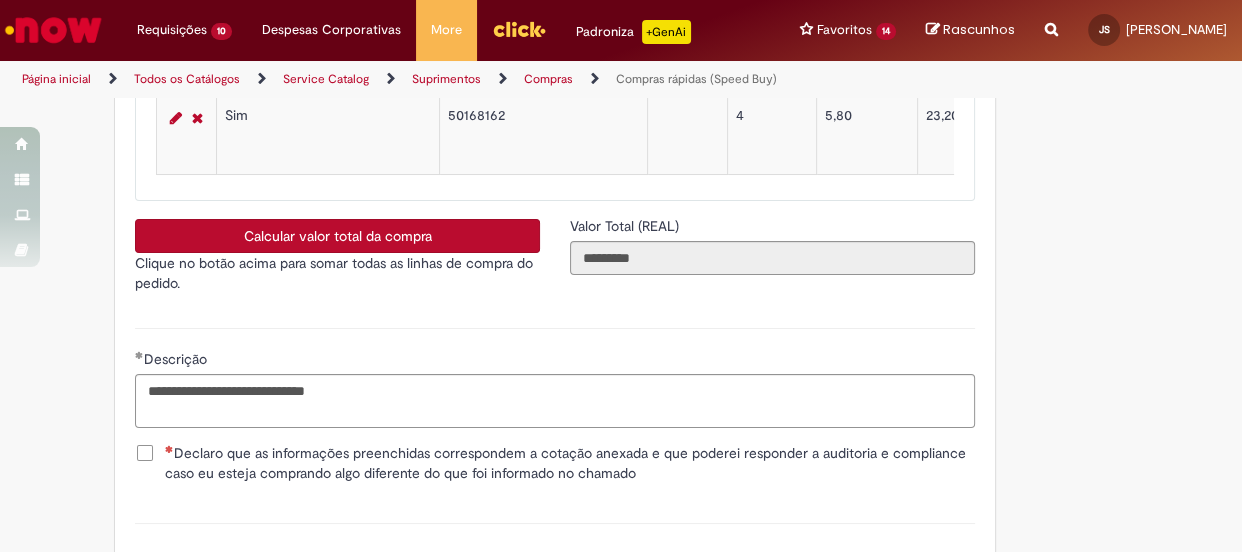 click on "Declaro que as informações preenchidas correspondem a cotação anexada e que poderei responder a auditoria e compliance caso eu esteja comprando algo diferente do que foi informado no chamado" at bounding box center (570, 463) 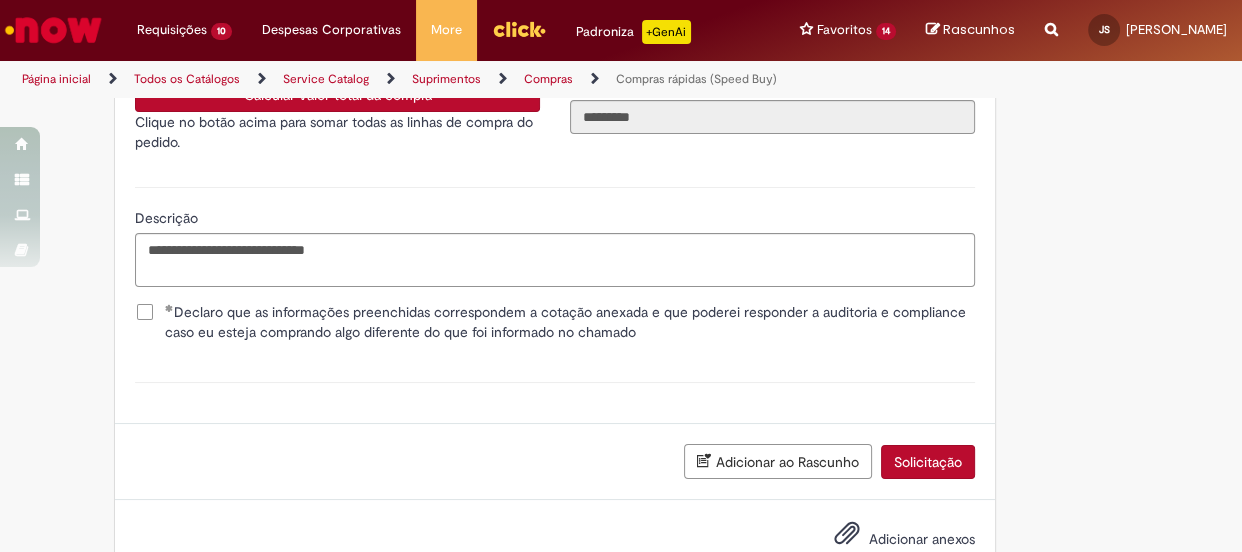 scroll, scrollTop: 3868, scrollLeft: 0, axis: vertical 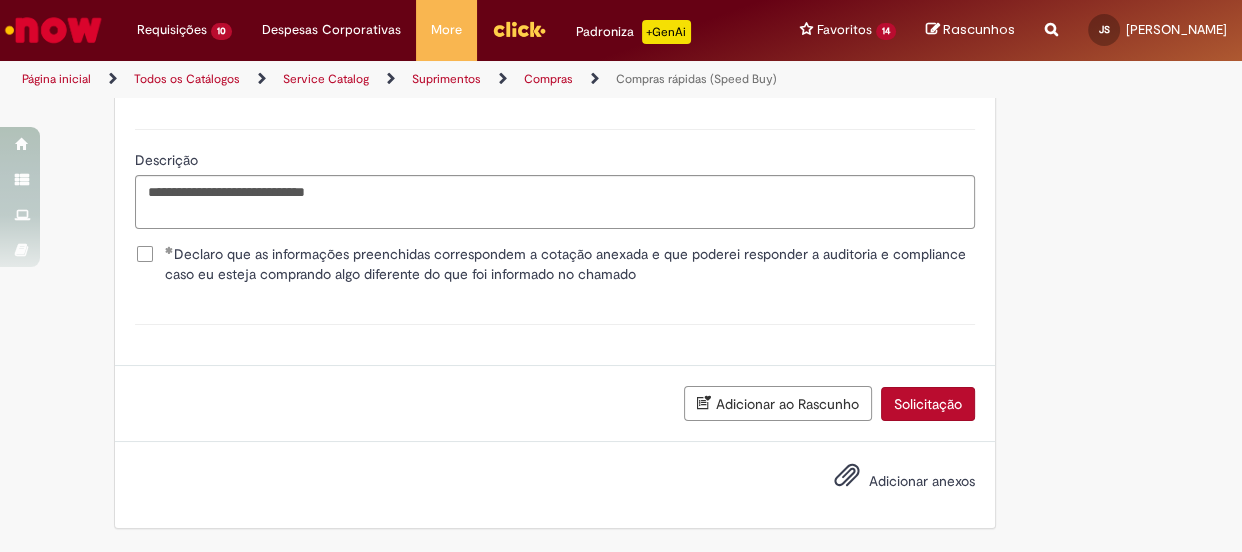 click on "Adicionar anexos" at bounding box center (555, 485) 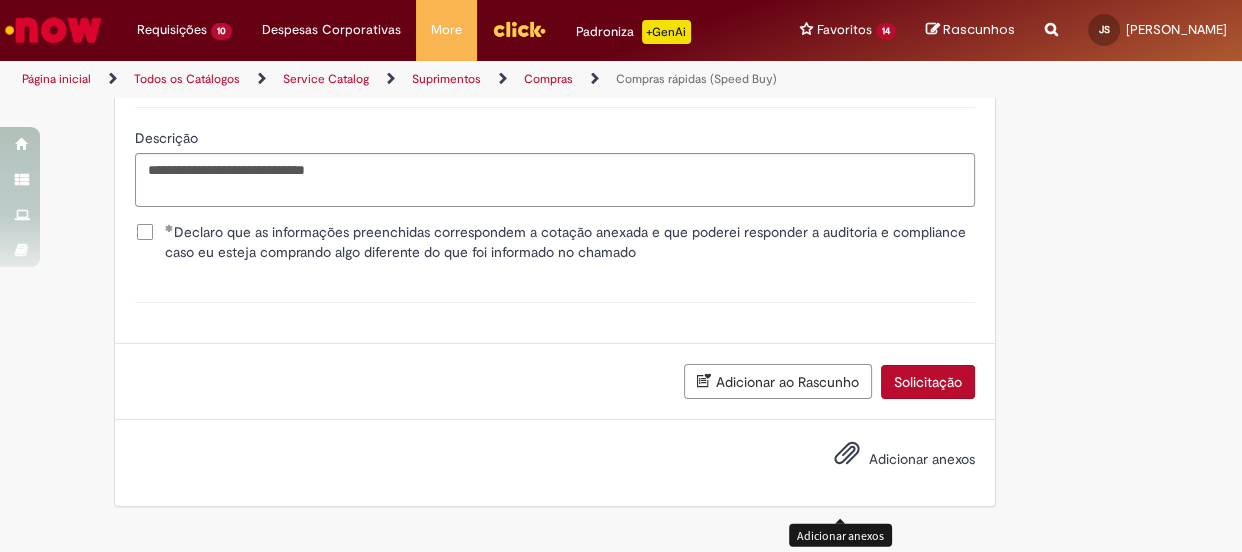 click at bounding box center (847, 454) 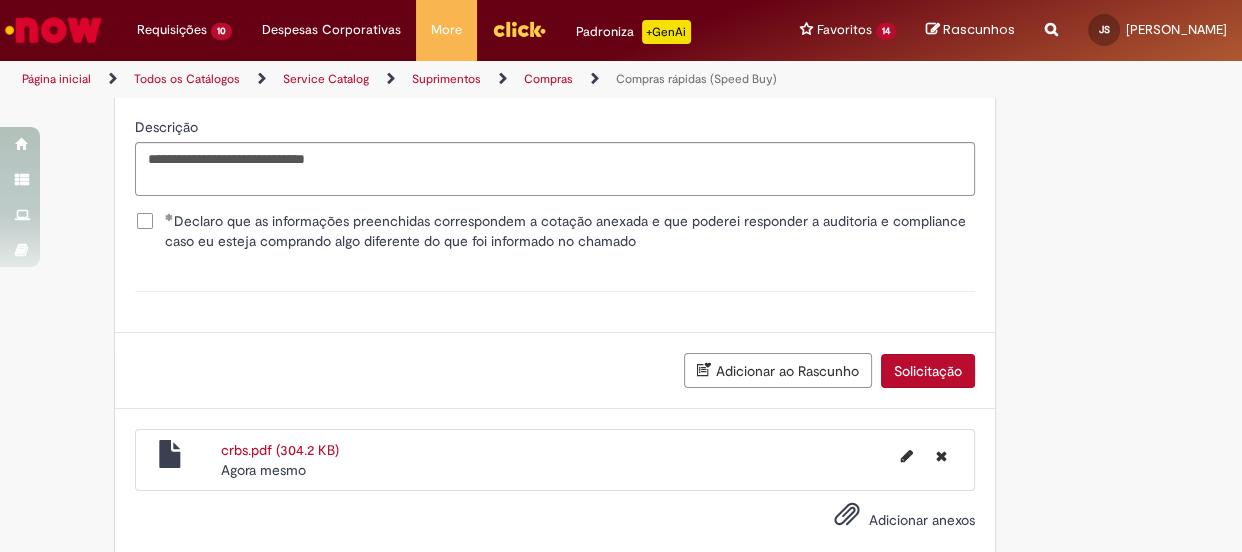 click on "Solicitação" at bounding box center (928, 371) 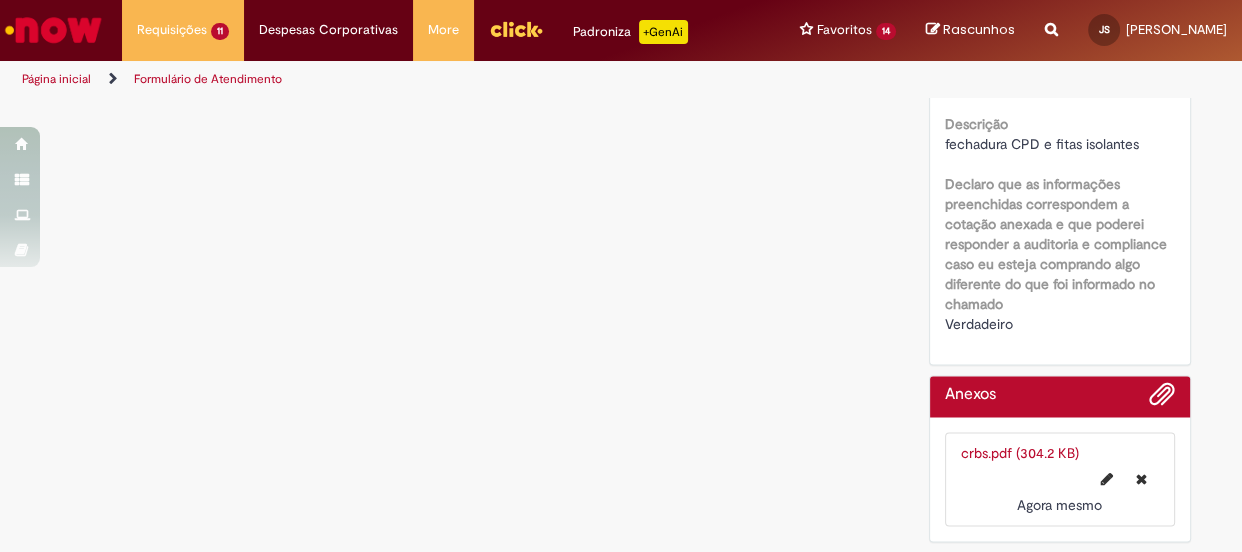 scroll, scrollTop: 0, scrollLeft: 0, axis: both 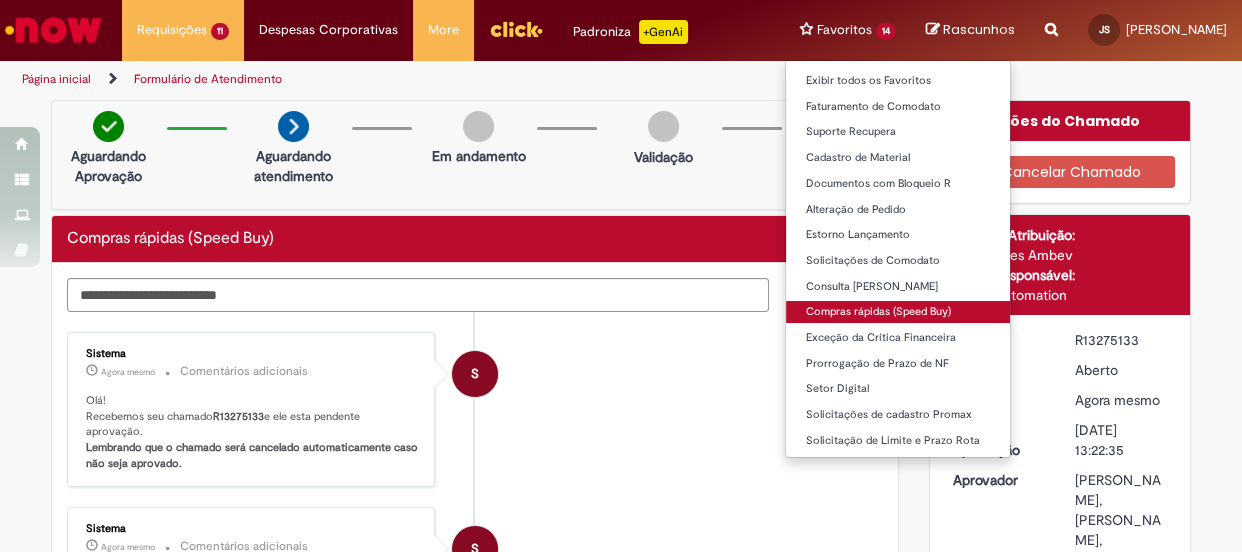 click on "Compras rápidas (Speed Buy)" at bounding box center (898, 312) 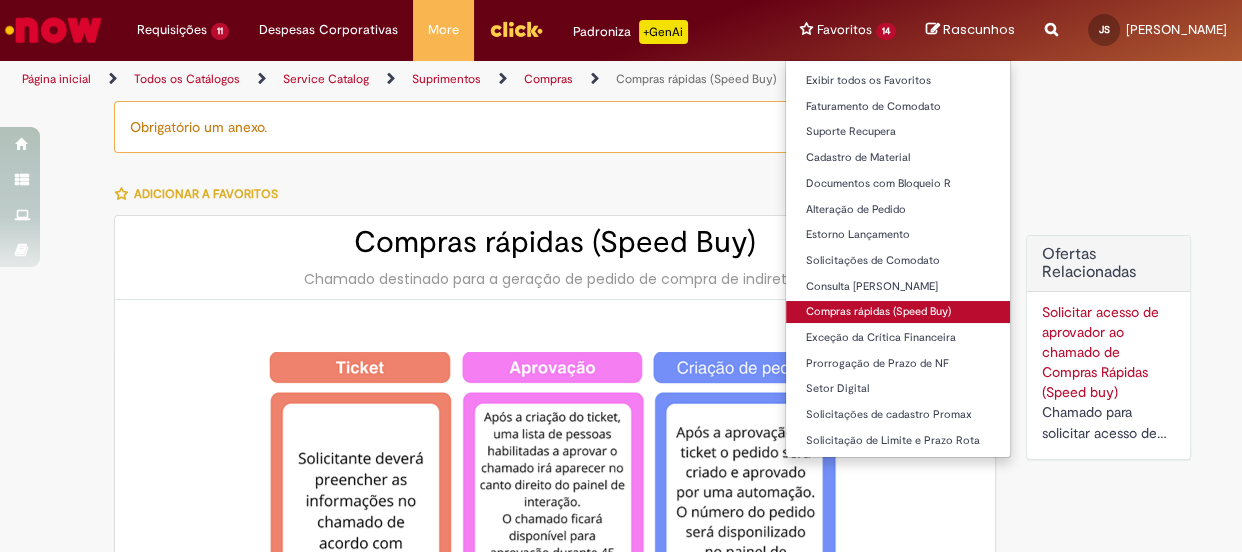 type on "********" 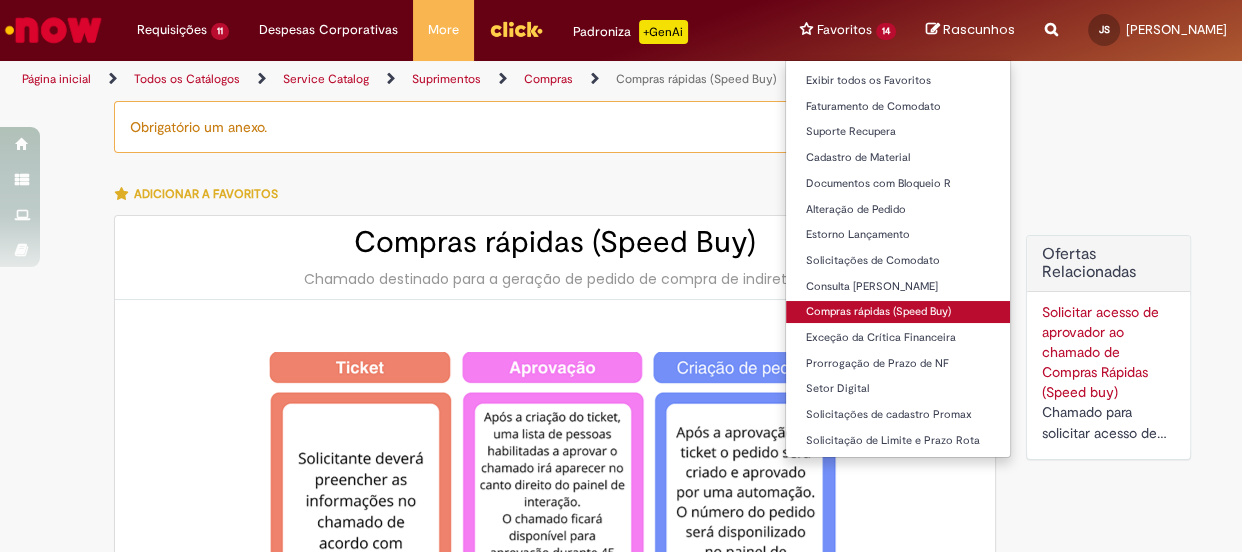 type on "**********" 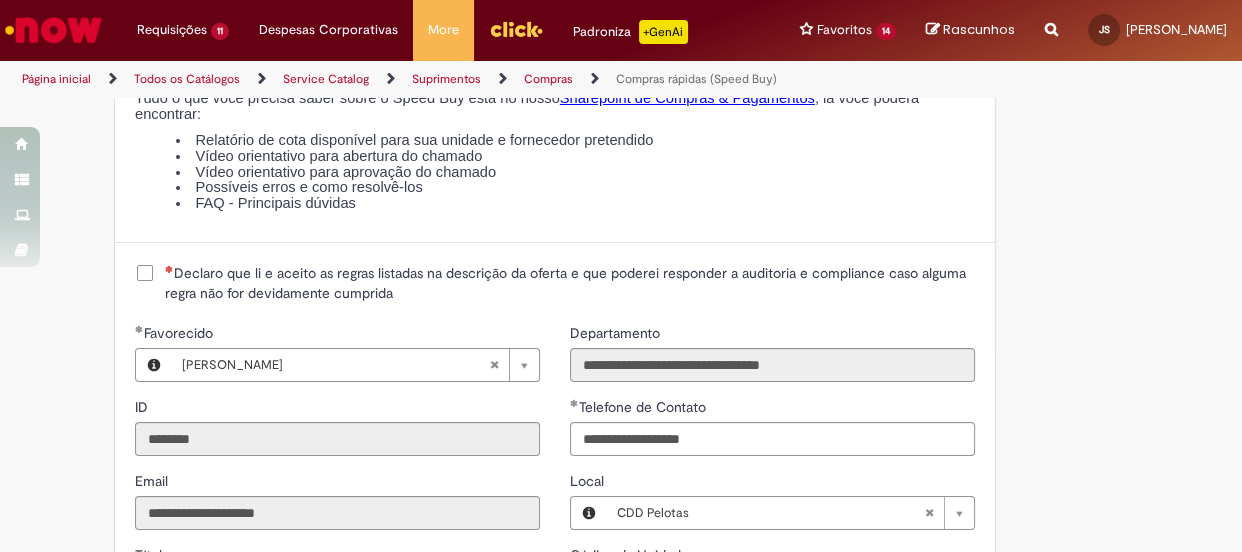 scroll, scrollTop: 2454, scrollLeft: 0, axis: vertical 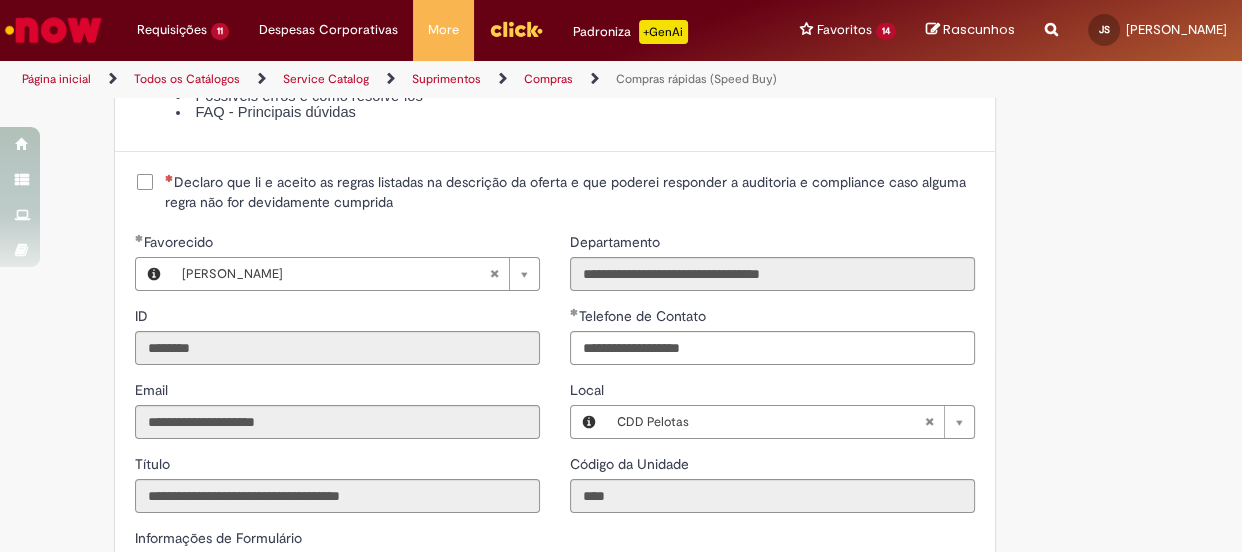 click on "Declaro que li e aceito as regras listadas na descrição da oferta e que poderei responder a auditoria e compliance caso alguma regra não for devidamente cumprida" at bounding box center (570, 192) 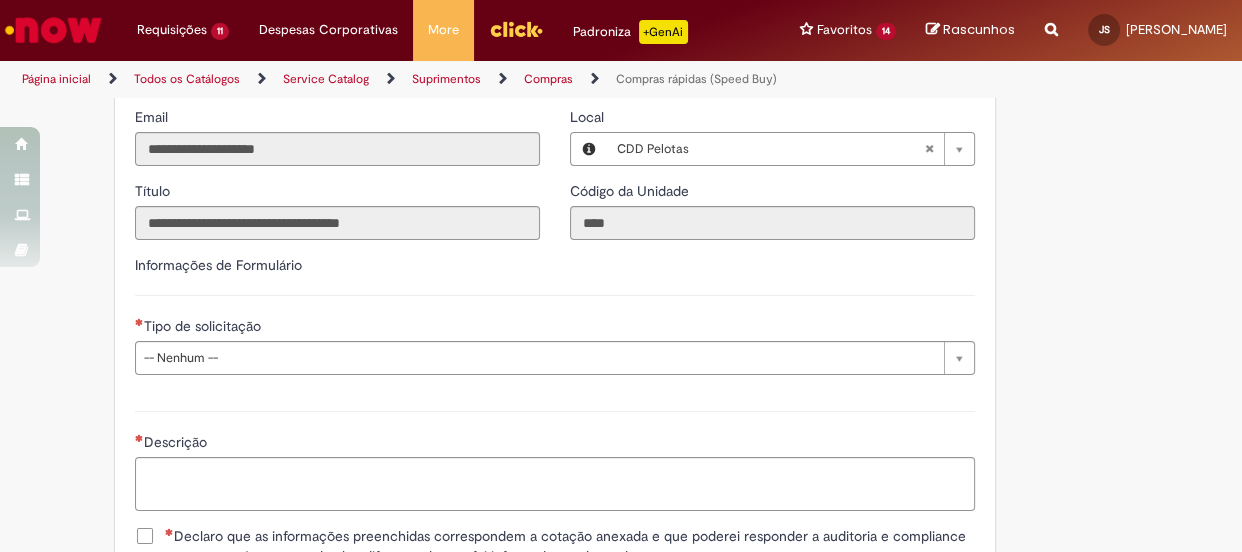 scroll, scrollTop: 2818, scrollLeft: 0, axis: vertical 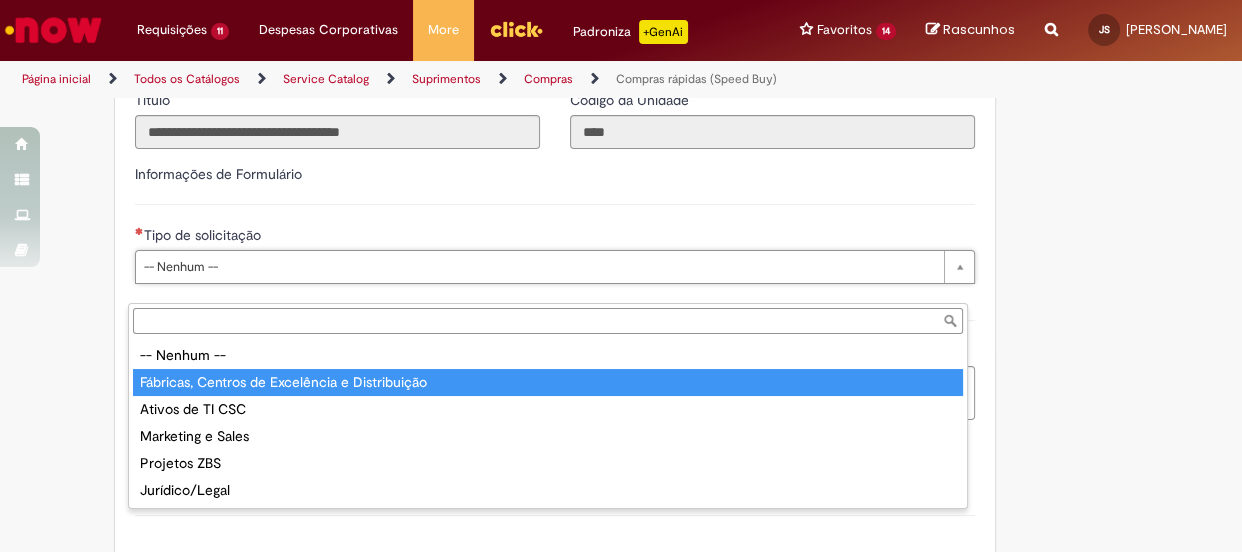 type on "**********" 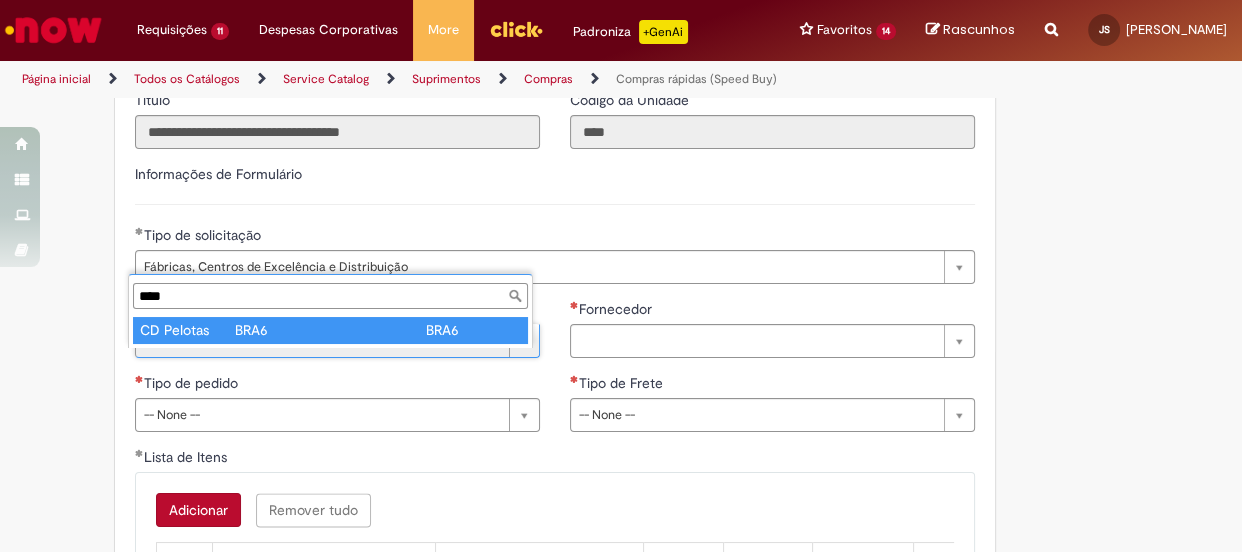 type on "****" 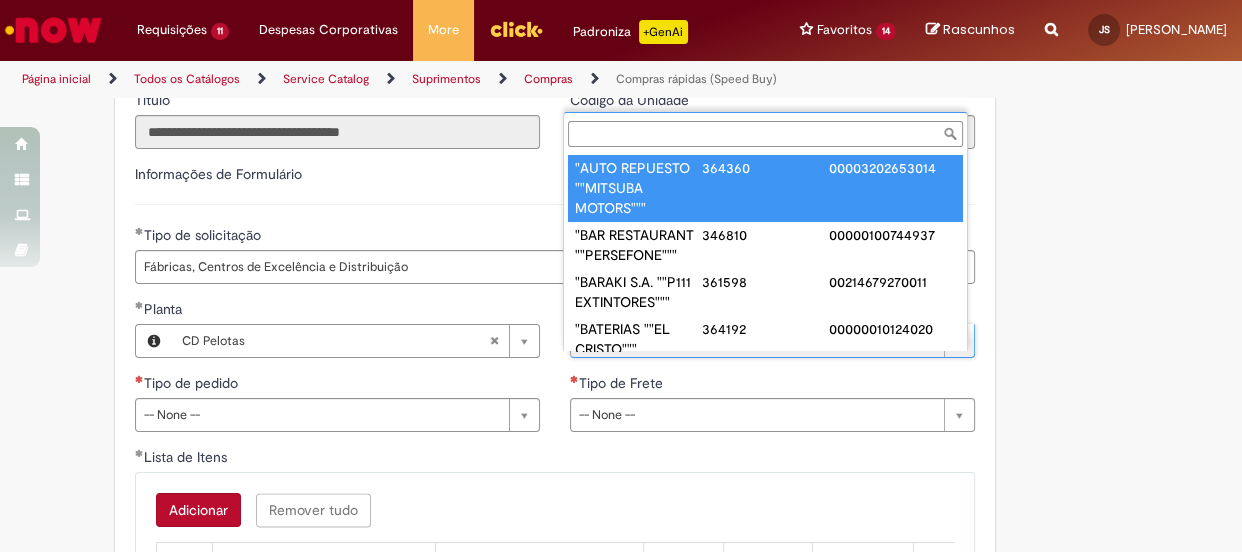 paste on "******" 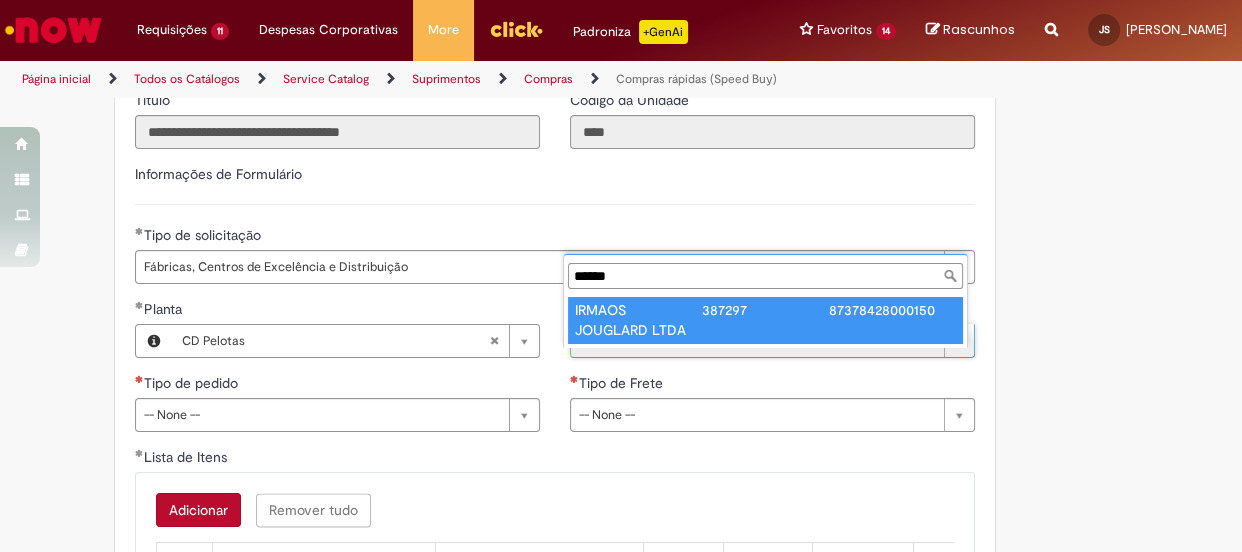 type on "******" 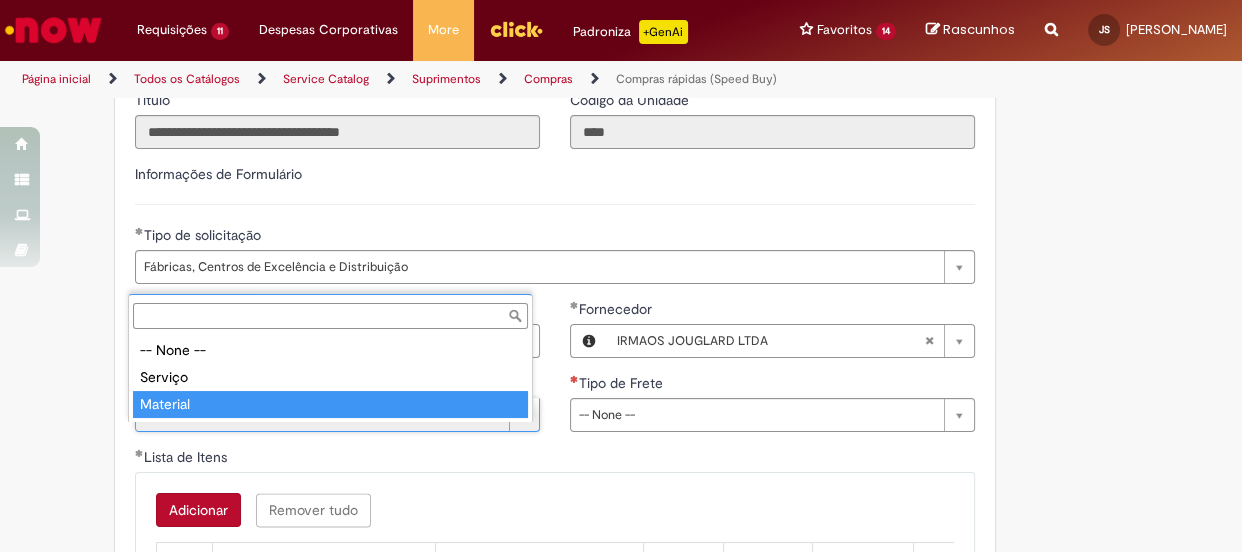 type on "********" 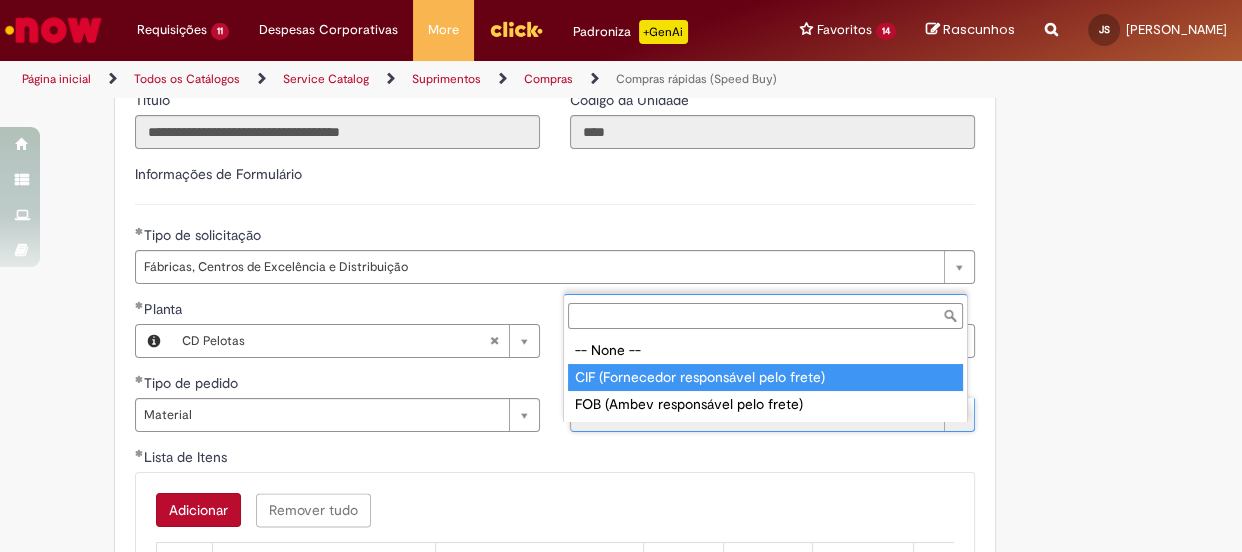 type on "**********" 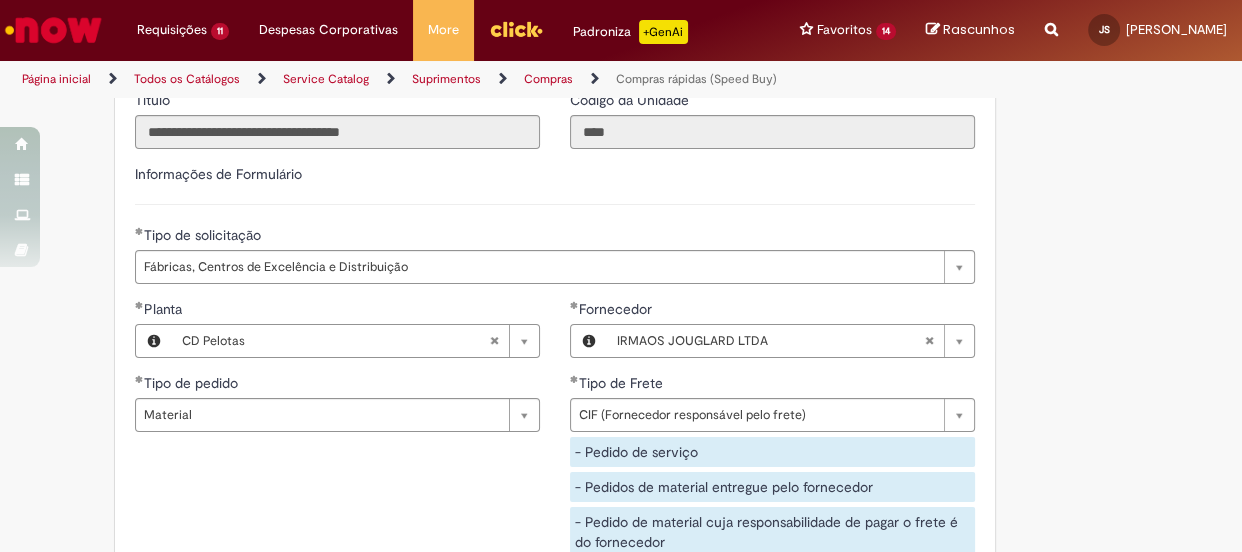 click on "Obrigatório um anexo.
Adicionar a Favoritos
Compras rápidas (Speed Buy)
Chamado destinado para a geração de pedido de compra de indiretos.
O Speed buy é a ferramenta oficial para a geração de pedidos de compra que atenda aos seguintes requisitos:
Compras de material e serviço indiretos
Compras inferiores a R$13.000 *
Compras com fornecedores nacionais
Compras de material sem contrato ativo no SAP para o centro solicitado
* Essa cota é referente ao tipo de solicitação padrão de Speed buy. Os chamados com cotas especiais podem possuir valores divergentes.
Regras de Utilização
No campo “Tipo de Solicitação” selecionar a opção correspondente a sua unidade de negócio.
Solicitação Padrão de Speed buy:
Fábricas, centros de Excelência e de Distribuição:  habilitado para todos usuários ambev
Ativos   de TI:" at bounding box center (621, -672) 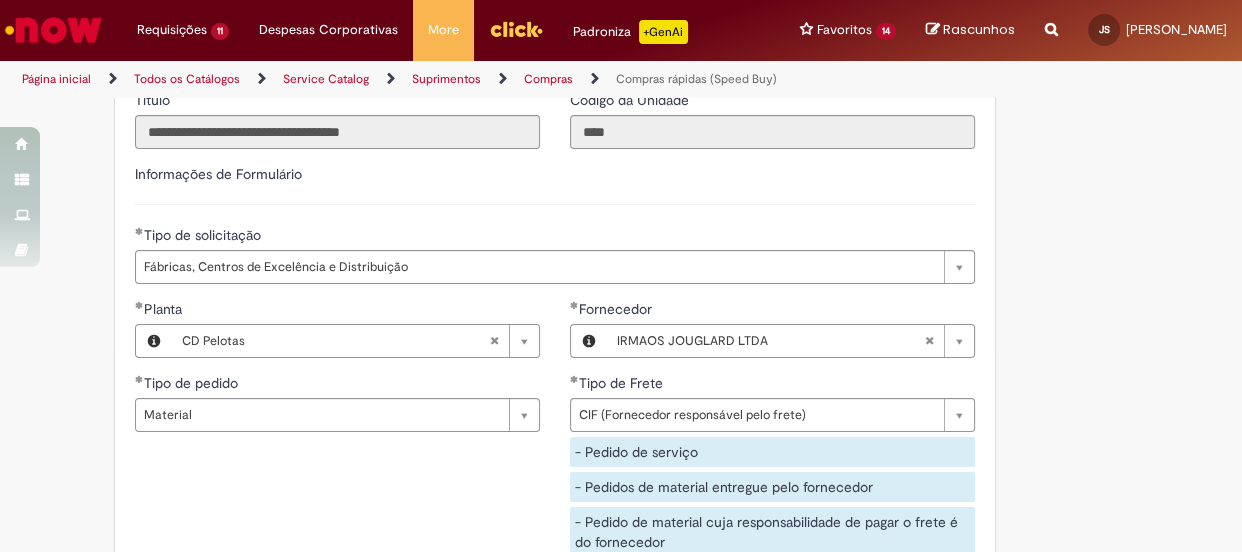 scroll, scrollTop: 3000, scrollLeft: 0, axis: vertical 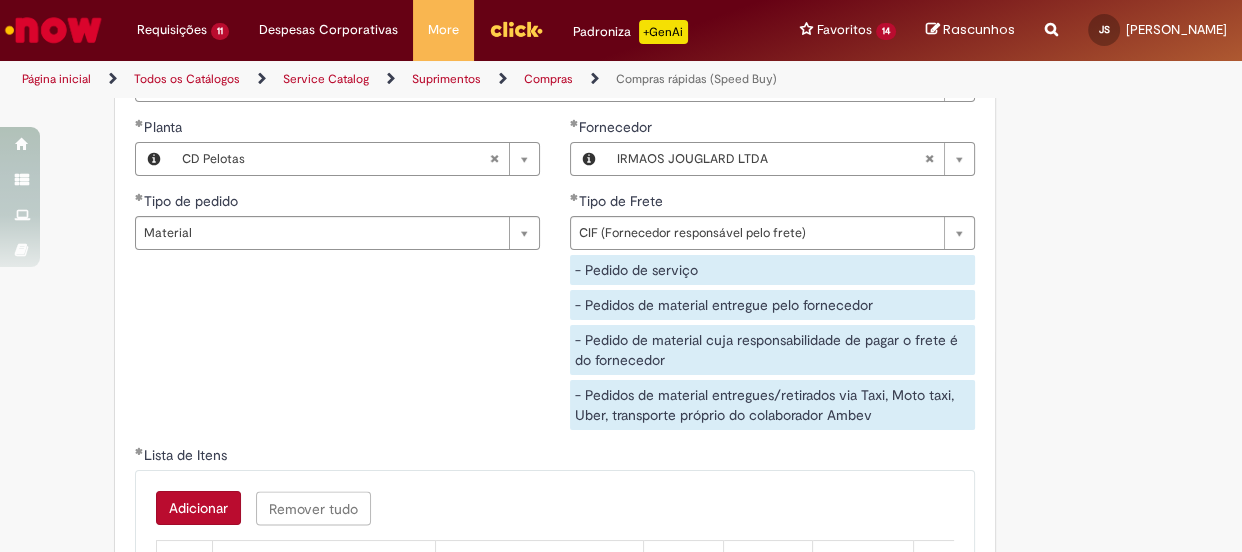 click on "Adicionar" at bounding box center [198, 508] 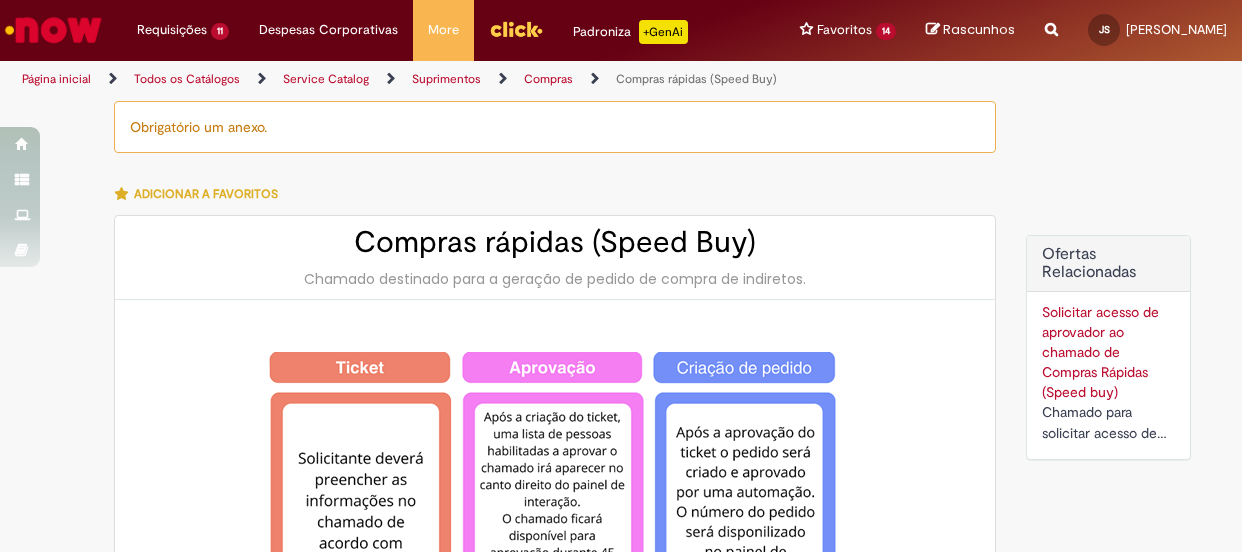 scroll, scrollTop: 0, scrollLeft: 0, axis: both 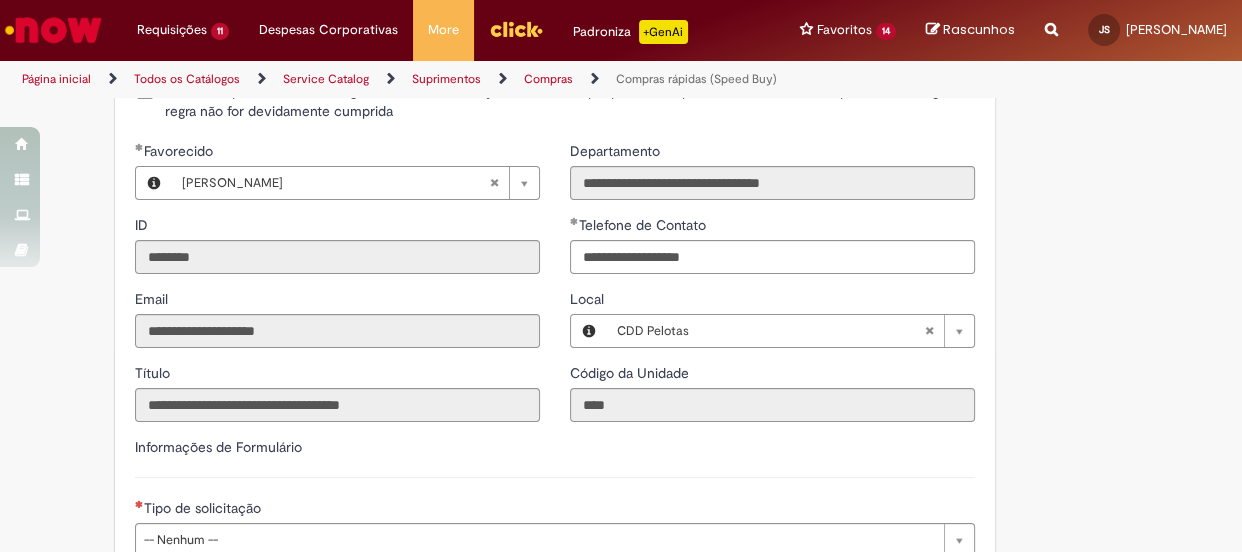 click on "Declaro que li e aceito as regras listadas na descrição da oferta e que poderei responder a auditoria e compliance caso alguma regra não for devidamente cumprida" at bounding box center [570, 101] 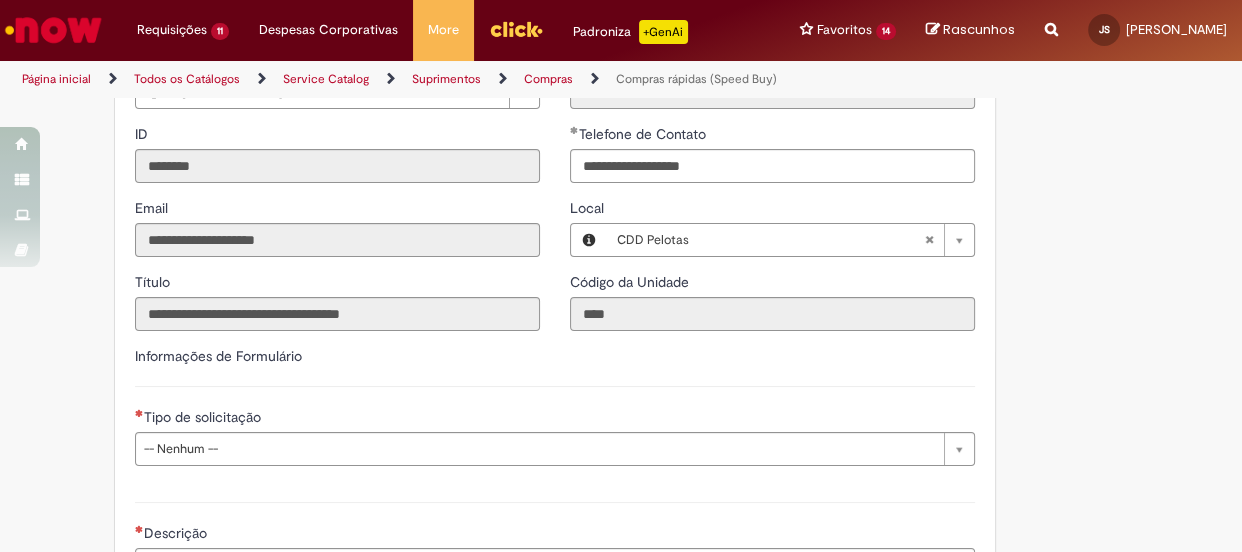 scroll, scrollTop: 2727, scrollLeft: 0, axis: vertical 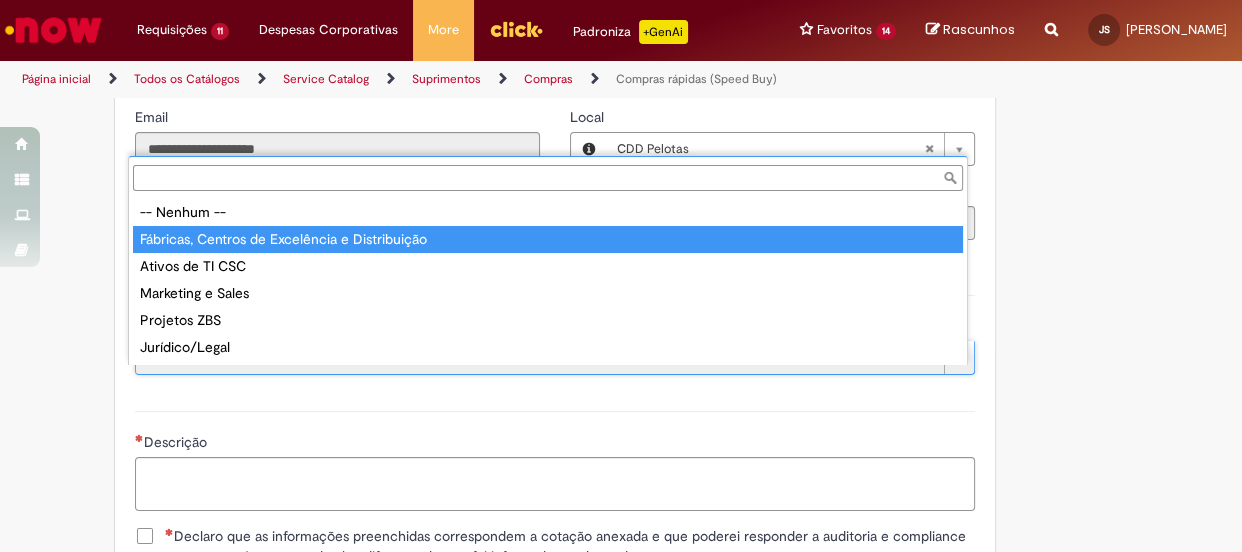 type on "**********" 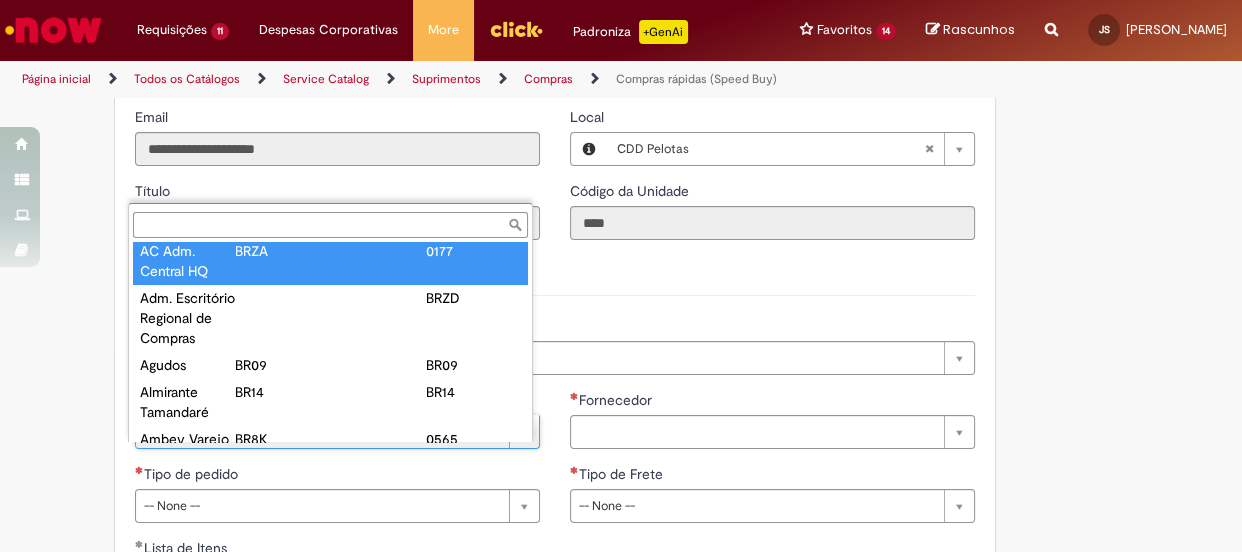 scroll, scrollTop: 0, scrollLeft: 0, axis: both 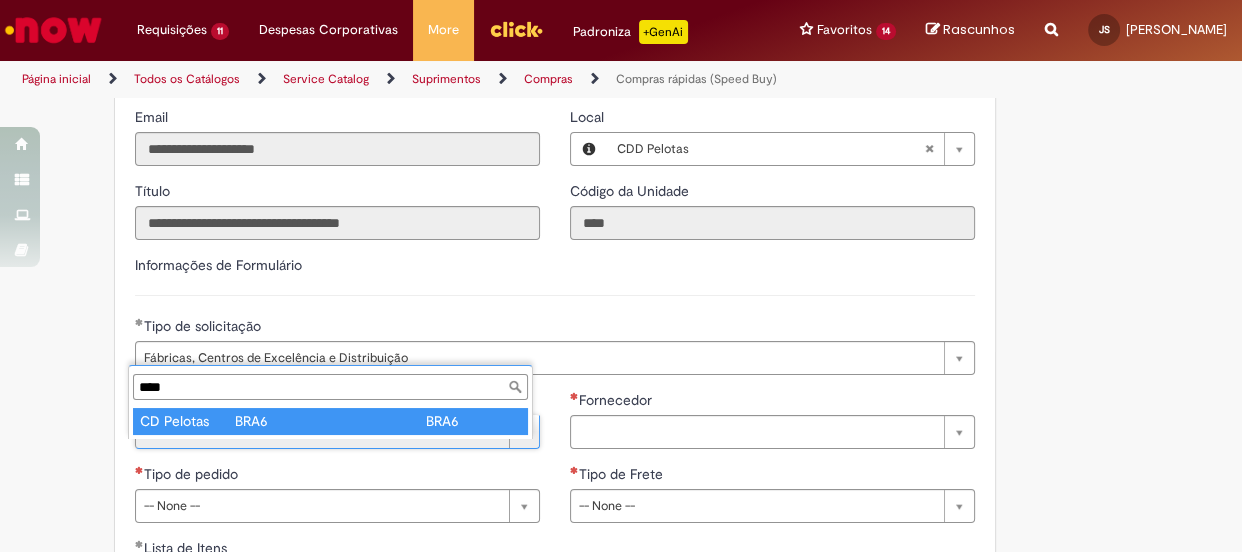 type on "****" 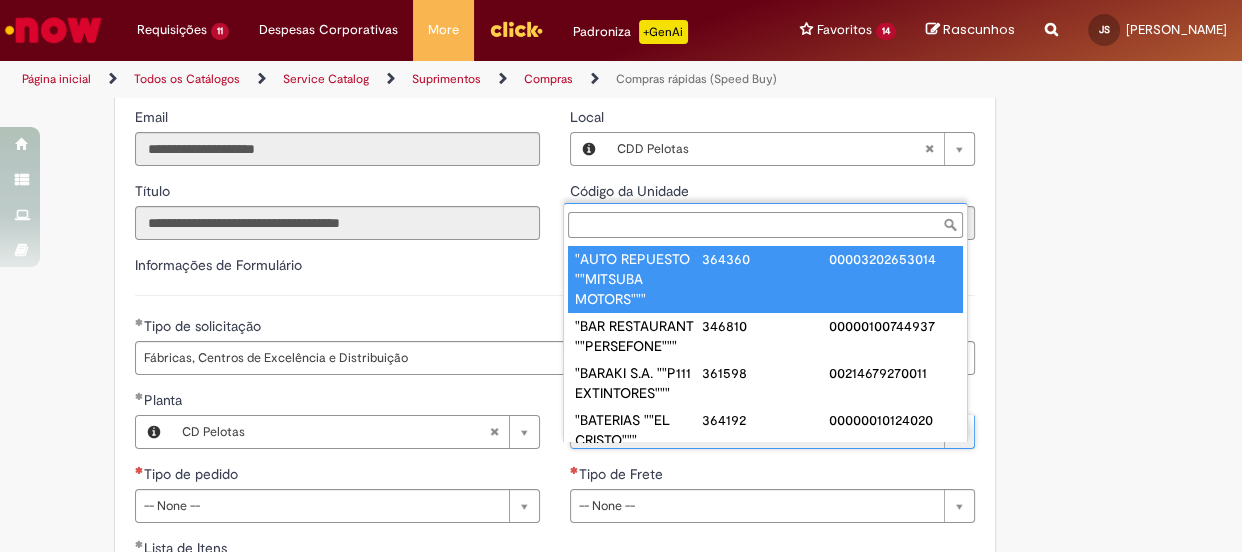 paste on "******" 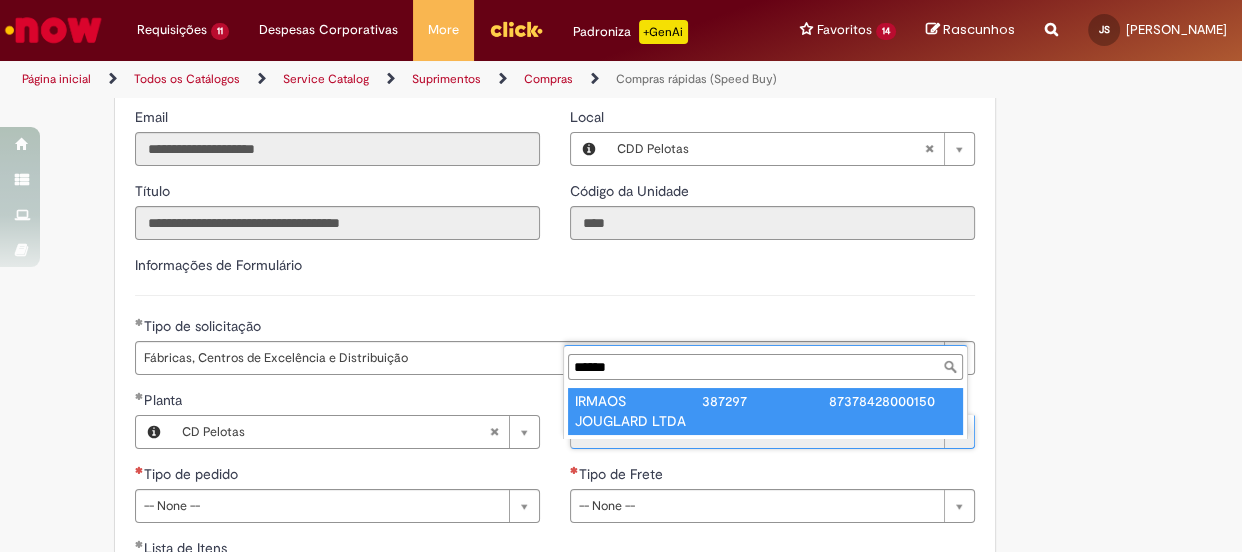type on "******" 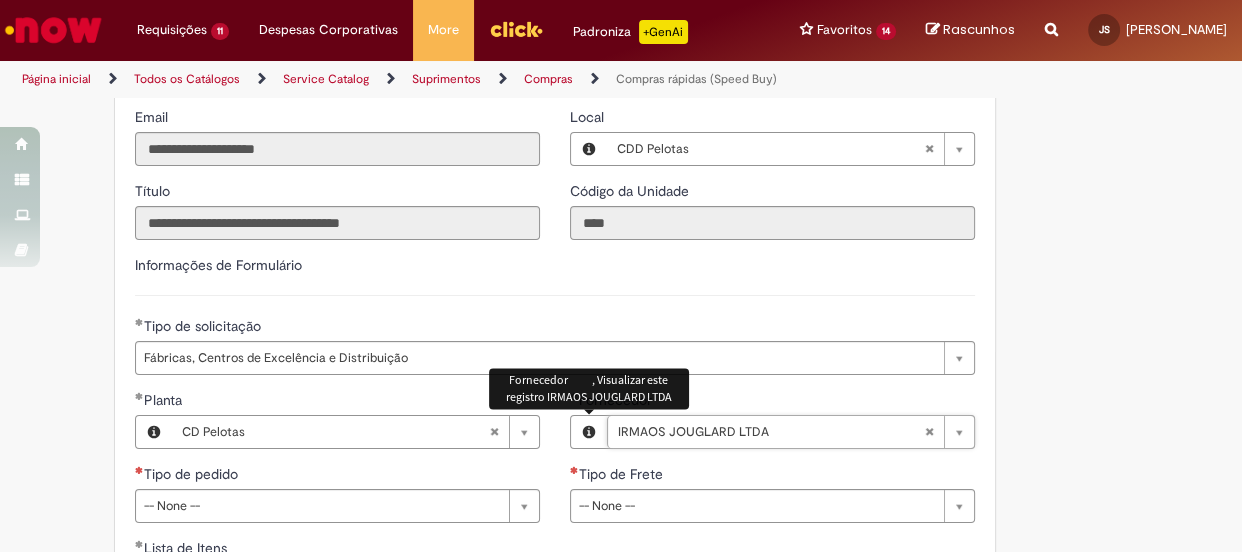 scroll, scrollTop: 2909, scrollLeft: 0, axis: vertical 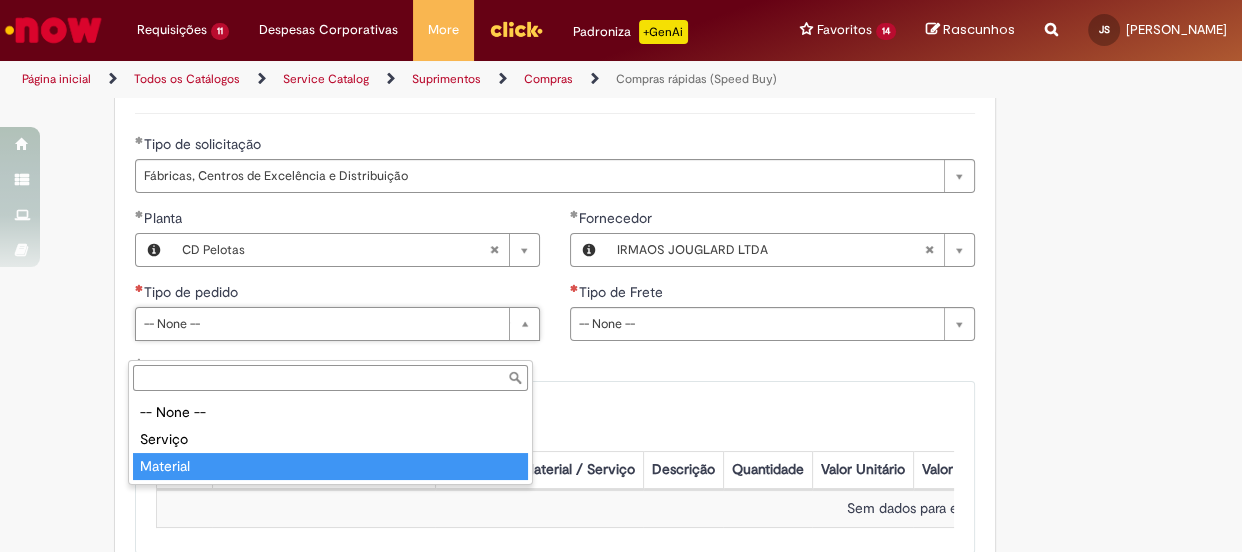 type on "********" 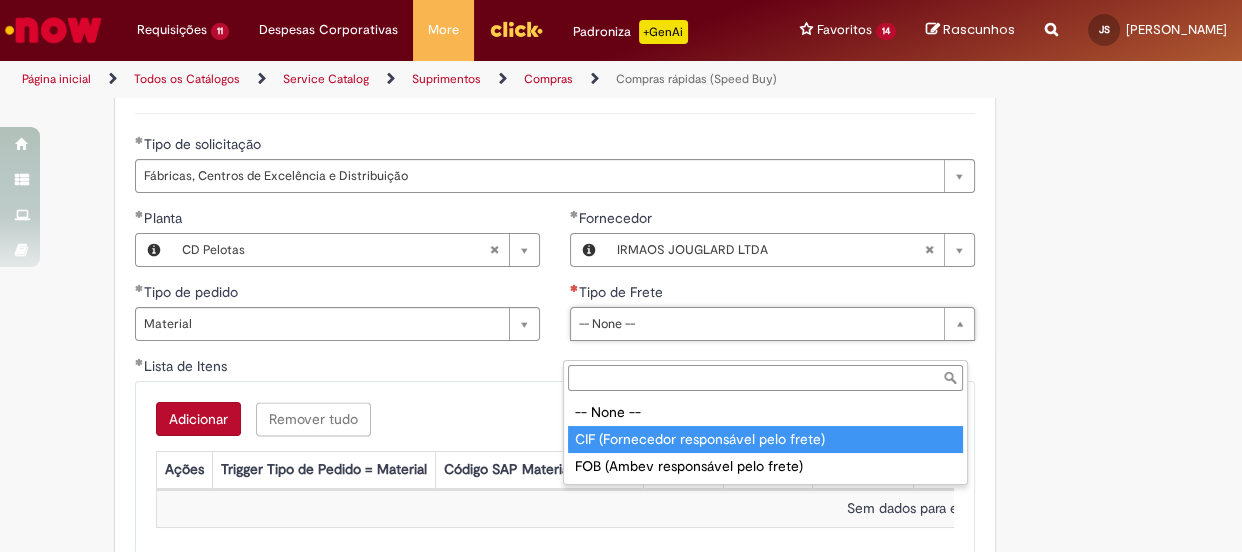 type on "**********" 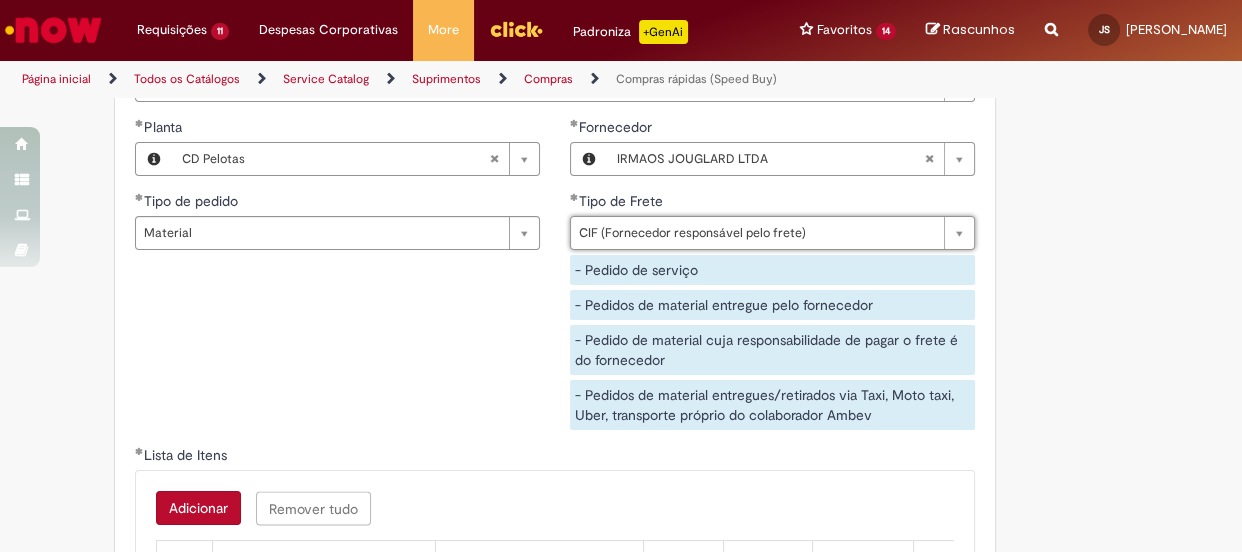 scroll, scrollTop: 3090, scrollLeft: 0, axis: vertical 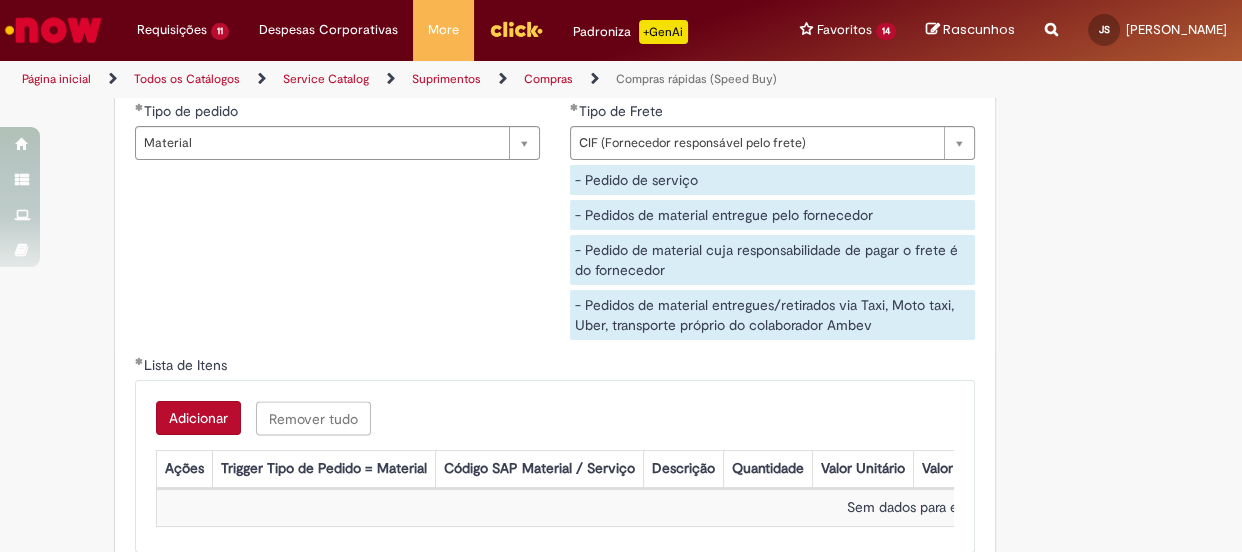click on "Adicionar" at bounding box center (198, 418) 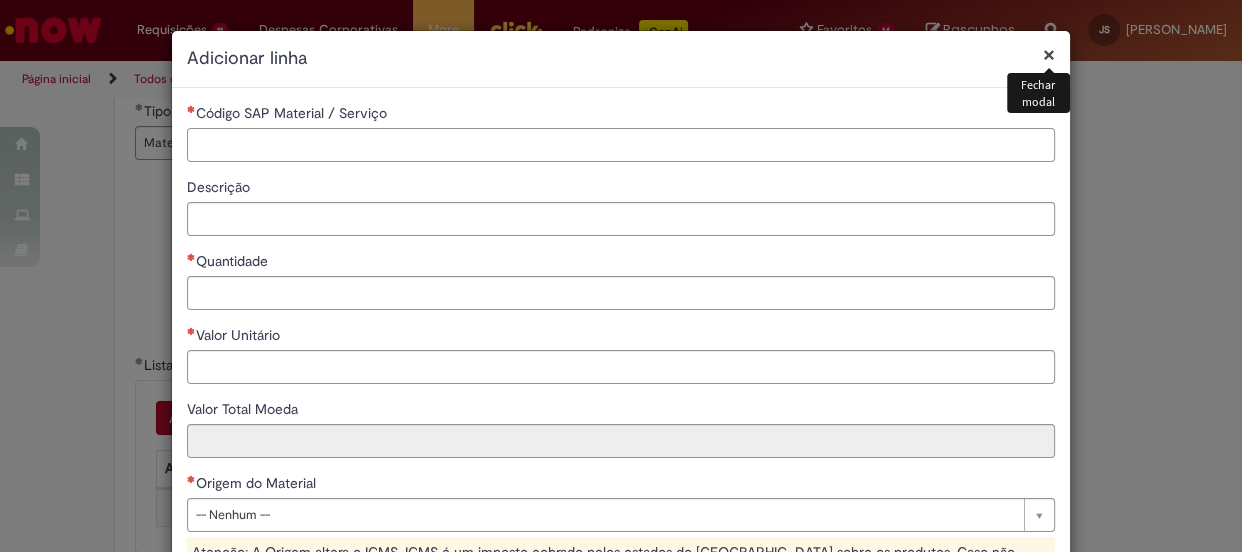 click on "Código SAP Material / Serviço" at bounding box center [621, 145] 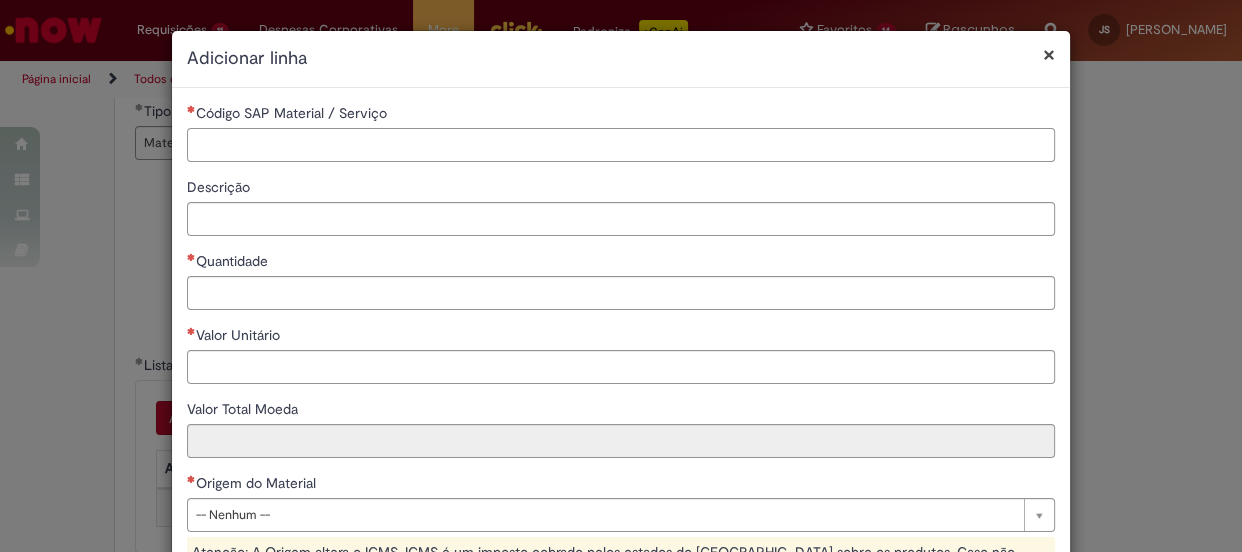 paste on "********" 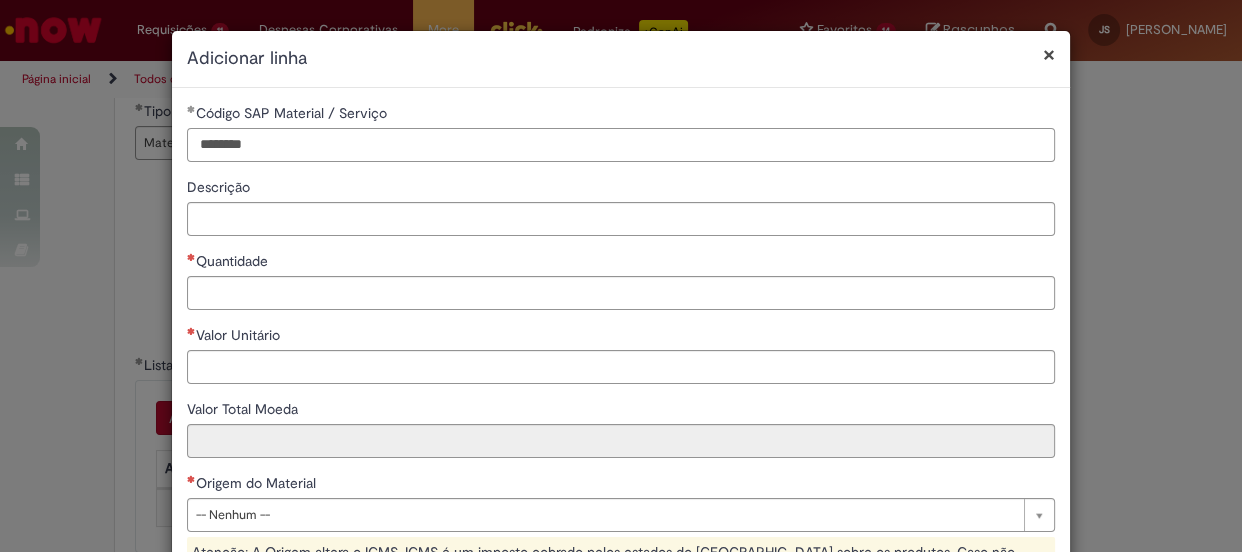 type on "********" 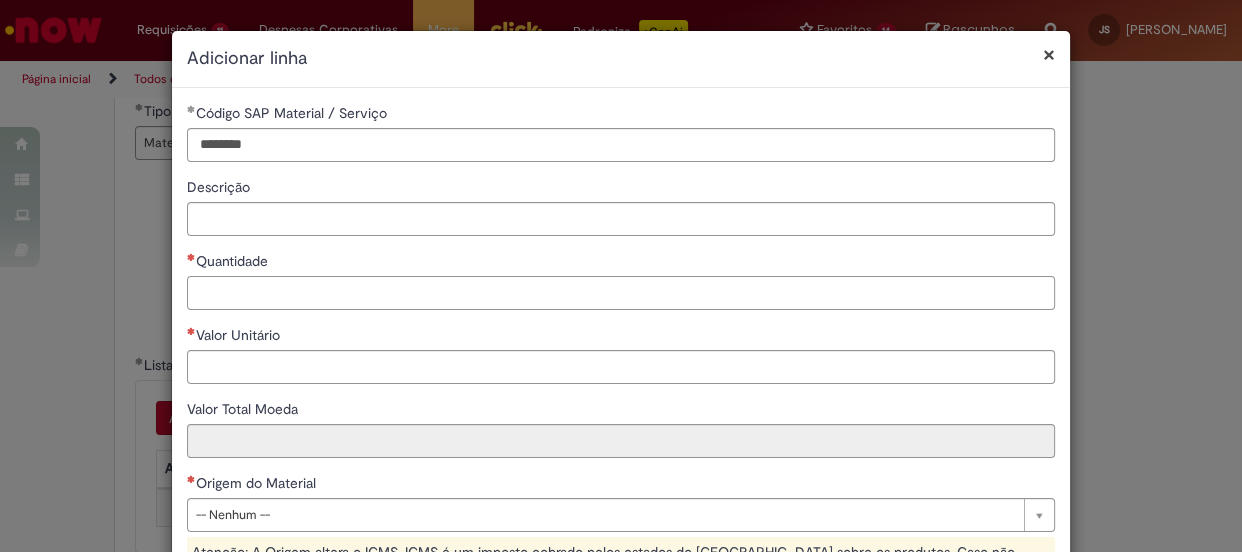 click on "Quantidade" at bounding box center [621, 293] 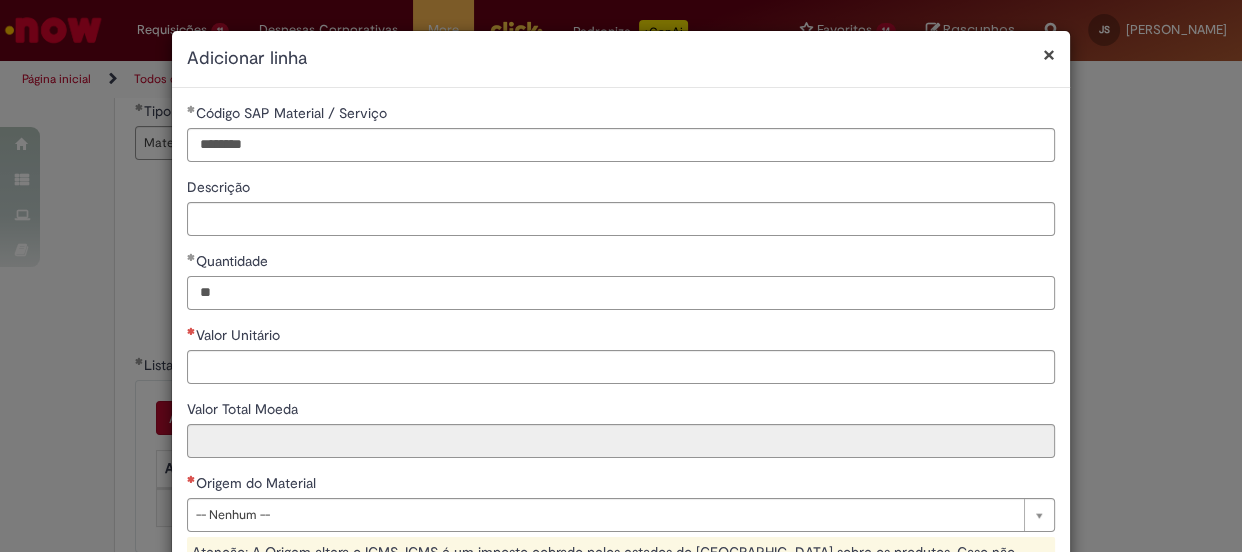 type on "**" 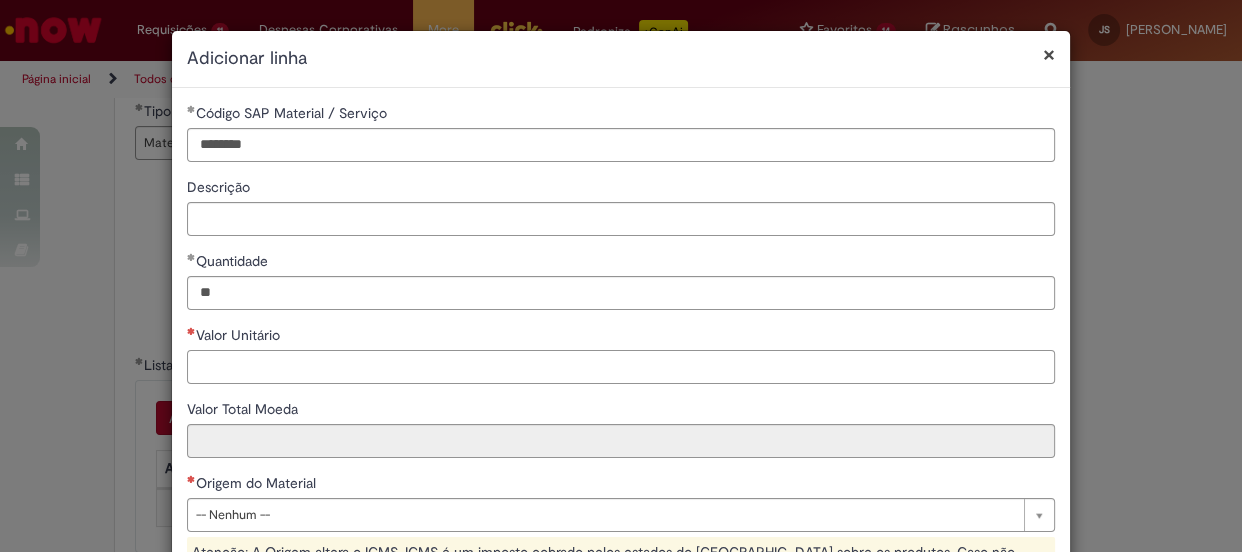 click on "Valor Unitário" at bounding box center [621, 367] 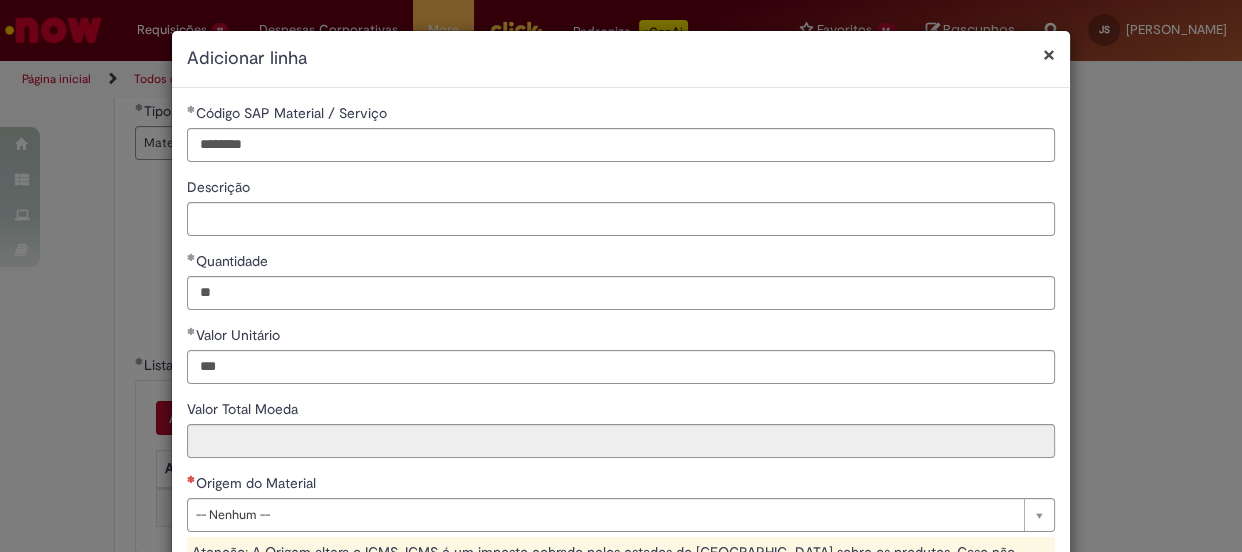 type on "****" 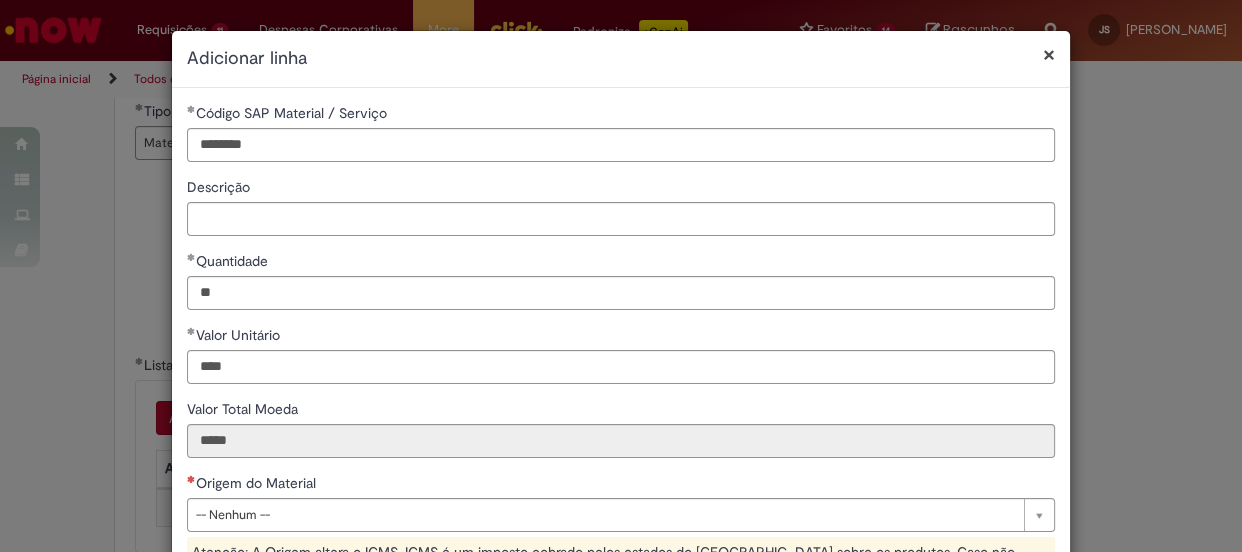 click on "**********" at bounding box center [621, 491] 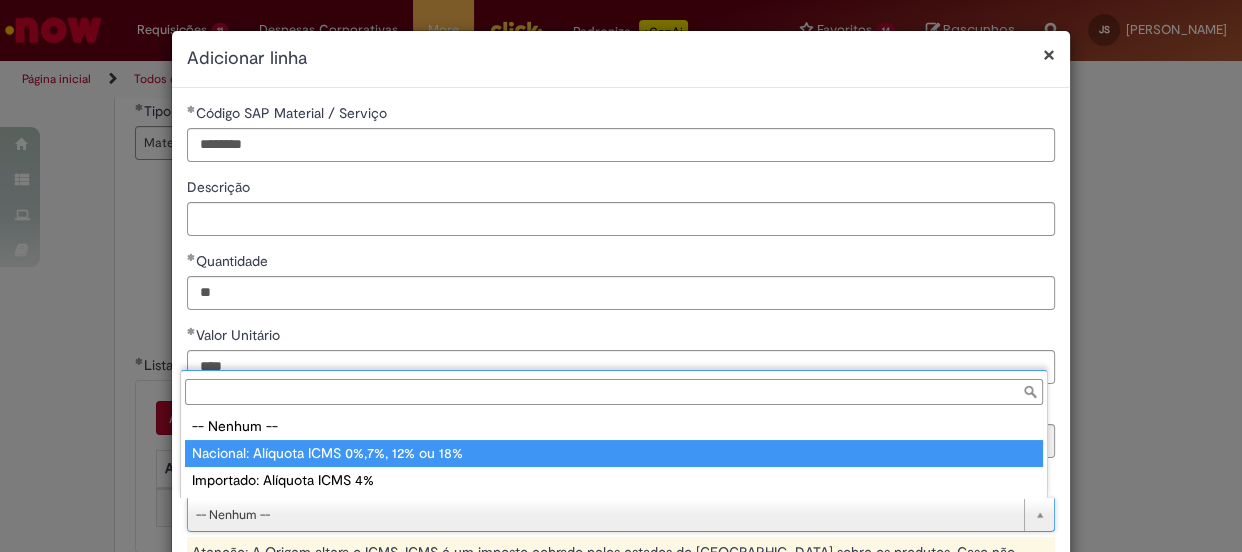 type on "**********" 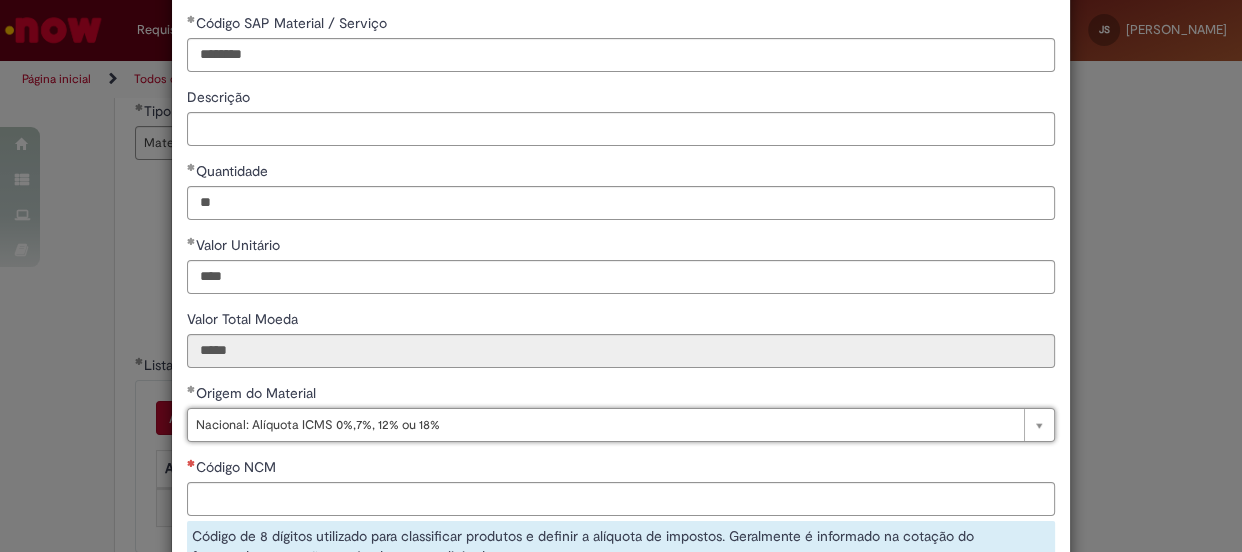 scroll, scrollTop: 181, scrollLeft: 0, axis: vertical 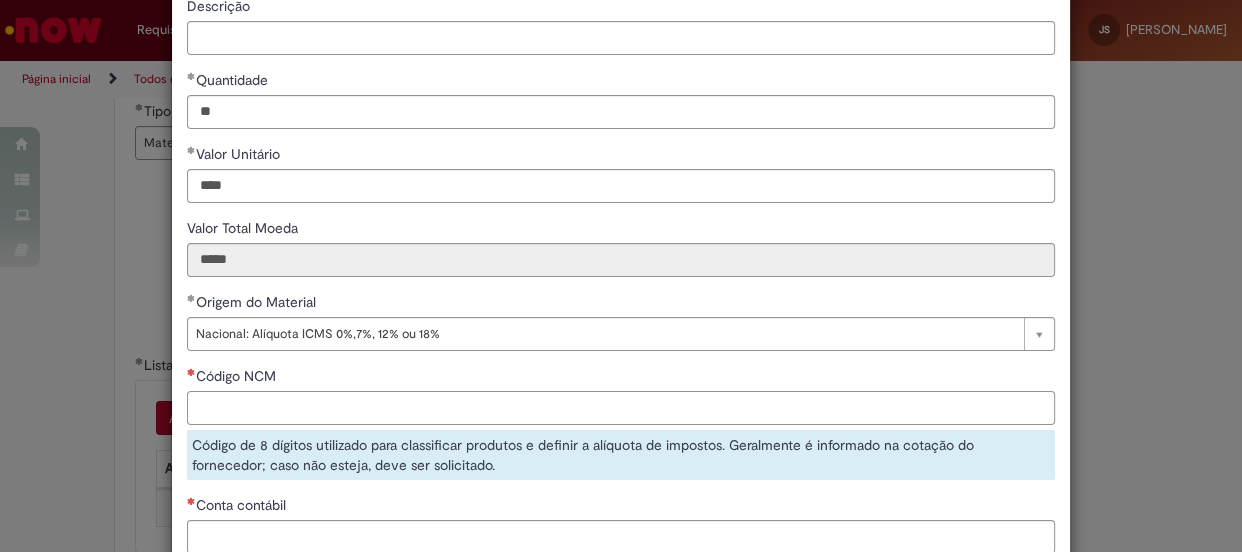click on "Código NCM" at bounding box center [621, 408] 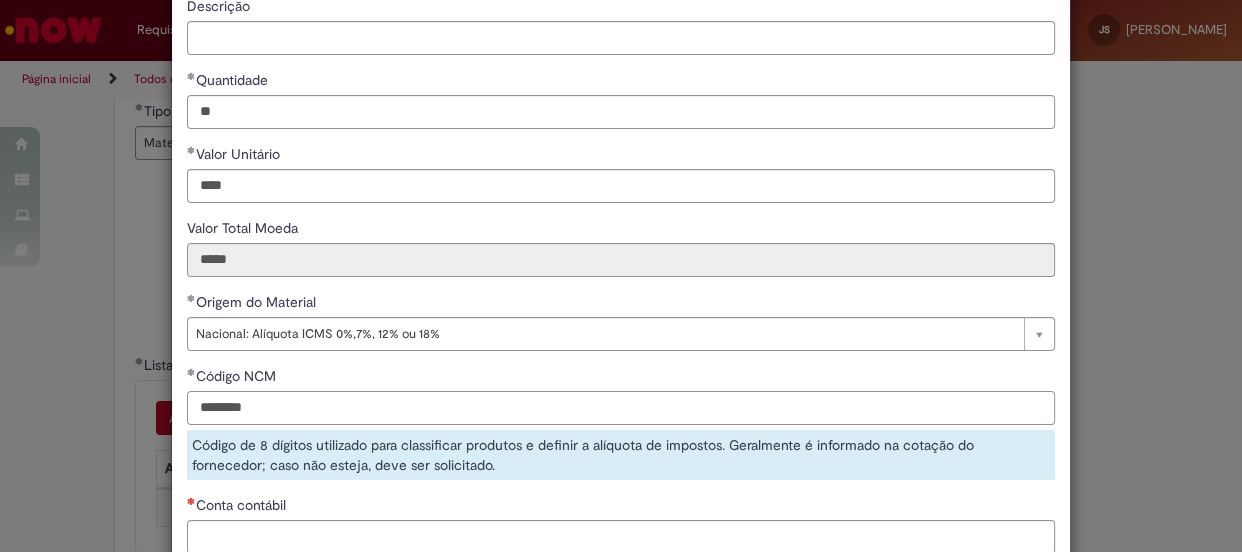 scroll, scrollTop: 272, scrollLeft: 0, axis: vertical 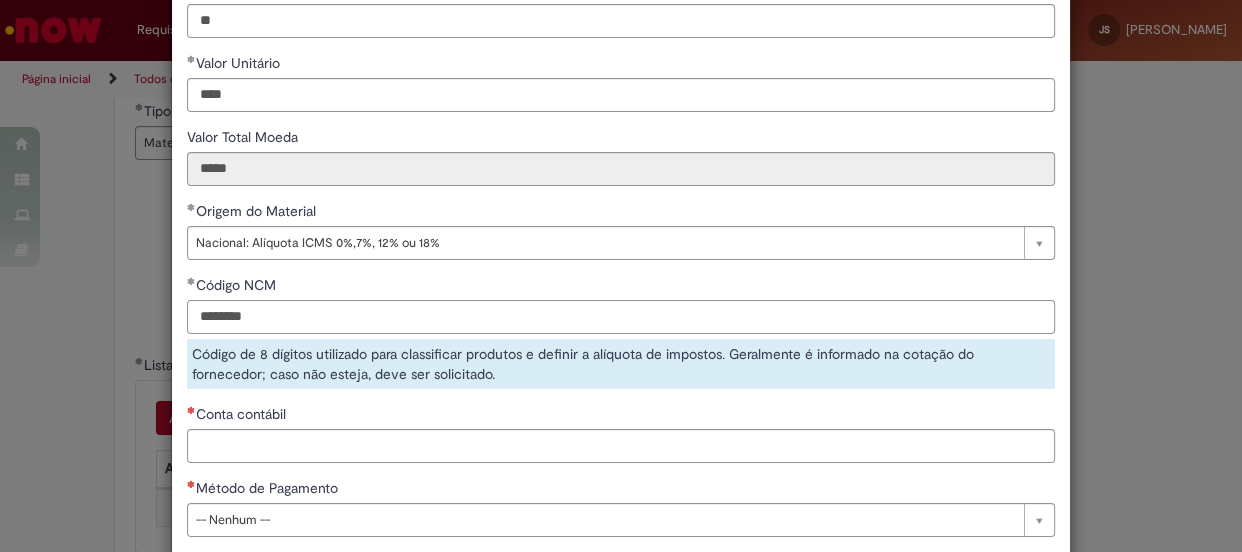 type on "********" 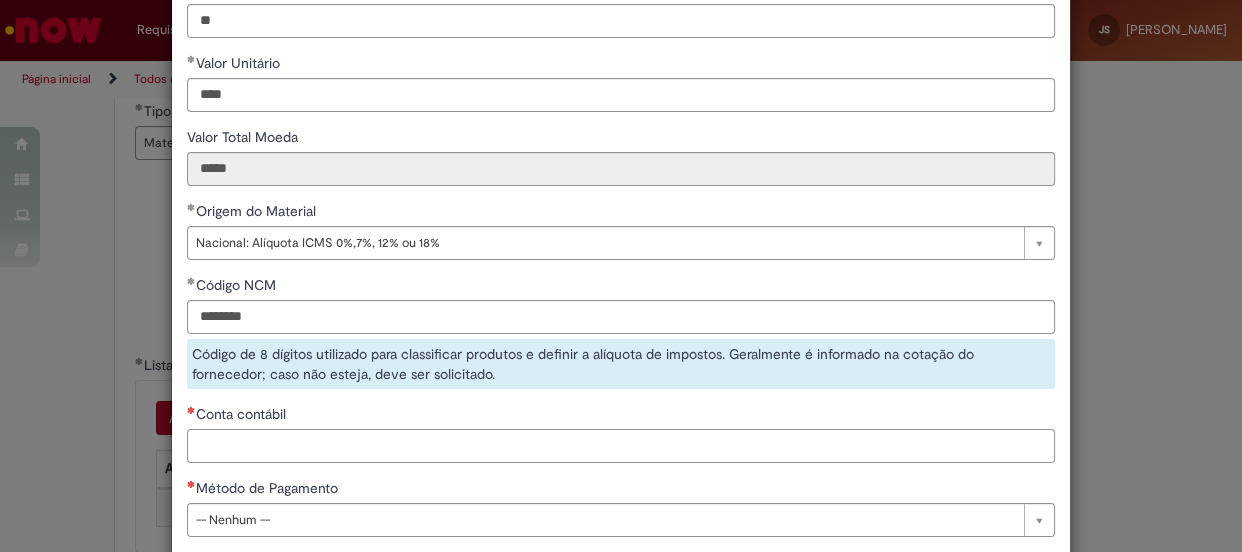 click on "**********" at bounding box center (621, 191) 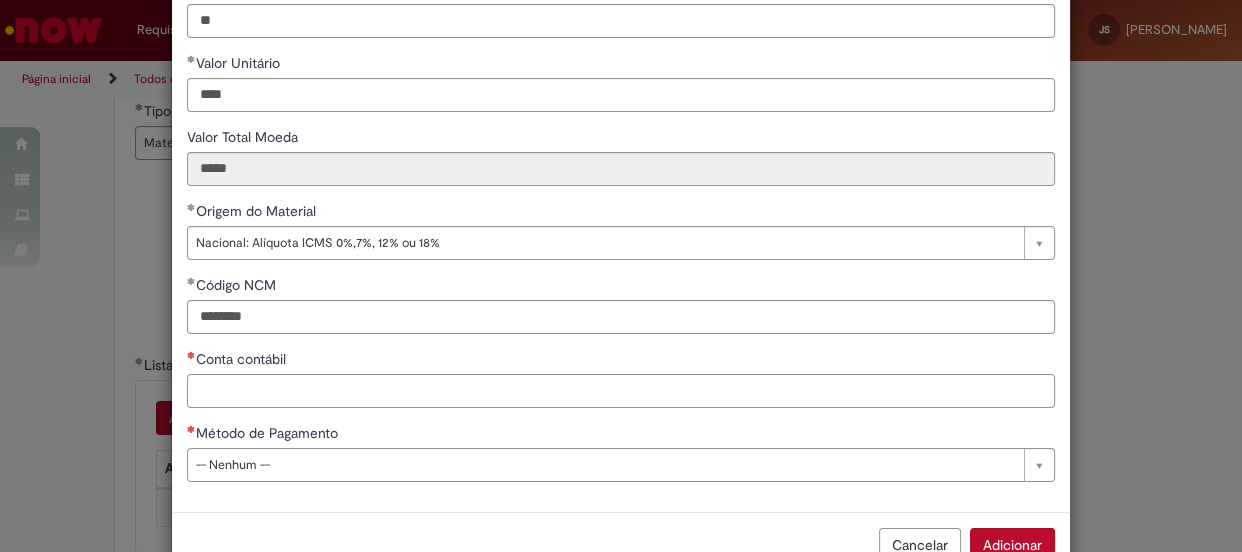 click on "Conta contábil" at bounding box center (621, 391) 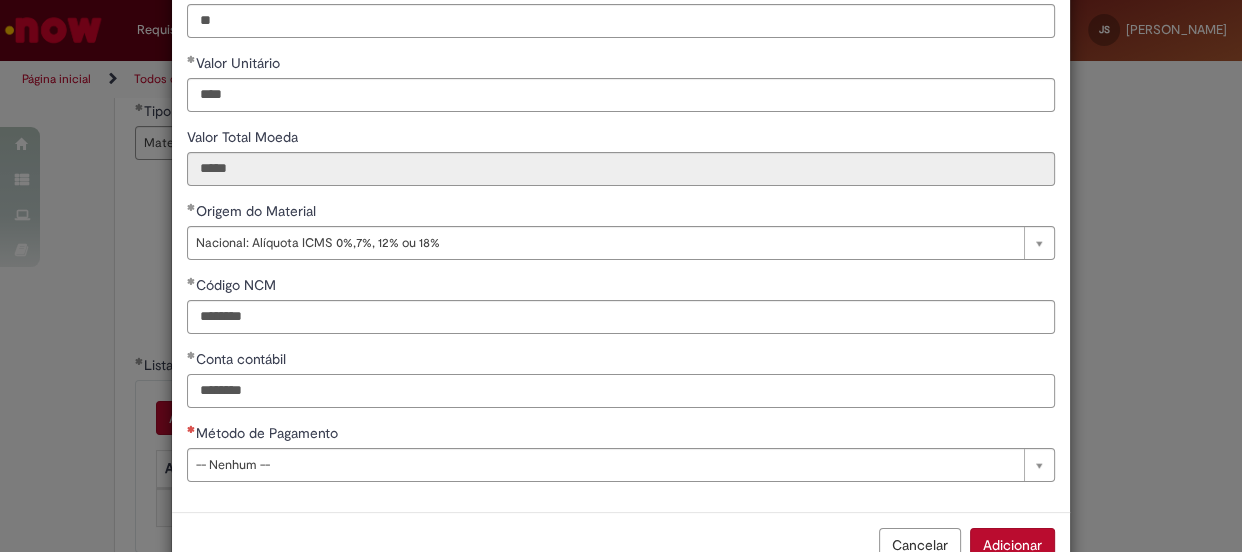 type on "********" 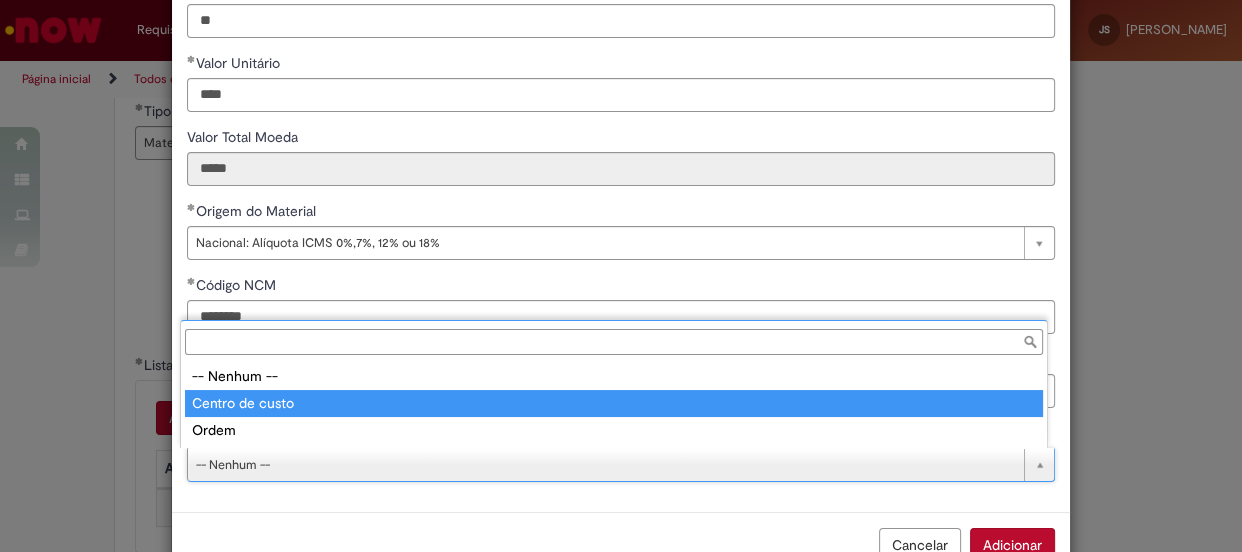 type on "**********" 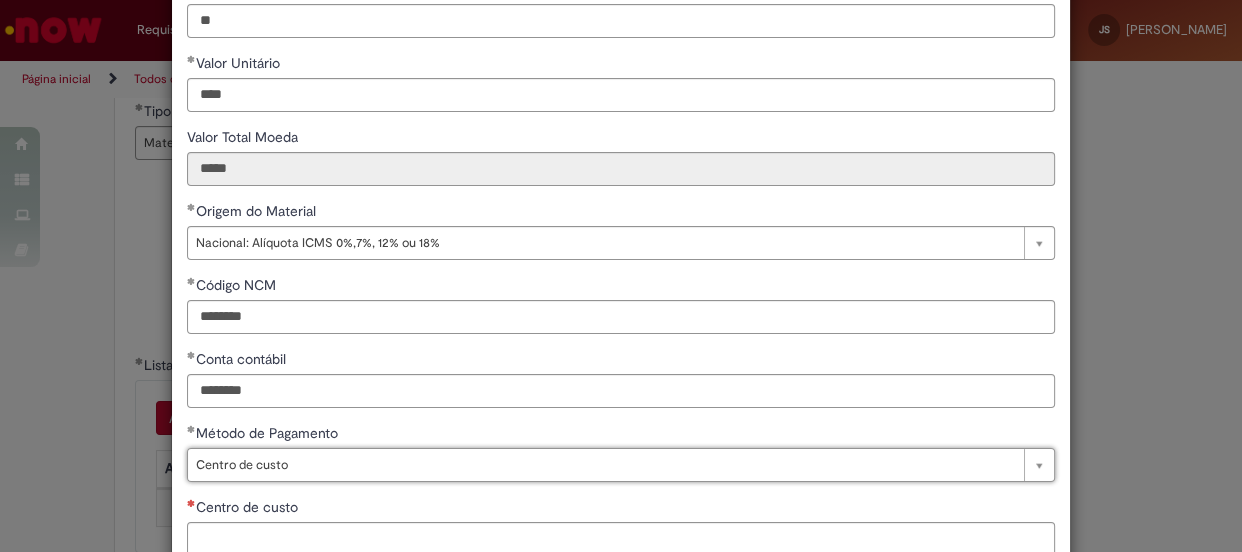 scroll, scrollTop: 363, scrollLeft: 0, axis: vertical 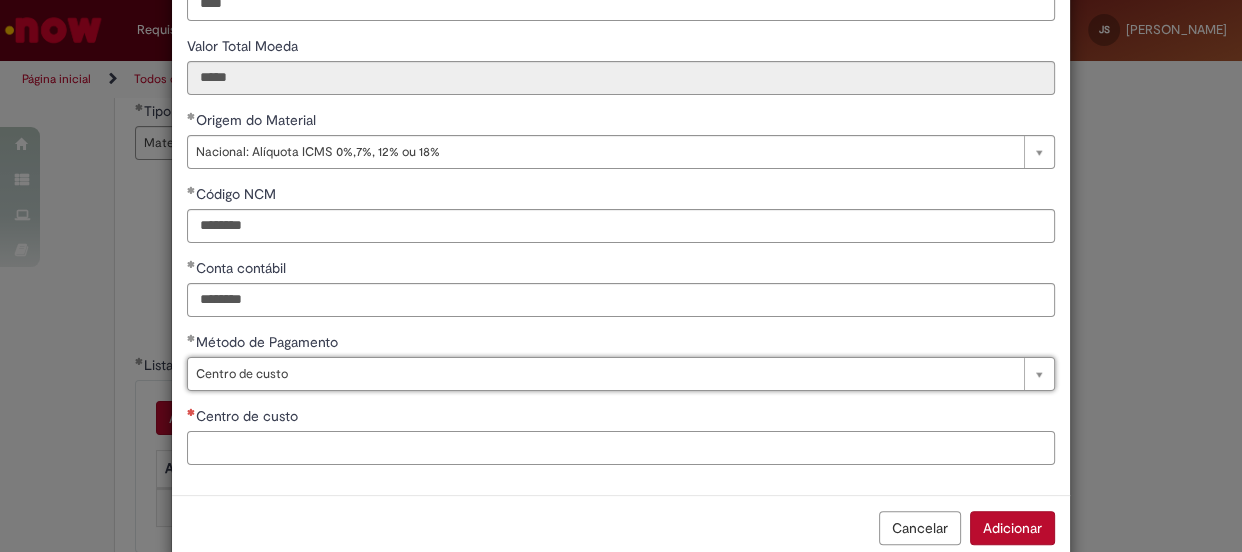 click on "Centro de custo" at bounding box center (621, 448) 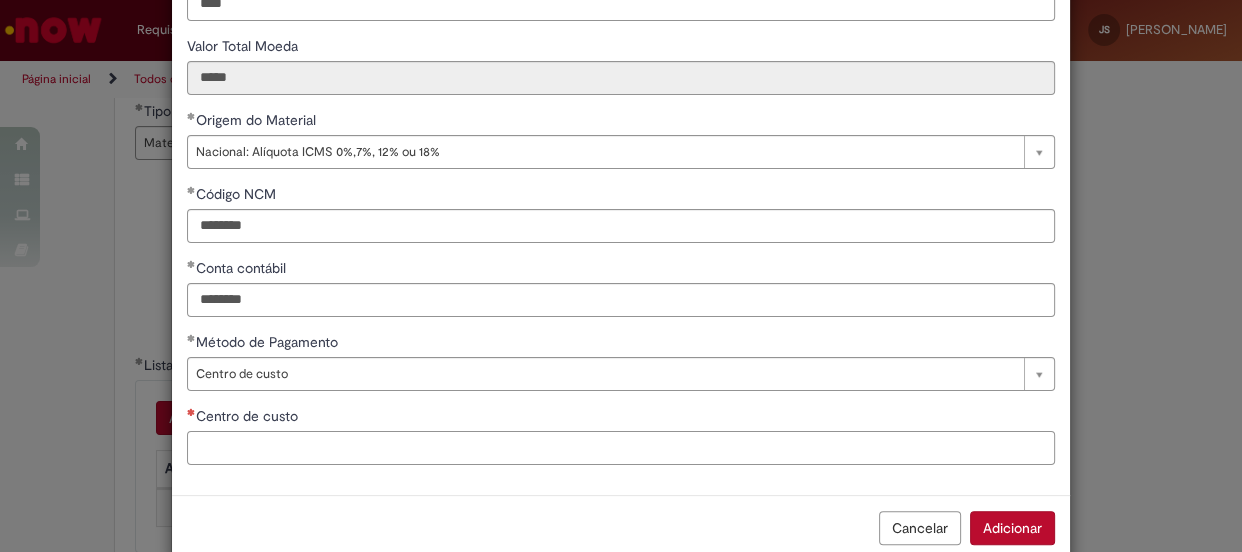 click on "Centro de custo" at bounding box center [621, 448] 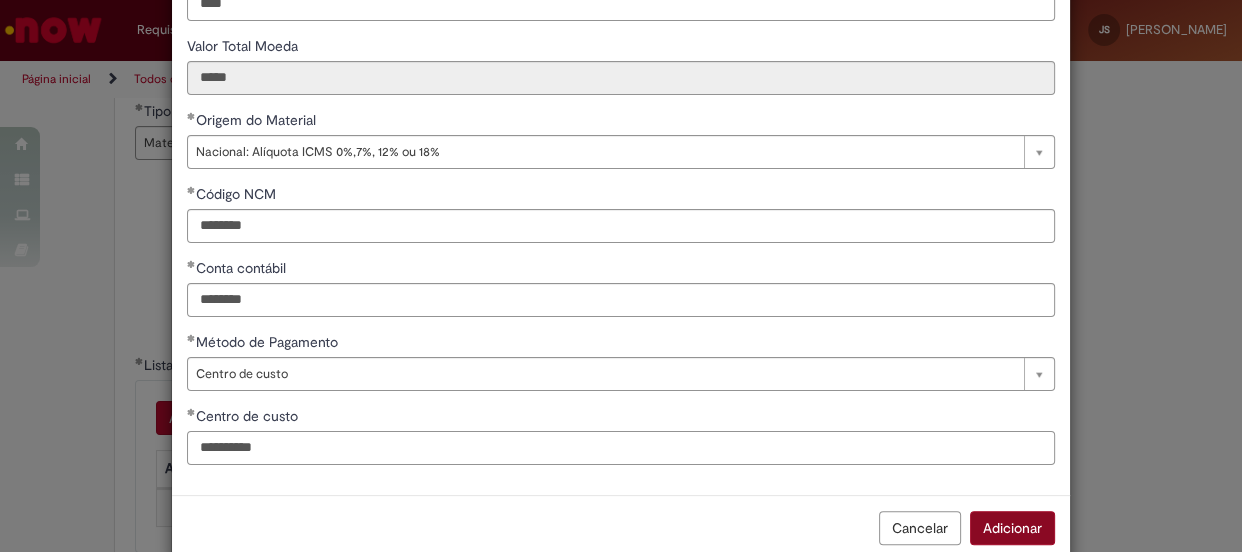 type on "**********" 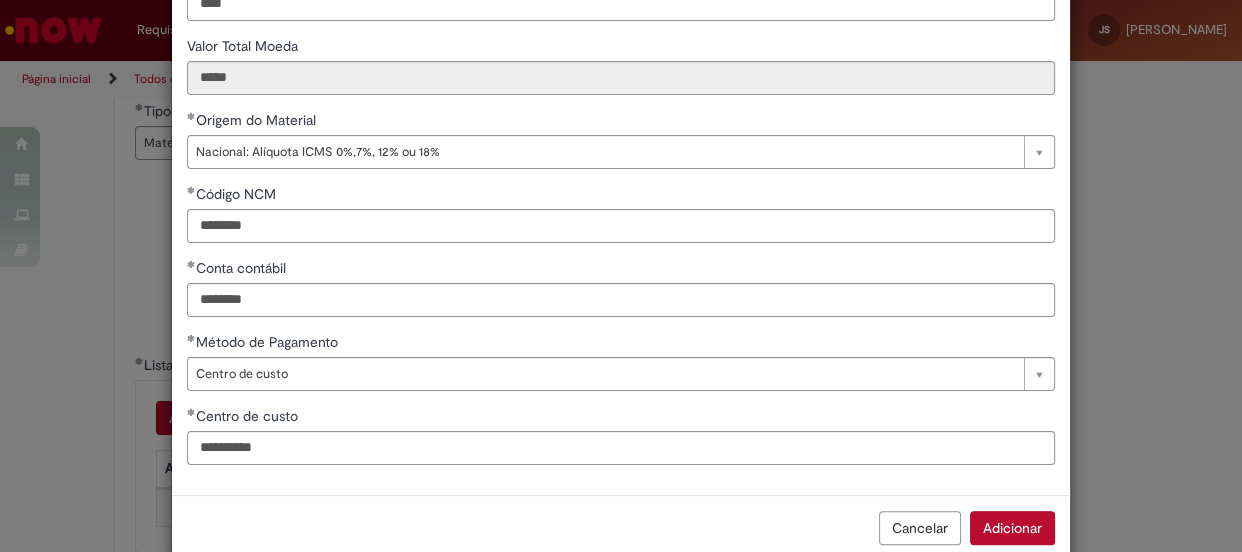 click on "Adicionar" at bounding box center [1012, 528] 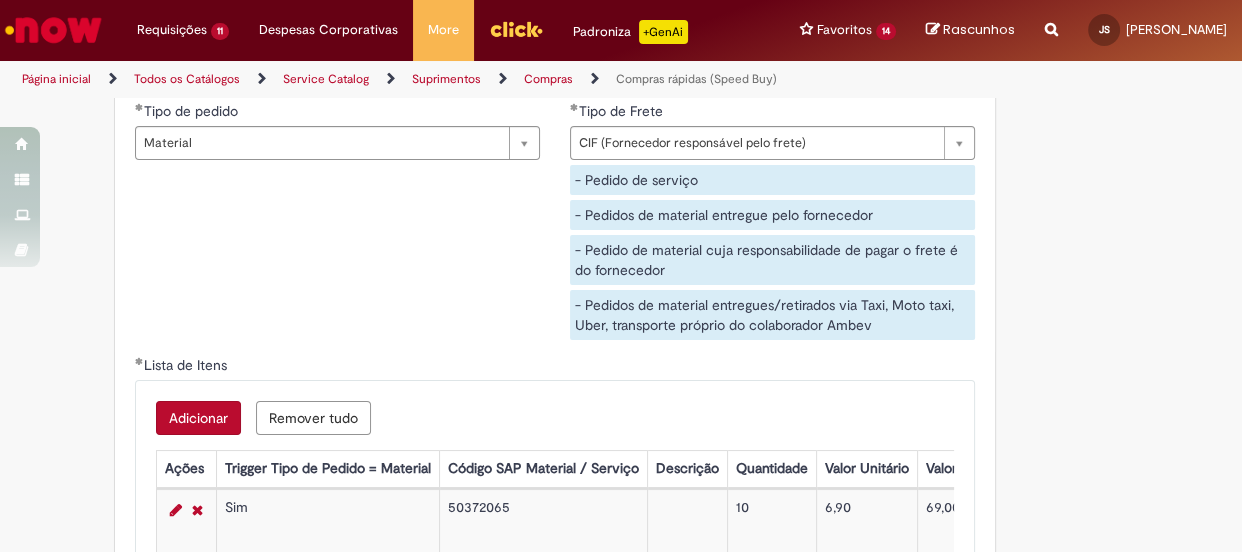 scroll, scrollTop: 3181, scrollLeft: 0, axis: vertical 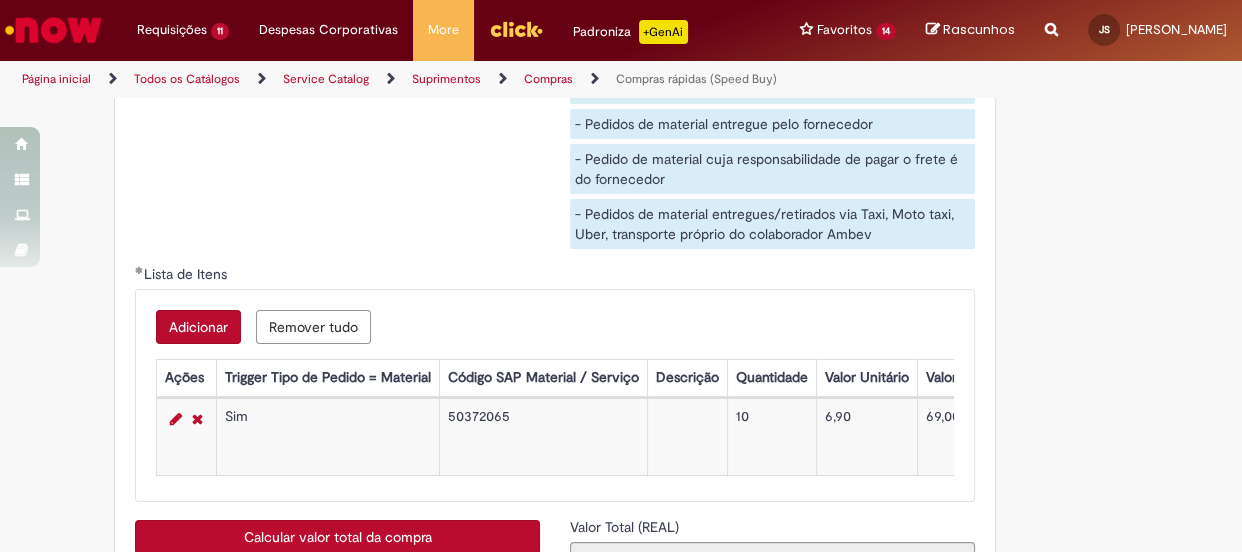 click on "Adicionar" at bounding box center (198, 327) 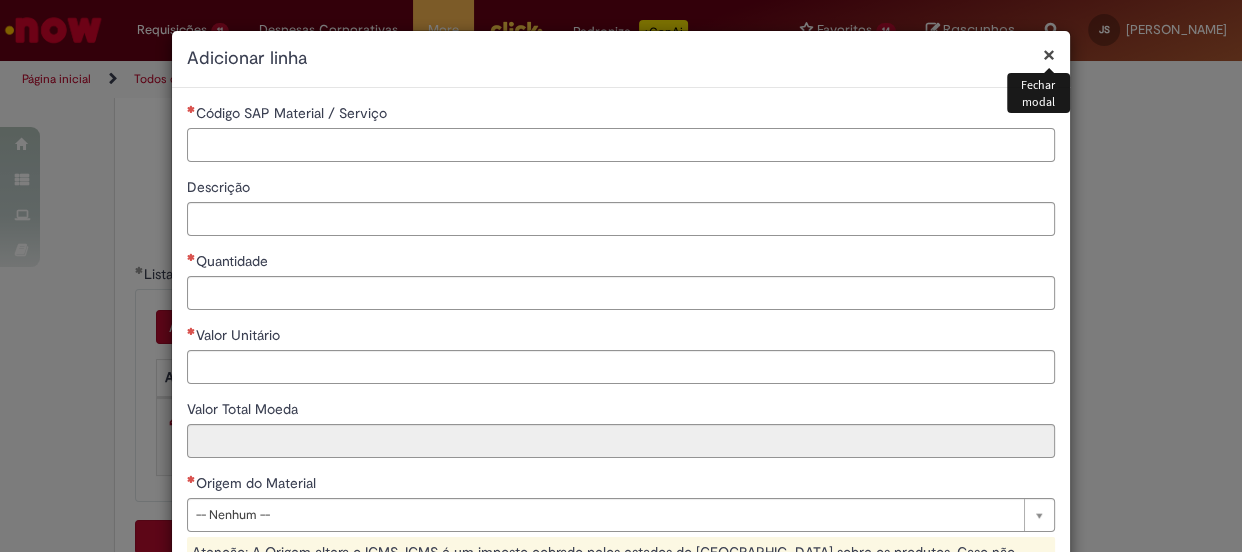click on "Código SAP Material / Serviço" at bounding box center (621, 145) 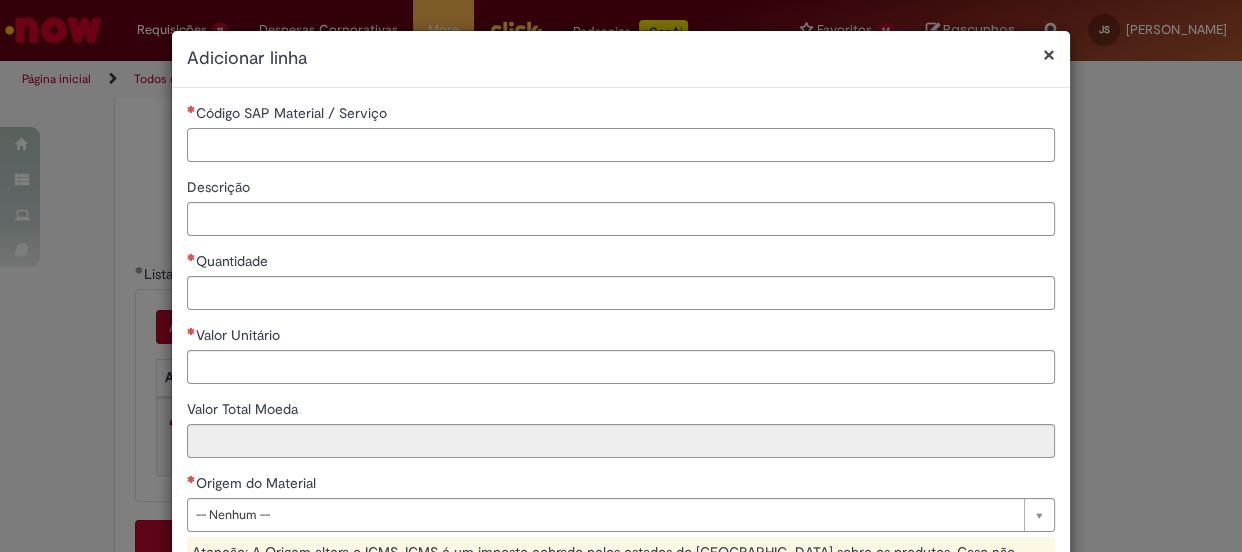 paste on "********" 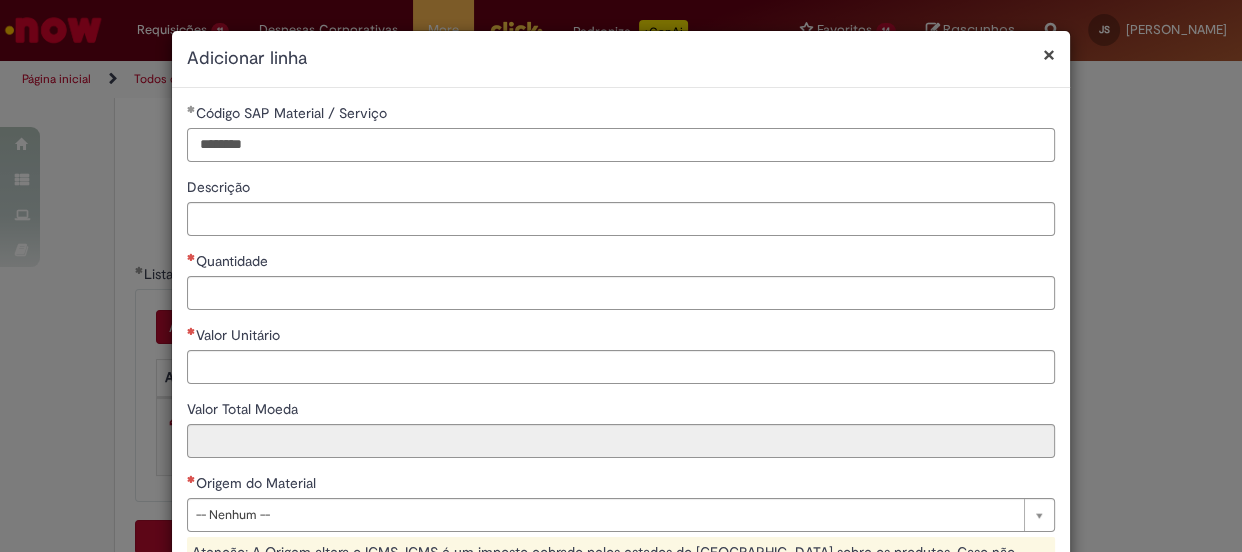 type on "********" 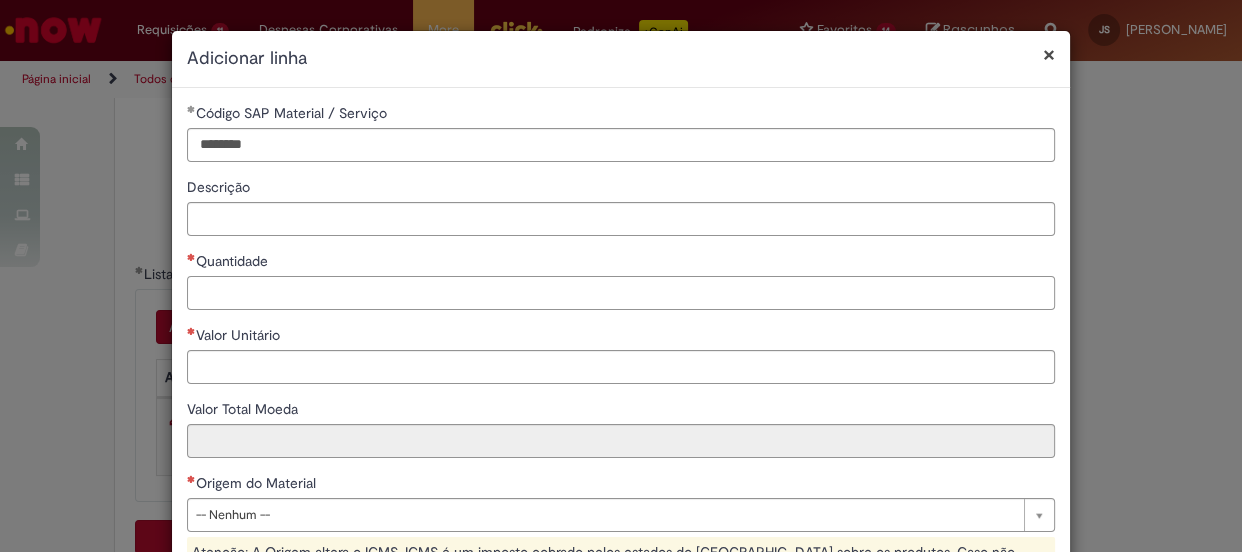 click on "Quantidade" at bounding box center [621, 293] 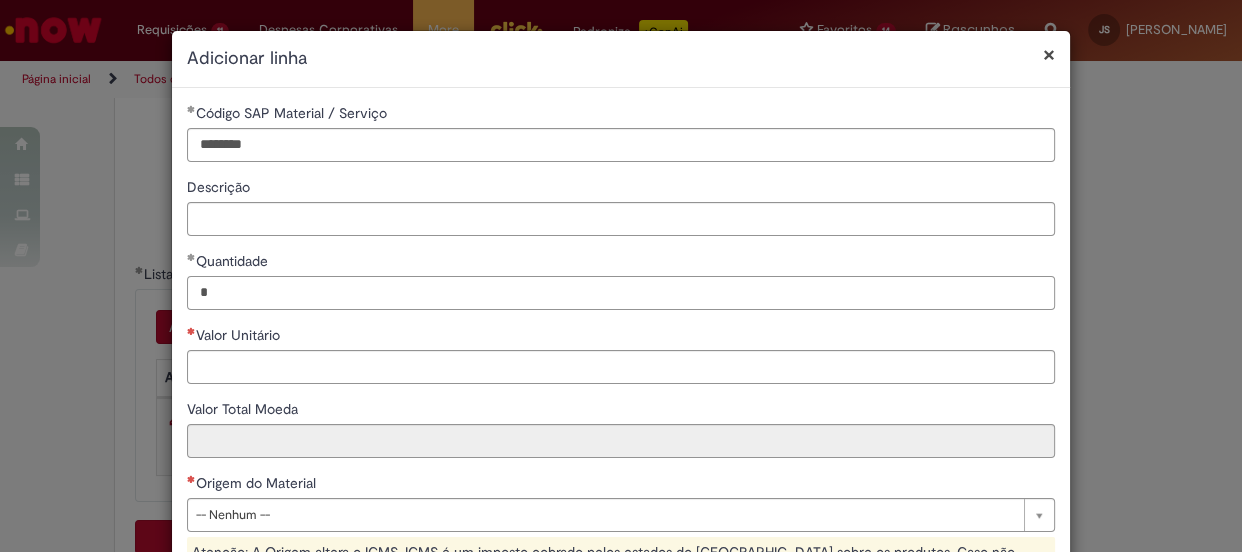 type on "*" 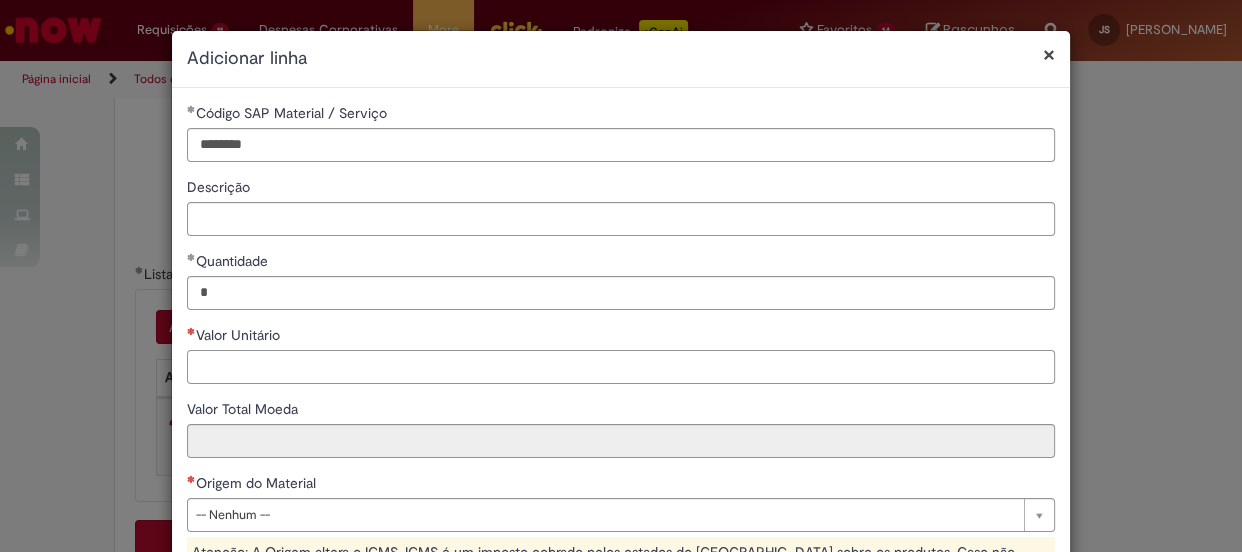 click on "Valor Unitário" at bounding box center (621, 367) 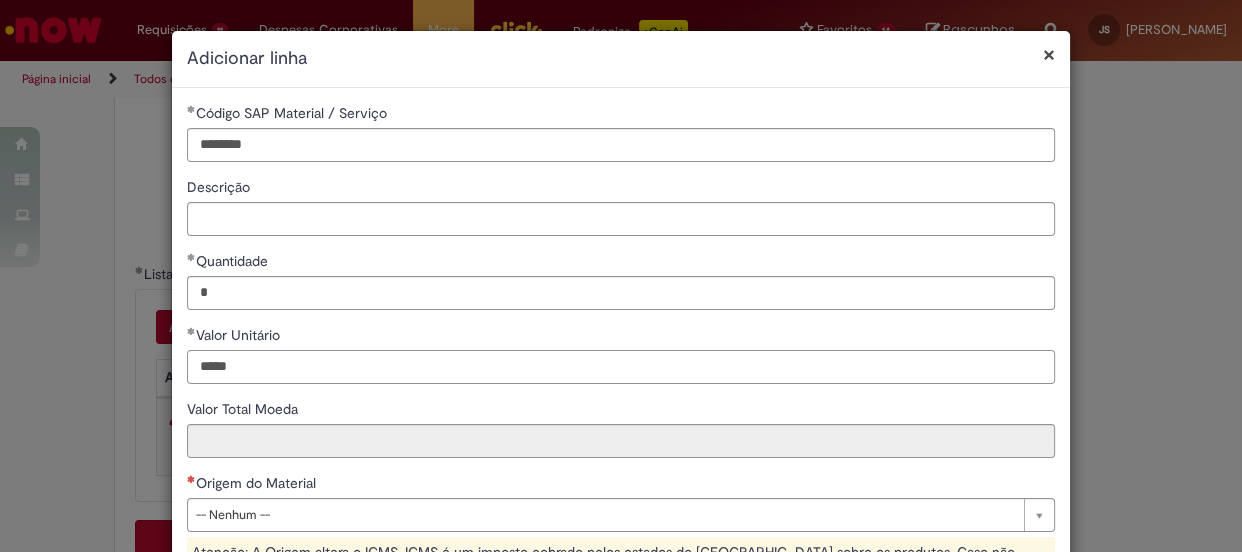 type on "*****" 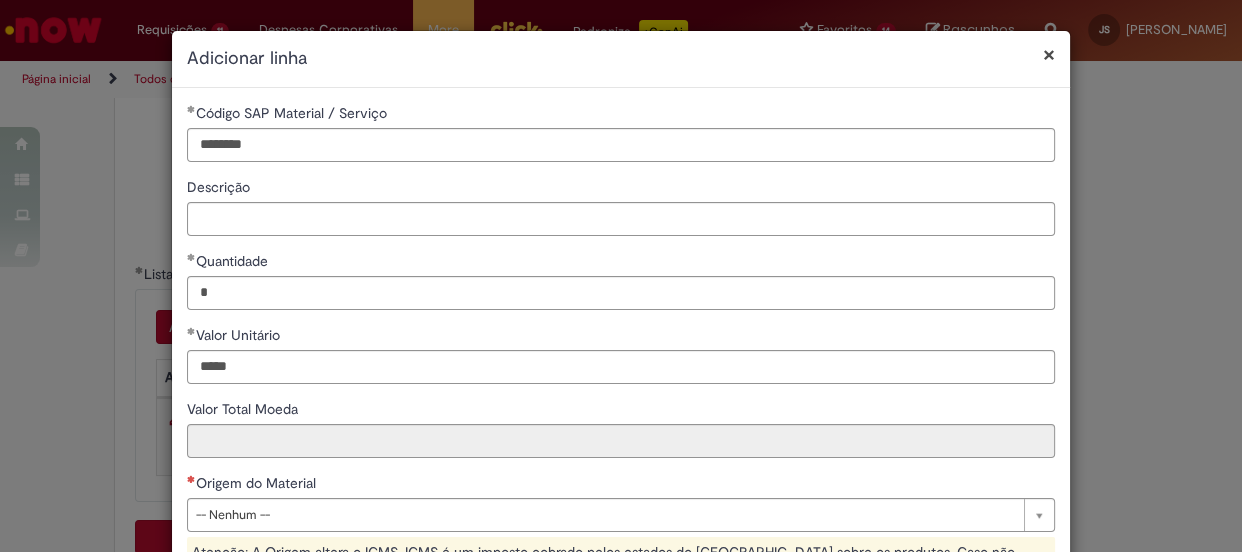type on "*****" 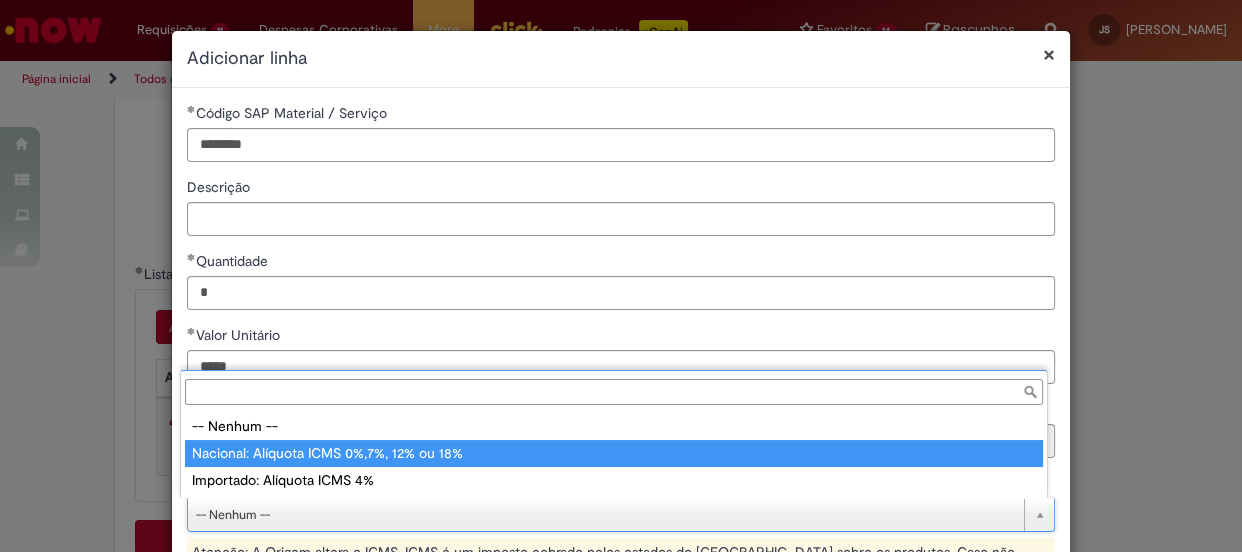 type on "**********" 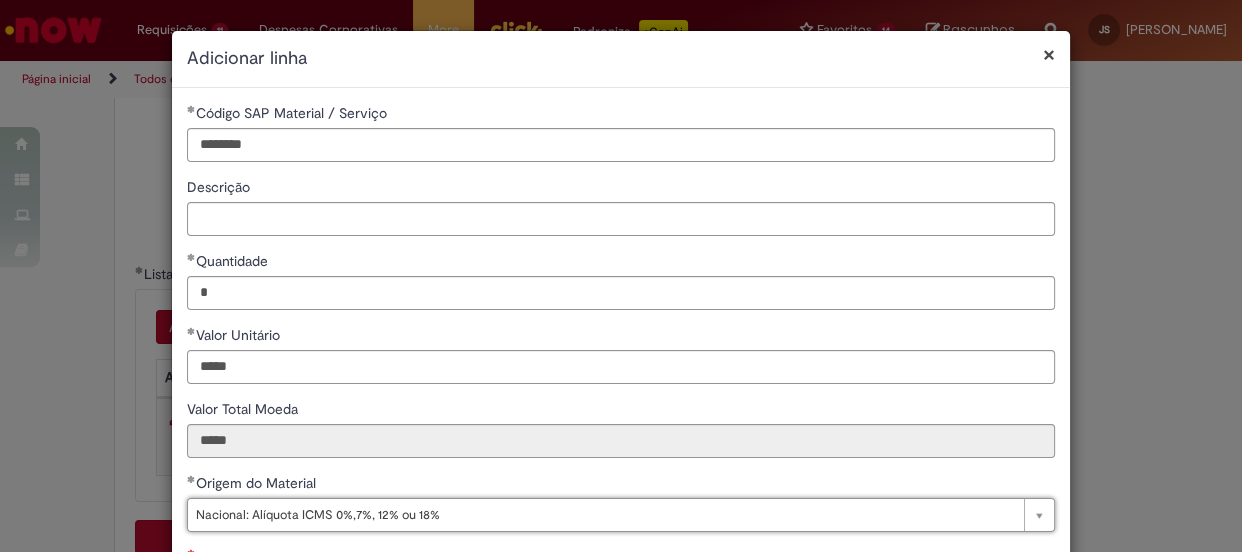 scroll, scrollTop: 181, scrollLeft: 0, axis: vertical 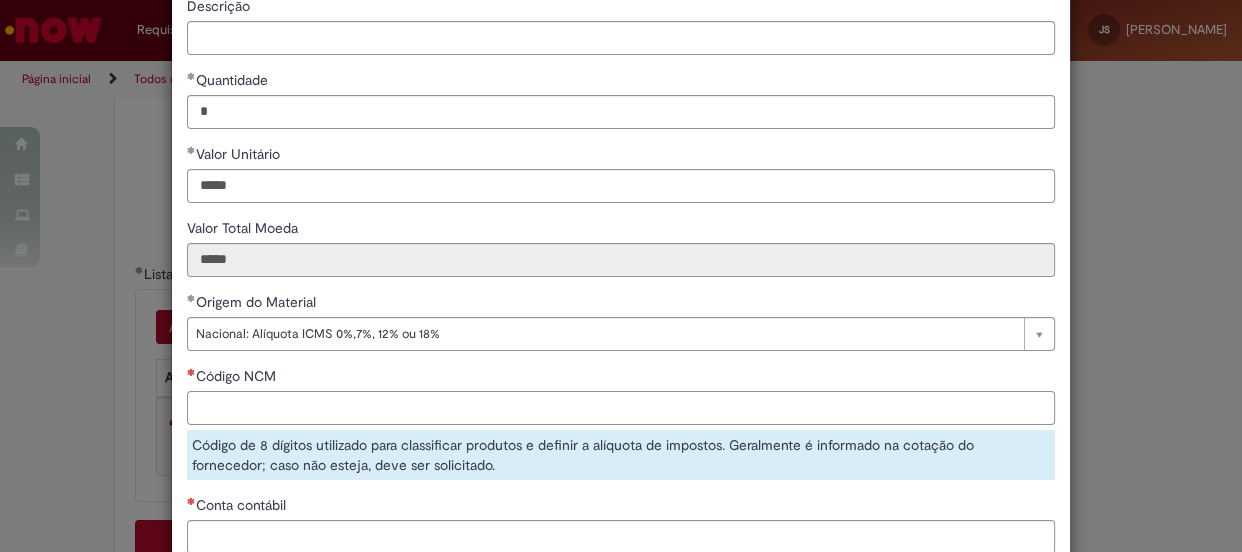 click on "Código NCM" at bounding box center [621, 408] 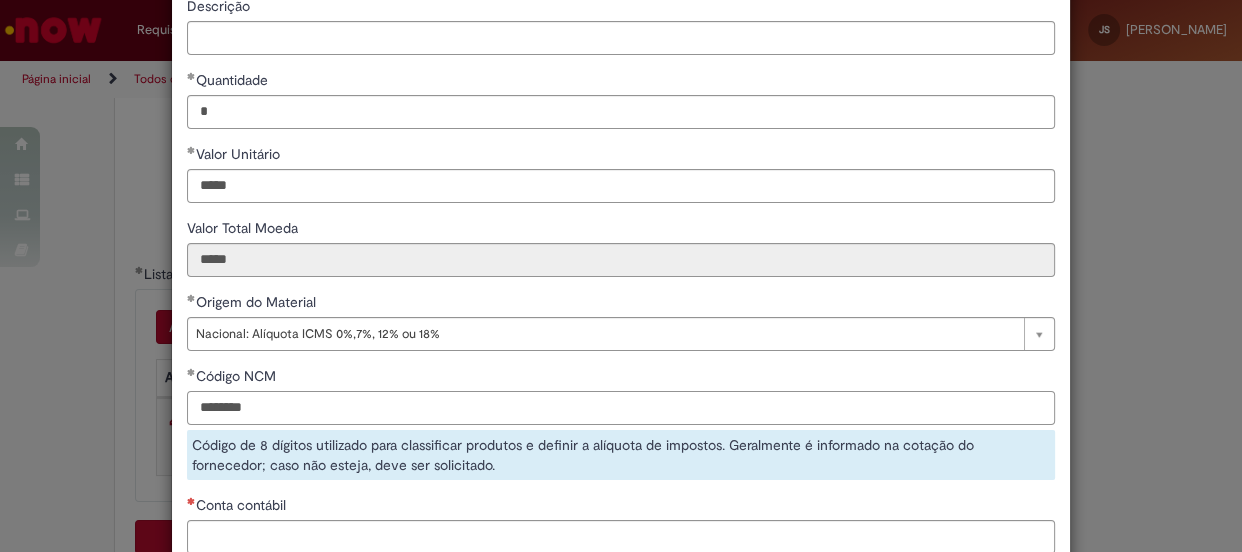 scroll, scrollTop: 0, scrollLeft: 0, axis: both 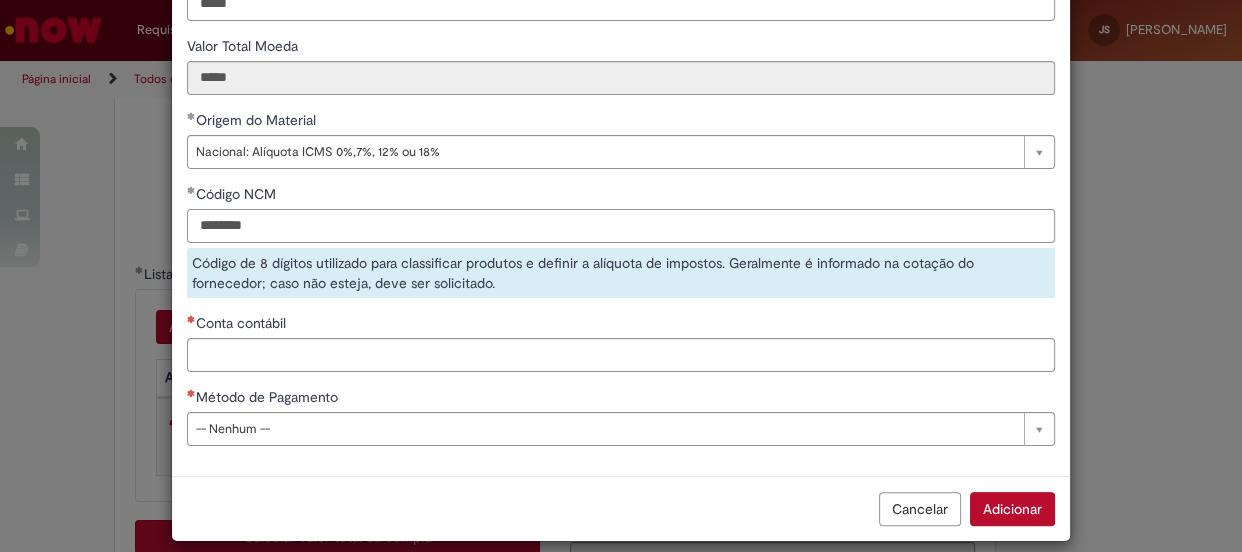 type on "********" 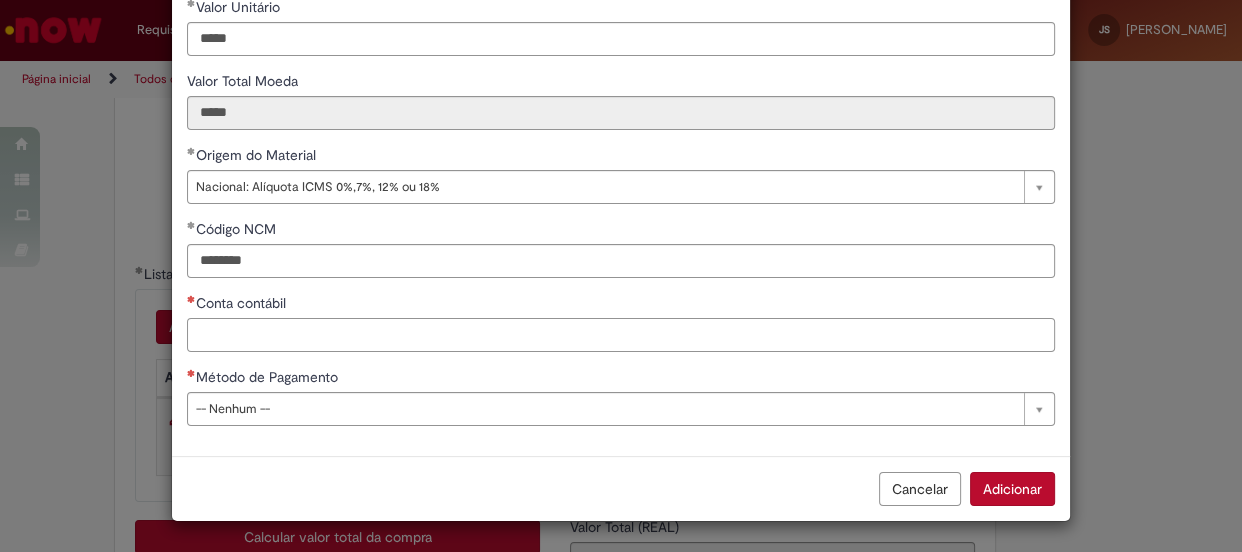 click on "**********" at bounding box center (621, 108) 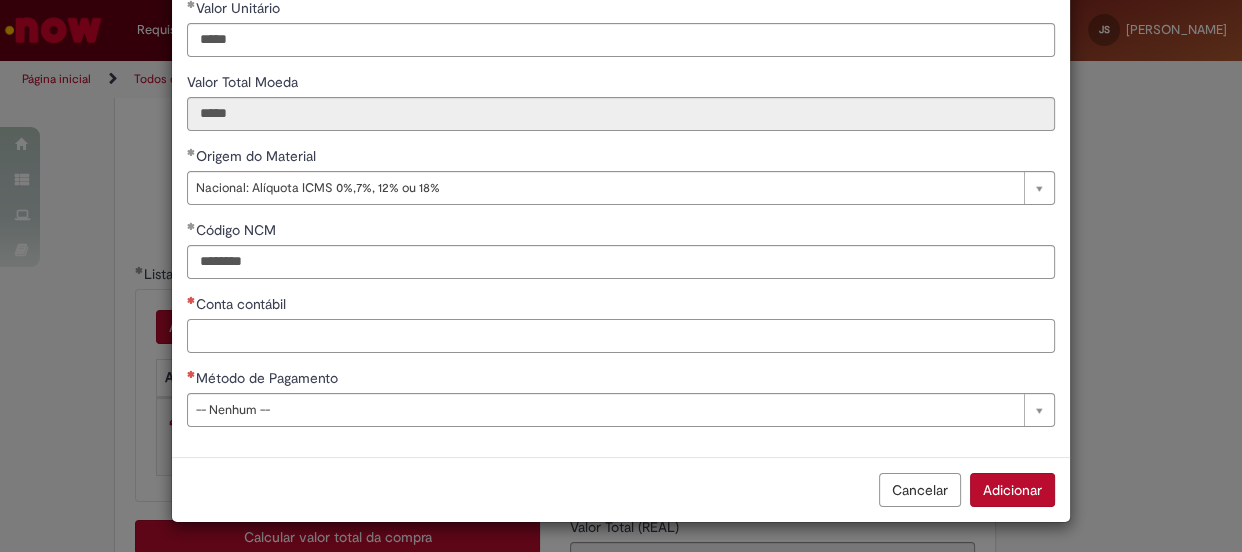 click on "Conta contábil" at bounding box center (621, 336) 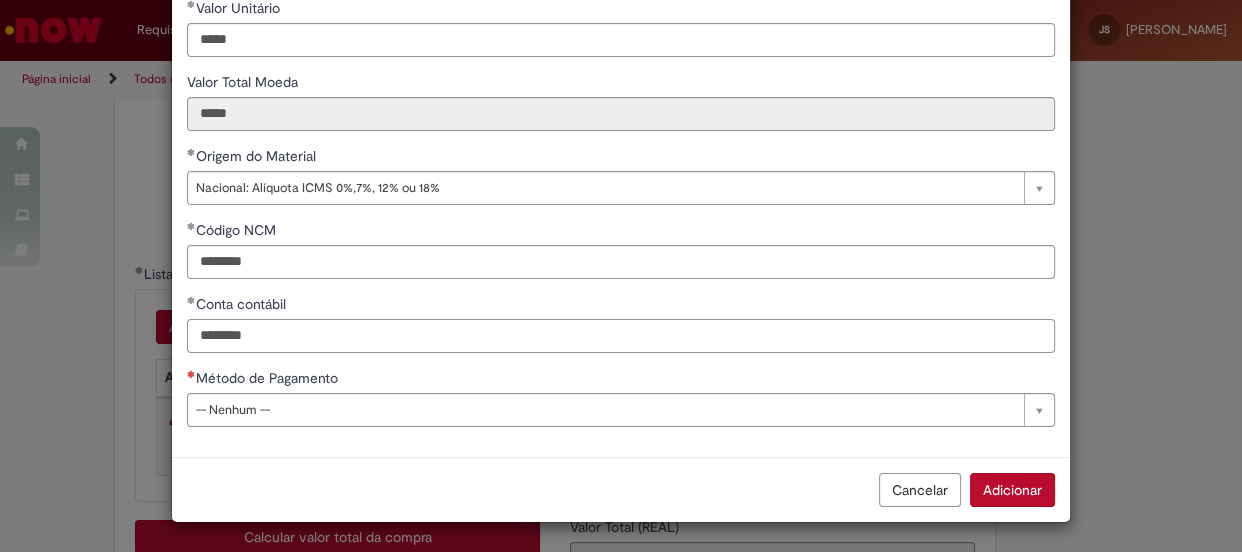 type on "********" 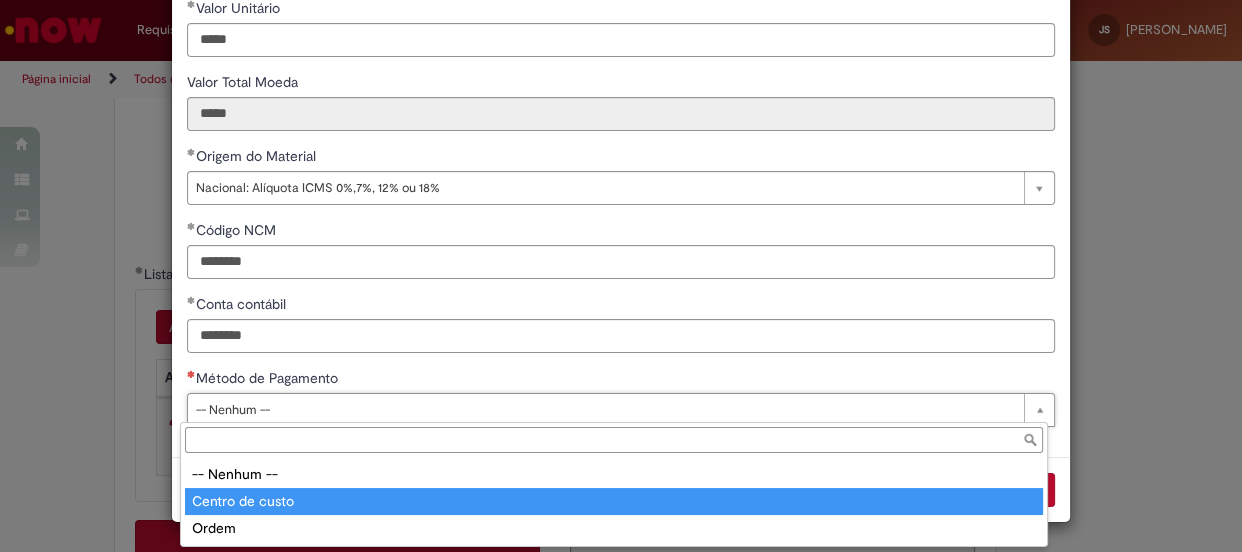type on "**********" 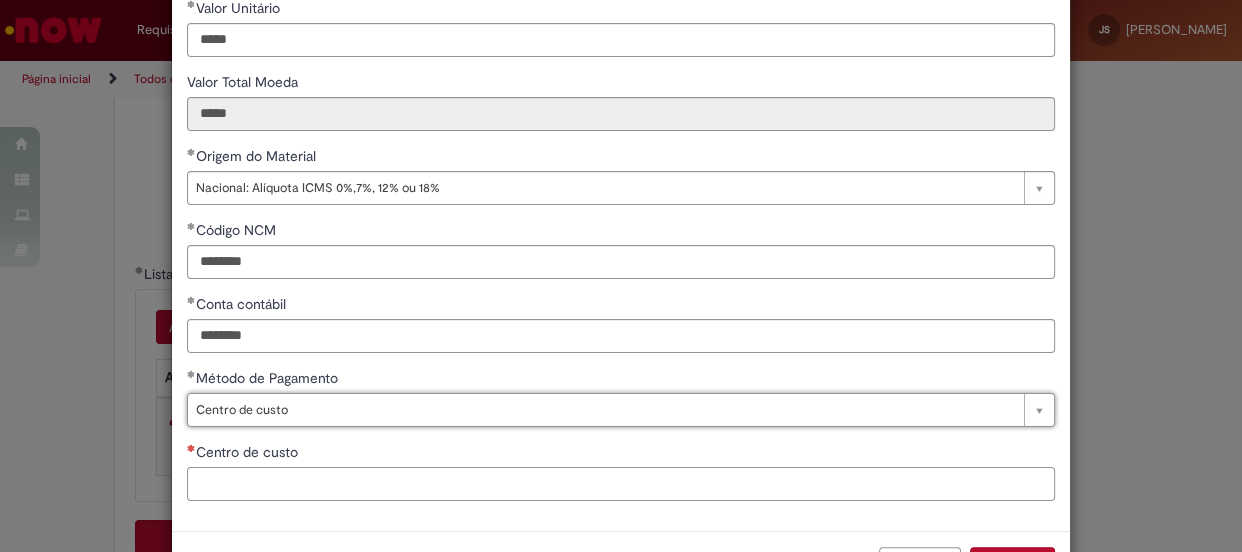 click on "Centro de custo" at bounding box center [621, 484] 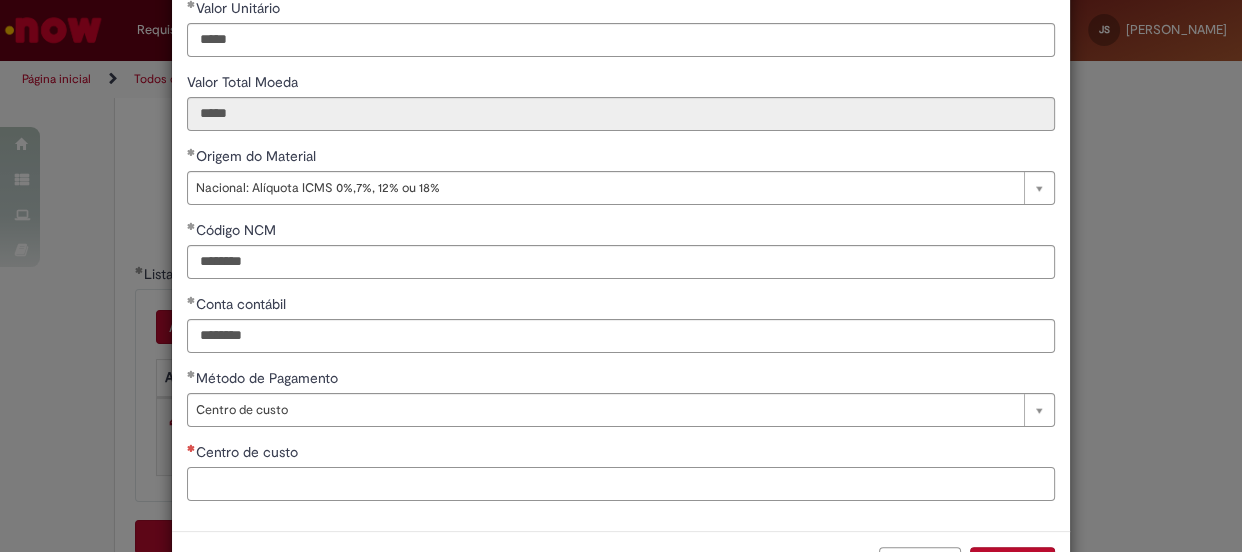click on "Centro de custo" at bounding box center [621, 484] 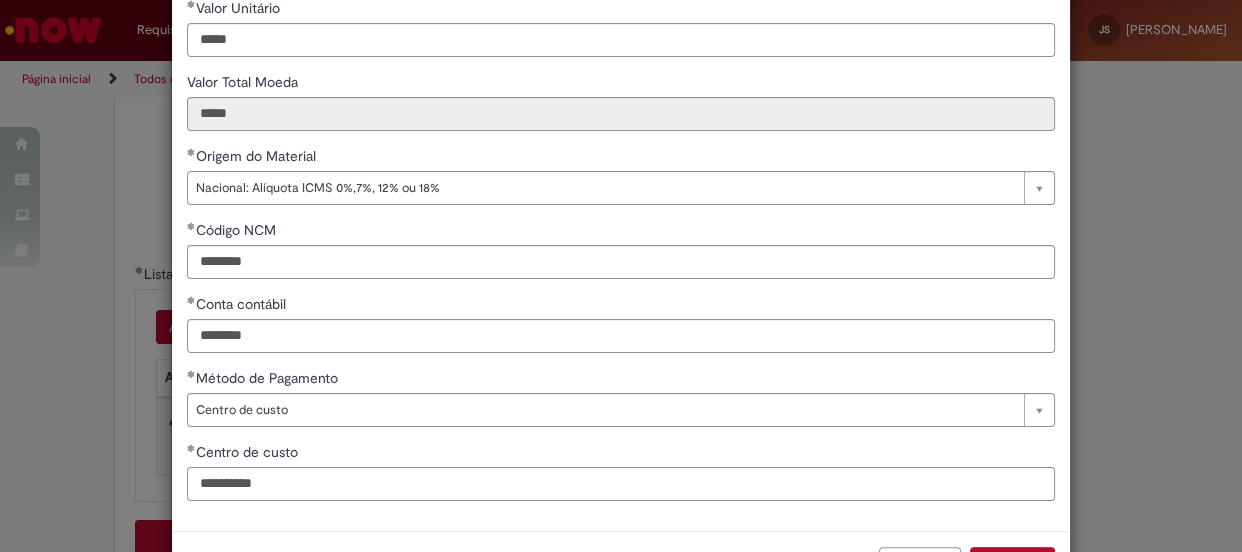 scroll, scrollTop: 400, scrollLeft: 0, axis: vertical 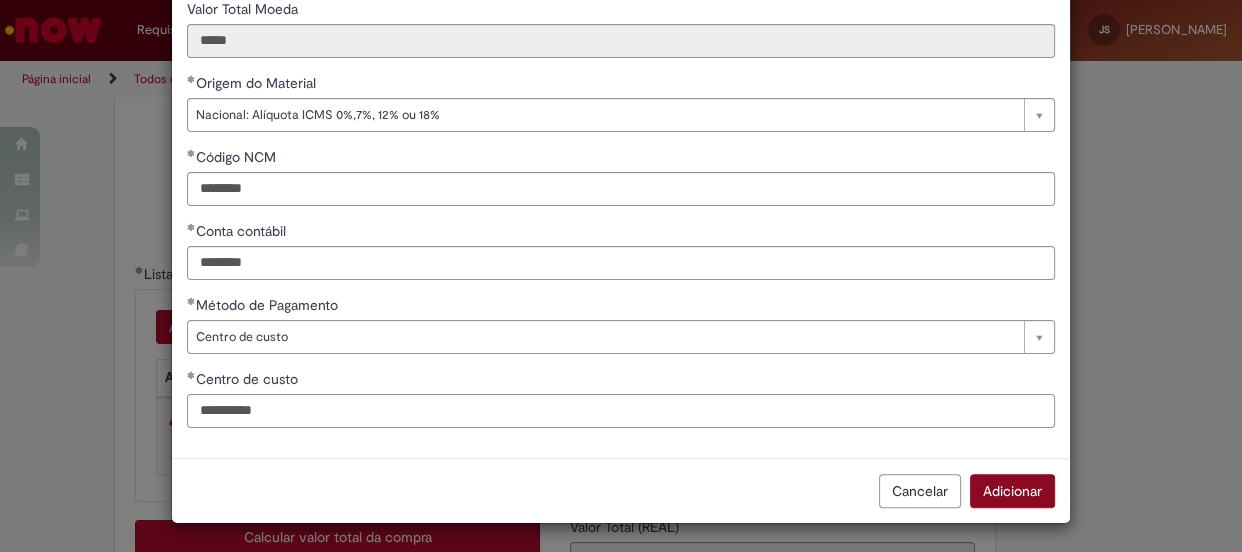 type on "**********" 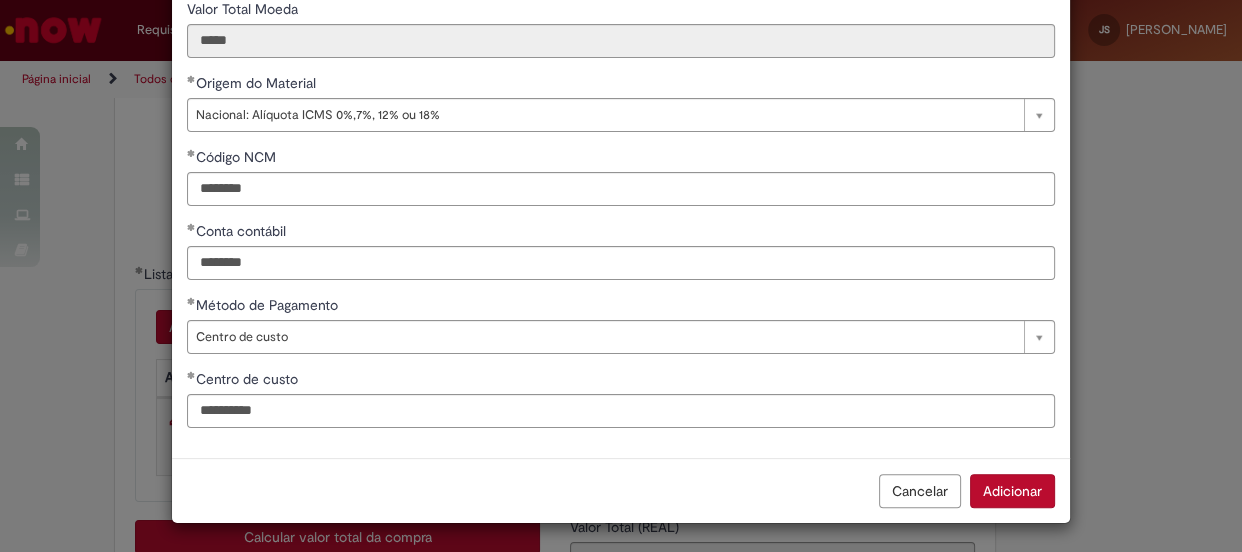 click on "Adicionar" at bounding box center [1012, 491] 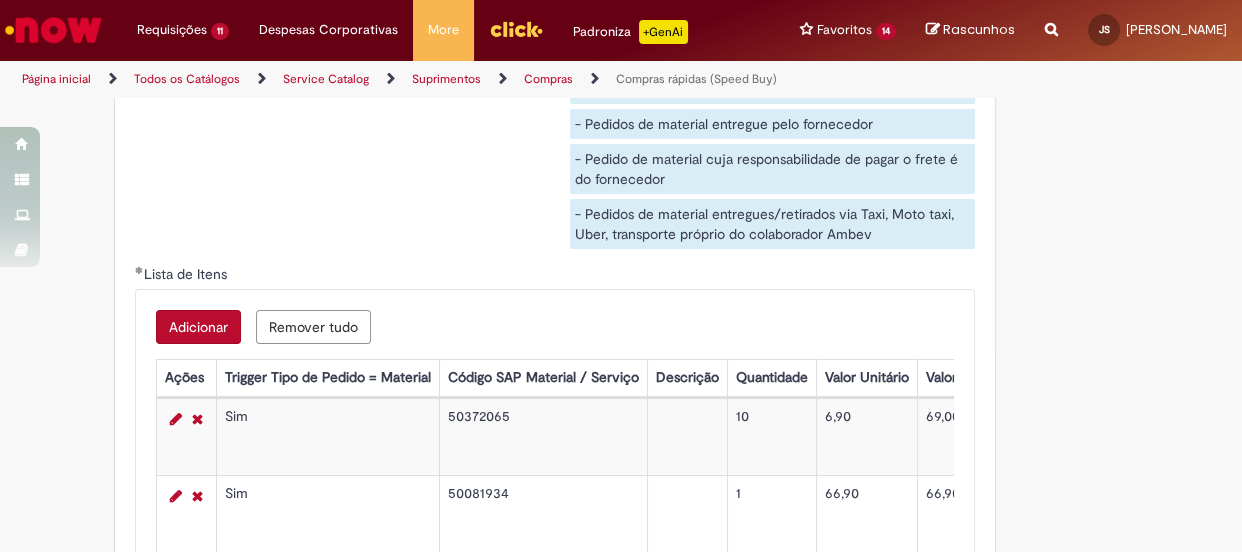 click on "Adicionar" at bounding box center [198, 327] 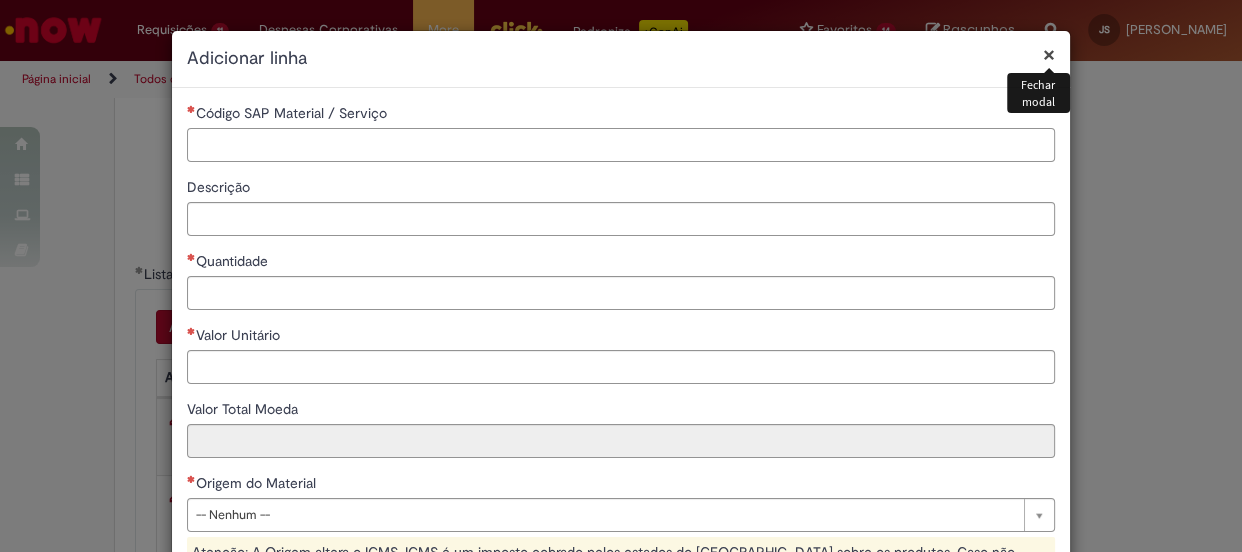 click on "Código SAP Material / Serviço" at bounding box center (621, 145) 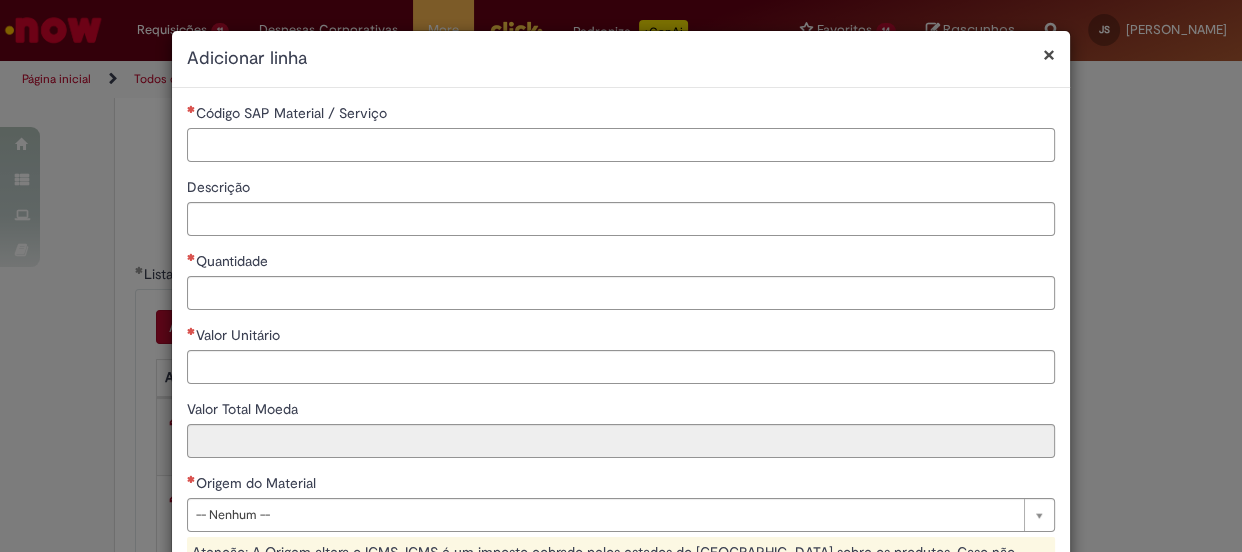 paste on "********" 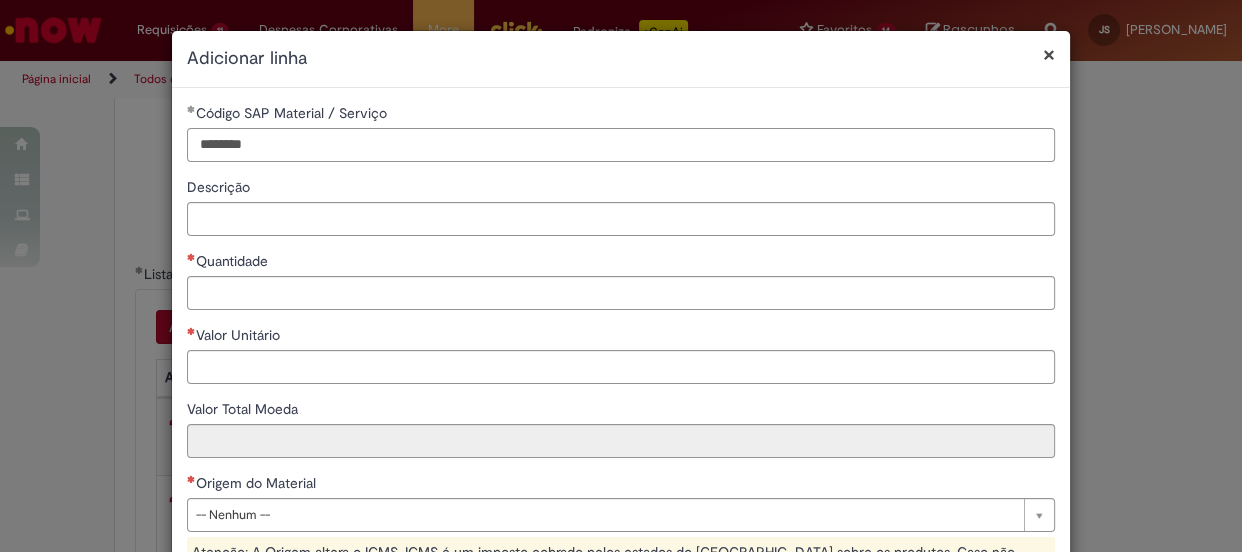 type on "********" 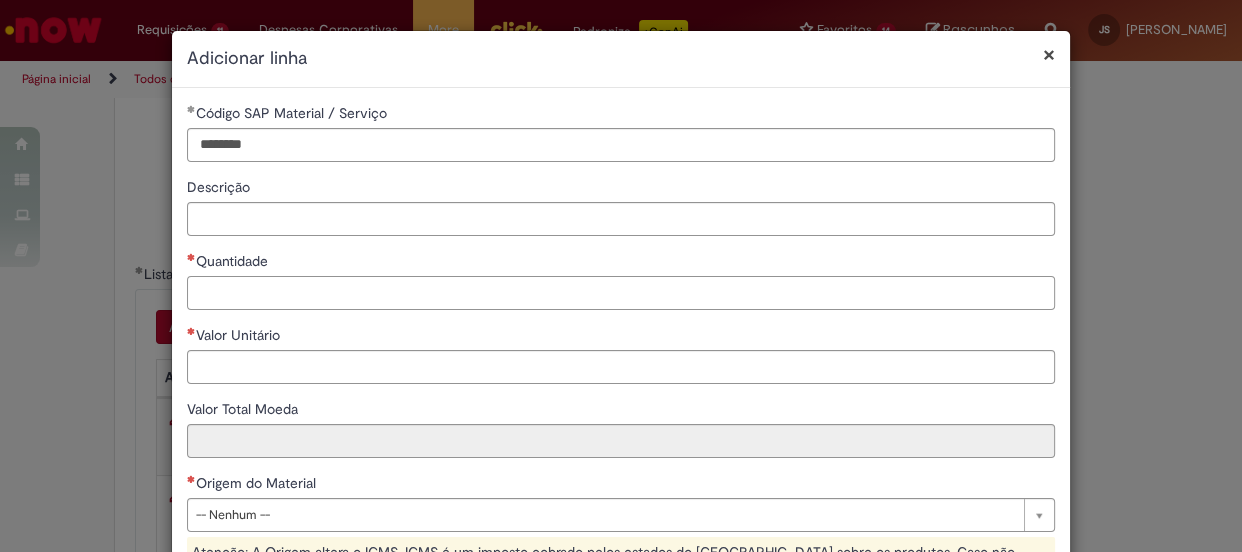 click on "Quantidade" at bounding box center (621, 293) 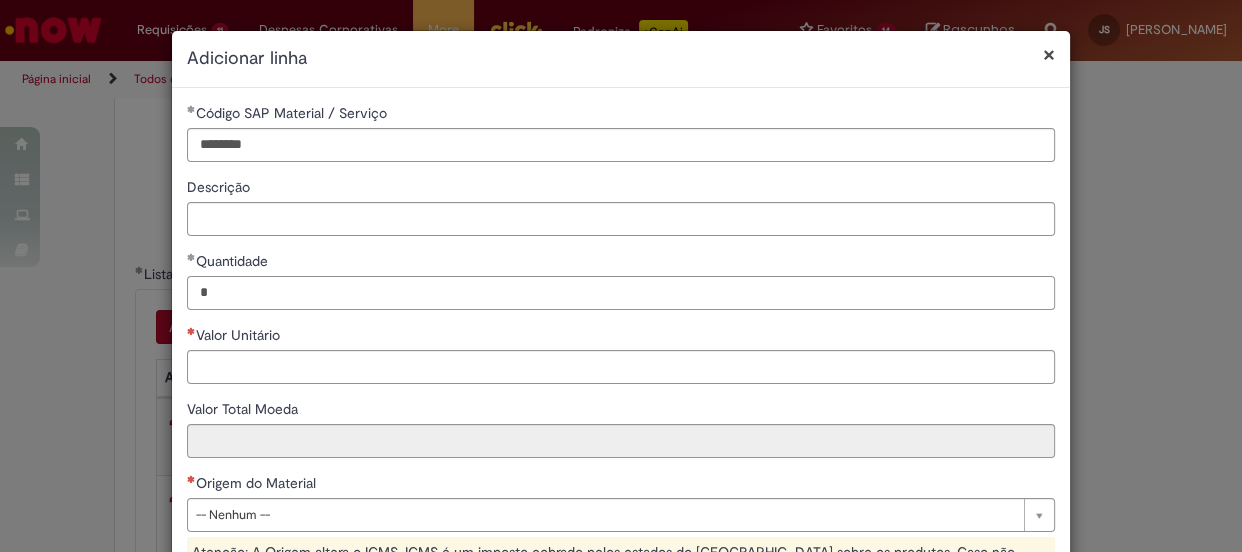 type on "*" 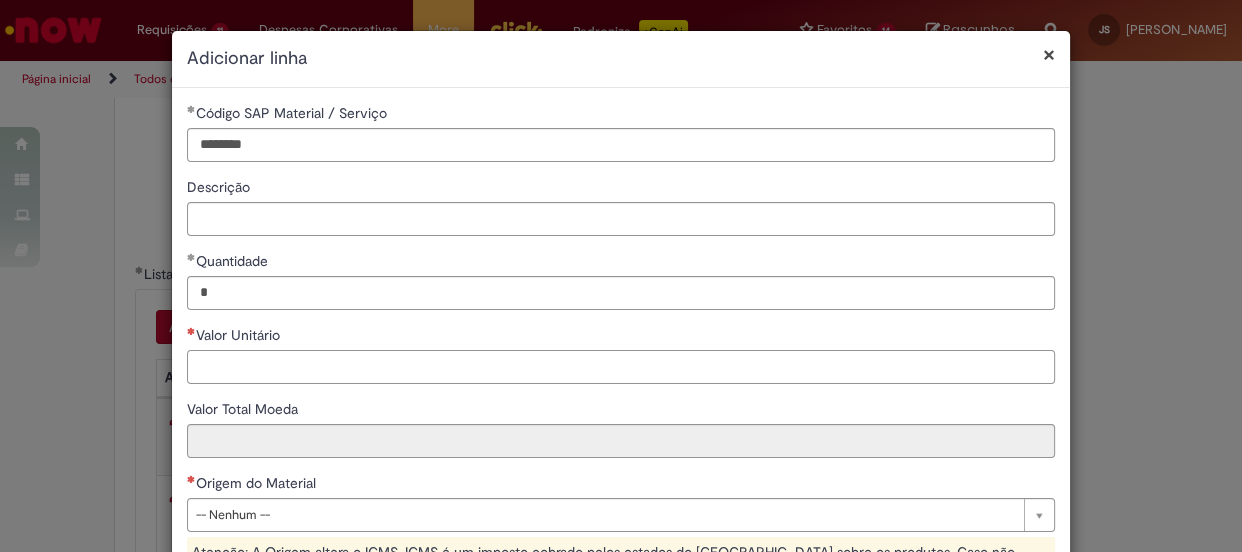 click on "Valor Unitário" at bounding box center (621, 367) 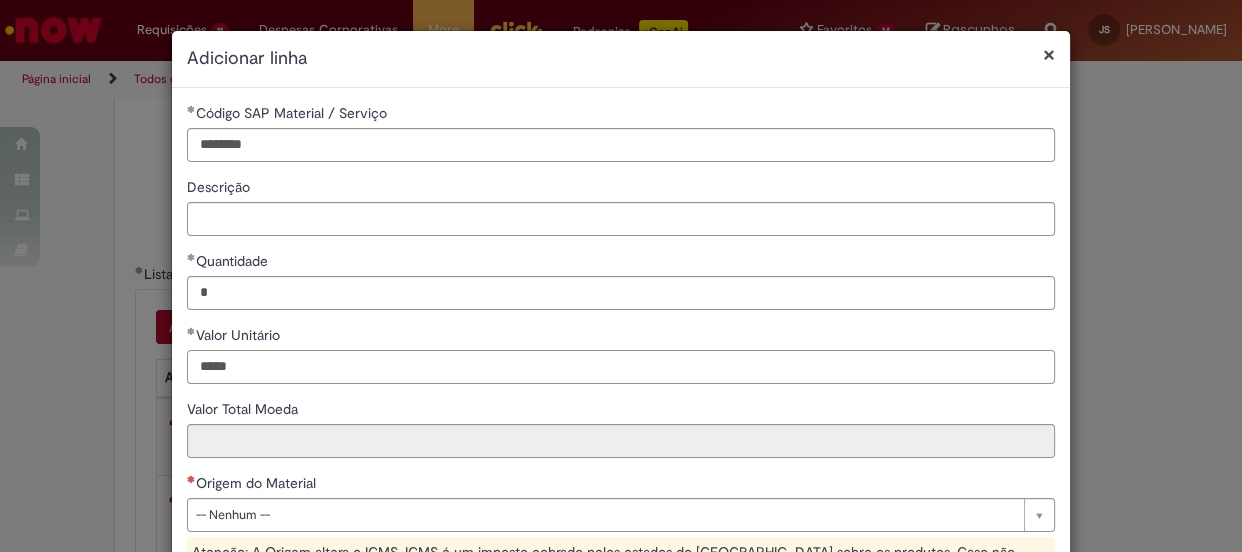 type on "*****" 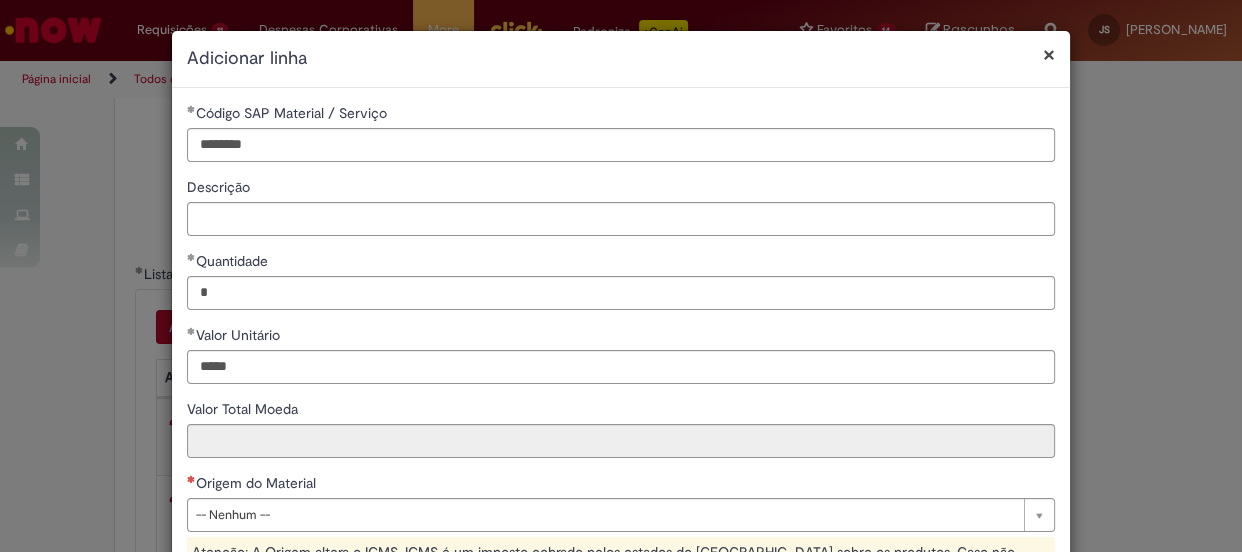 type on "*****" 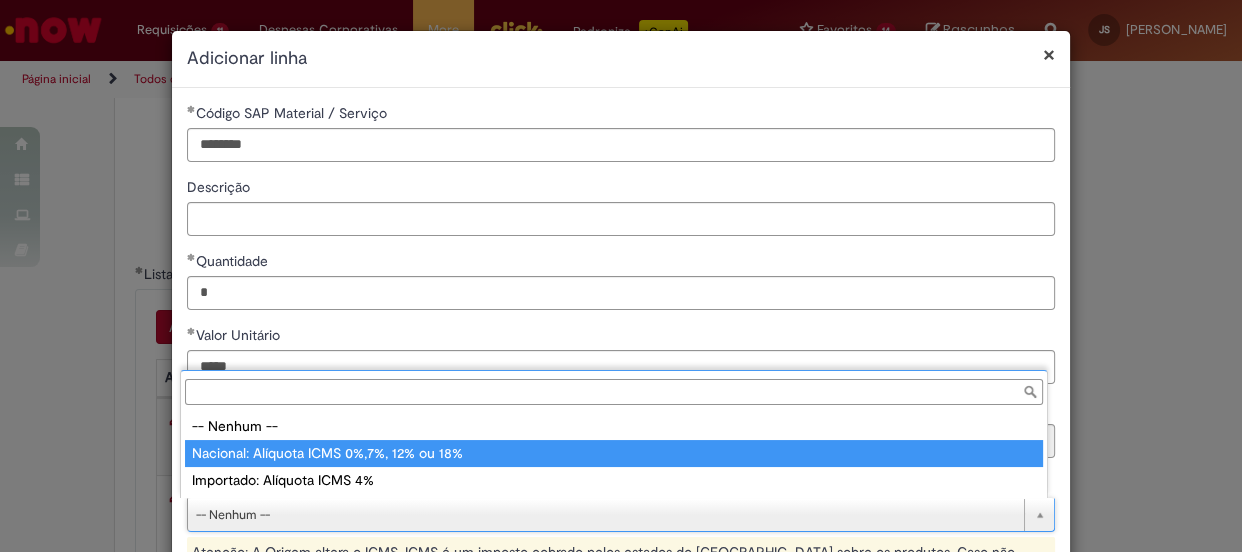 type on "**********" 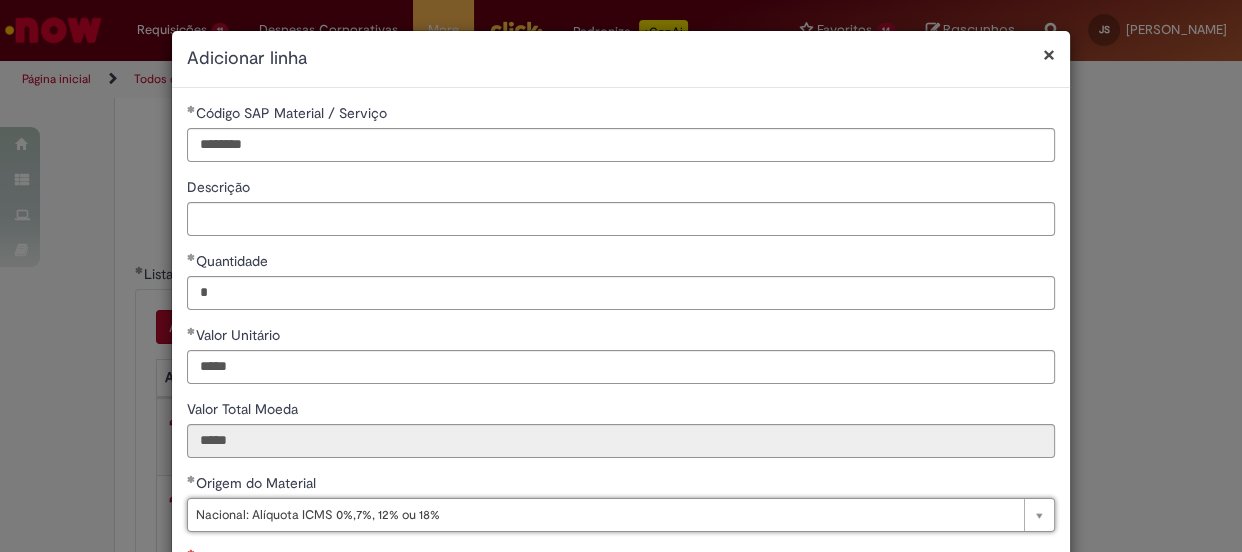 scroll, scrollTop: 181, scrollLeft: 0, axis: vertical 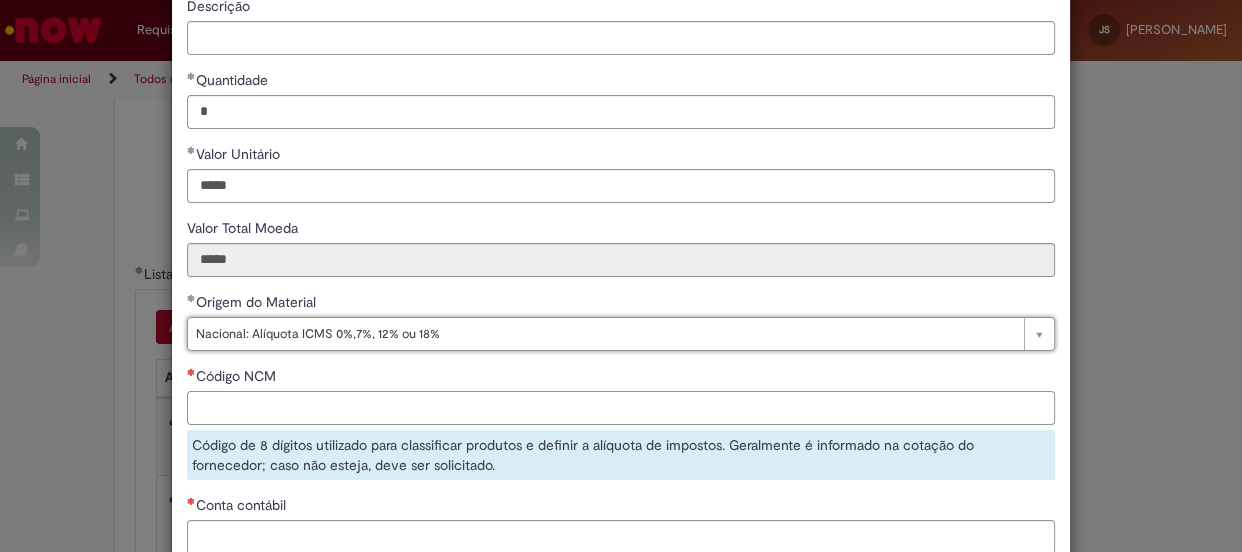 click on "Código NCM" at bounding box center (621, 408) 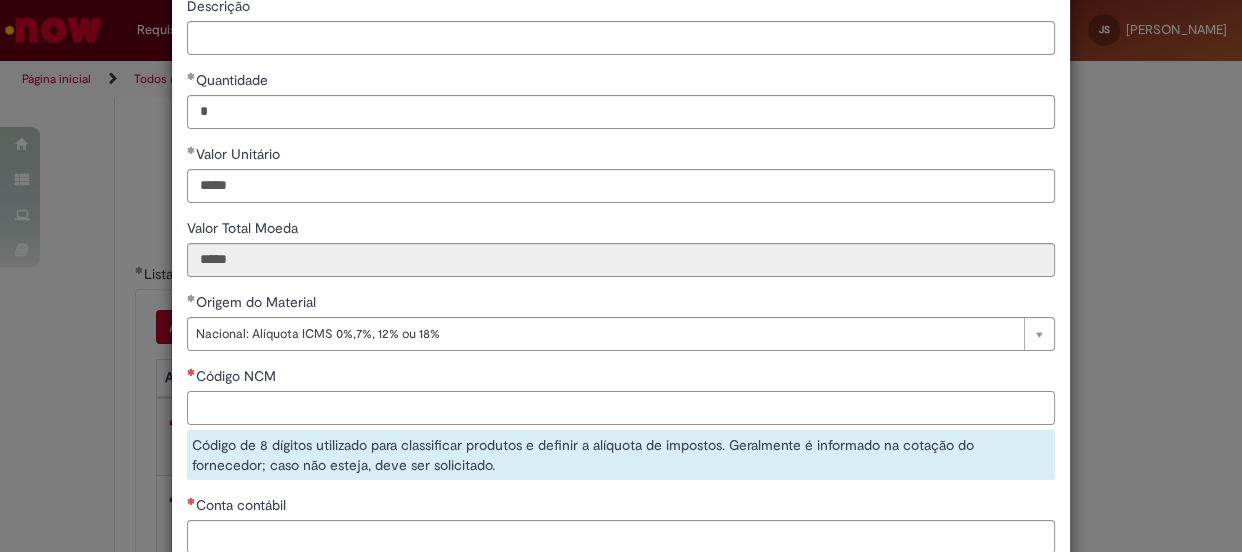 click on "Código NCM" at bounding box center (621, 408) 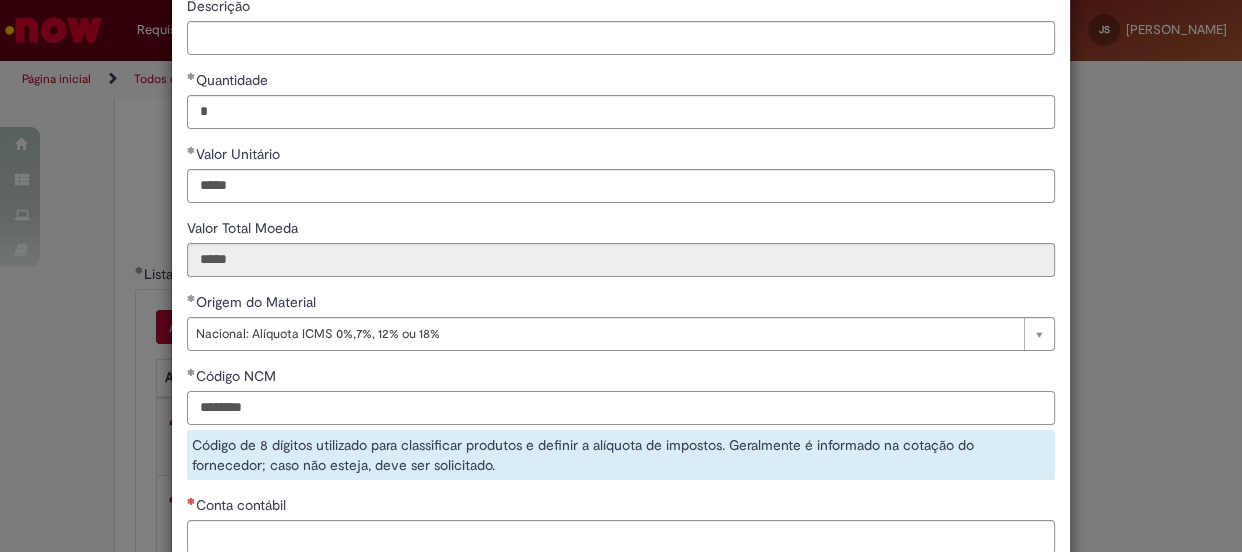 scroll, scrollTop: 272, scrollLeft: 0, axis: vertical 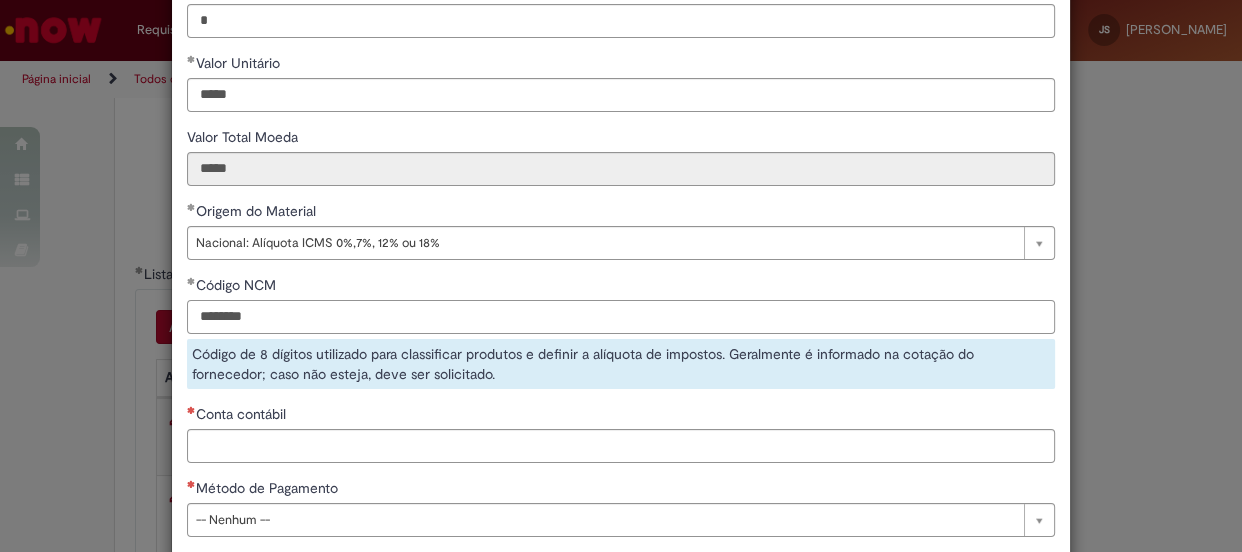 type on "********" 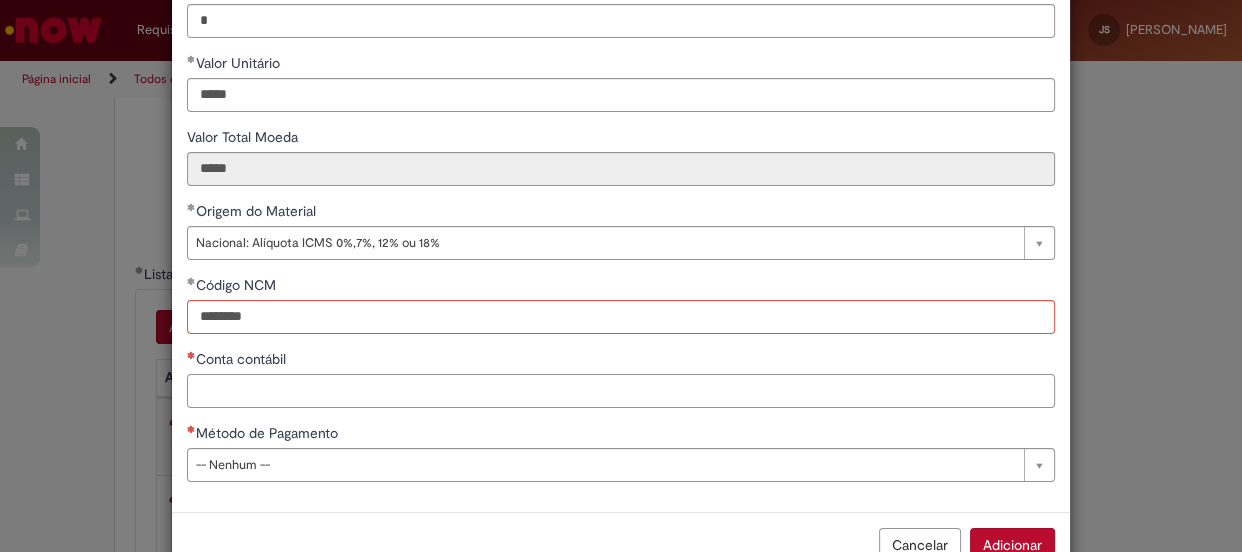 click on "**********" at bounding box center (621, 164) 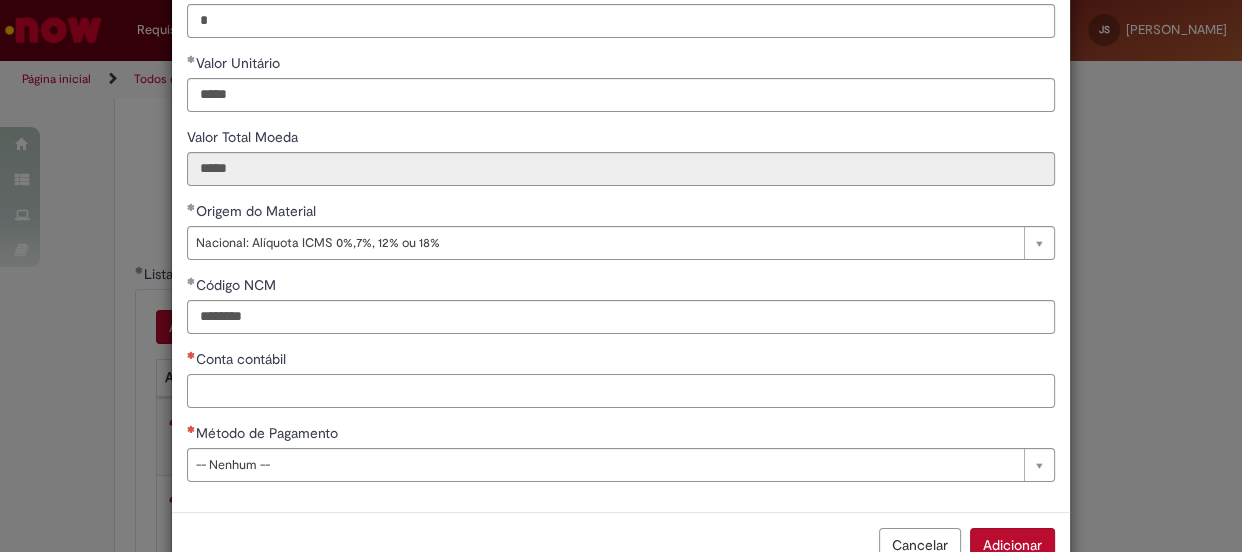 click on "Conta contábil" at bounding box center [621, 391] 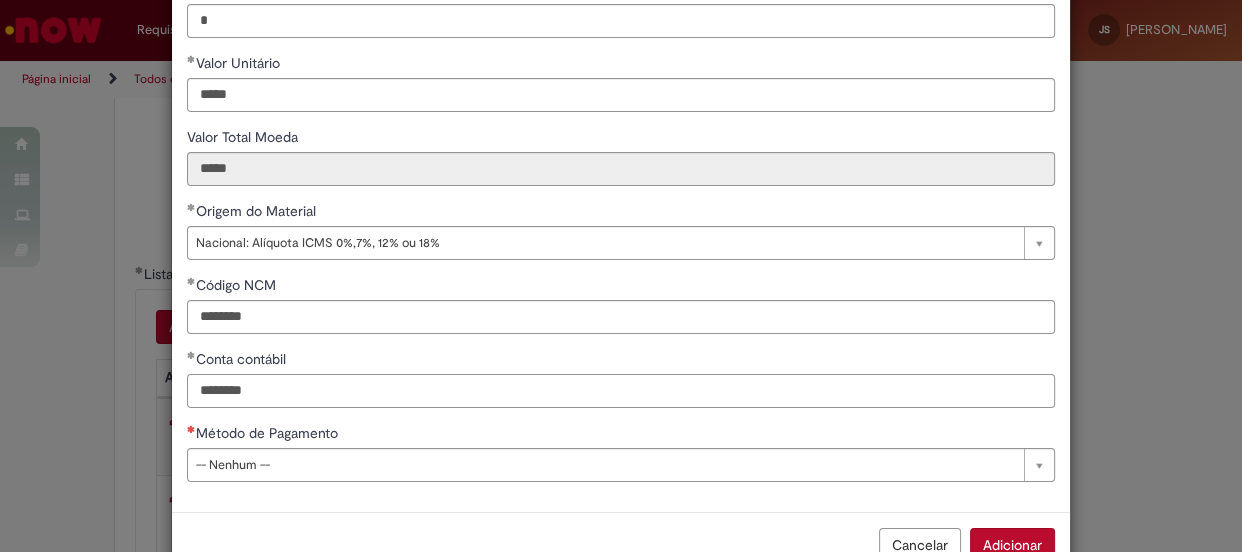 type on "********" 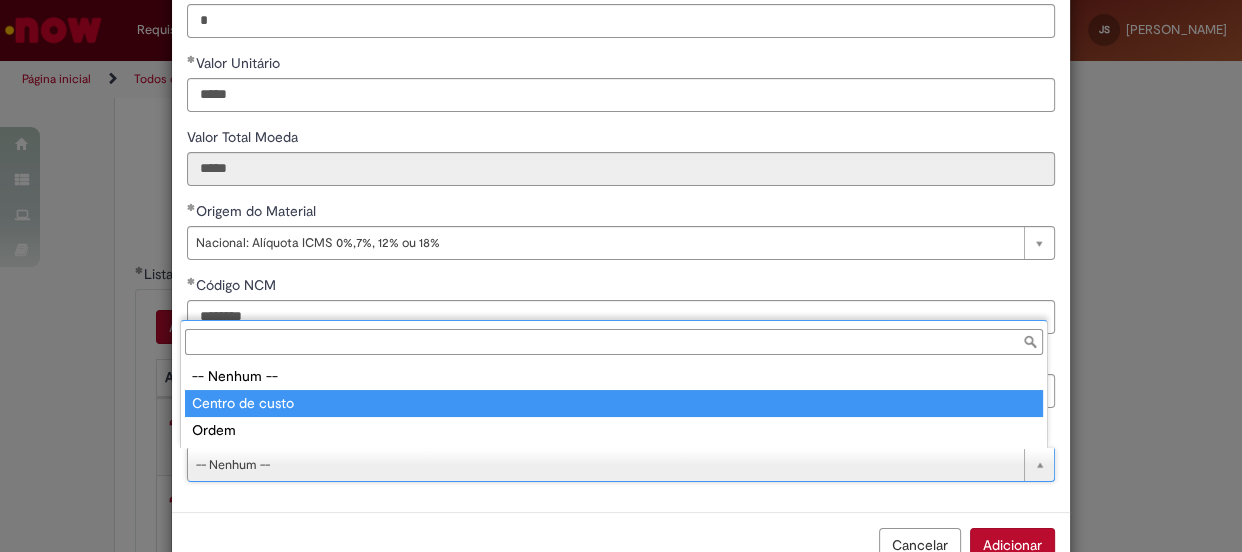type on "**********" 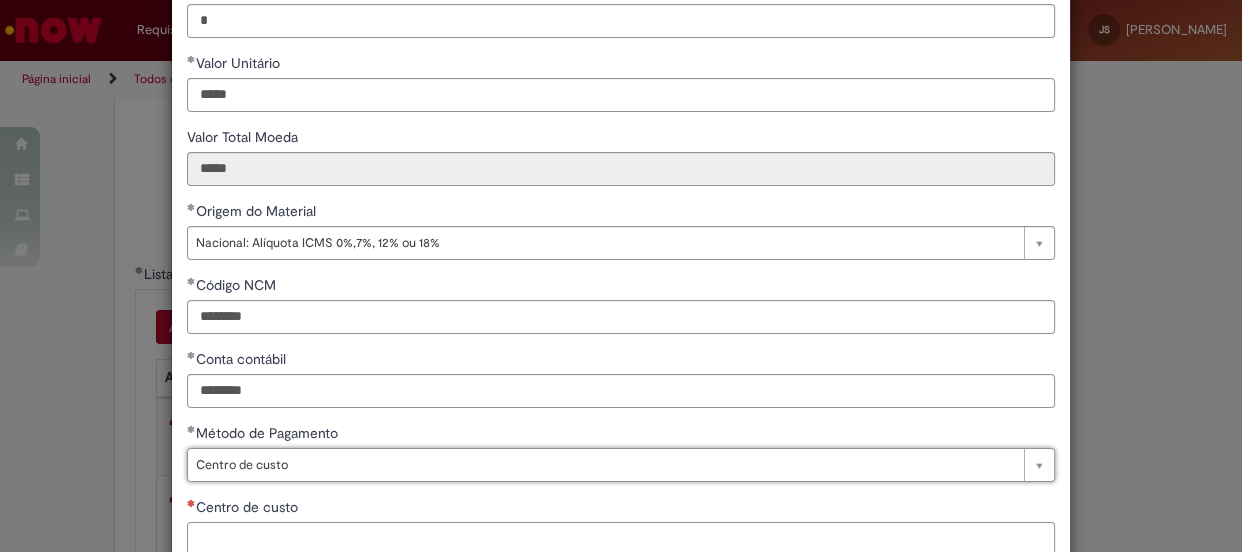 click on "Centro de custo" at bounding box center [621, 539] 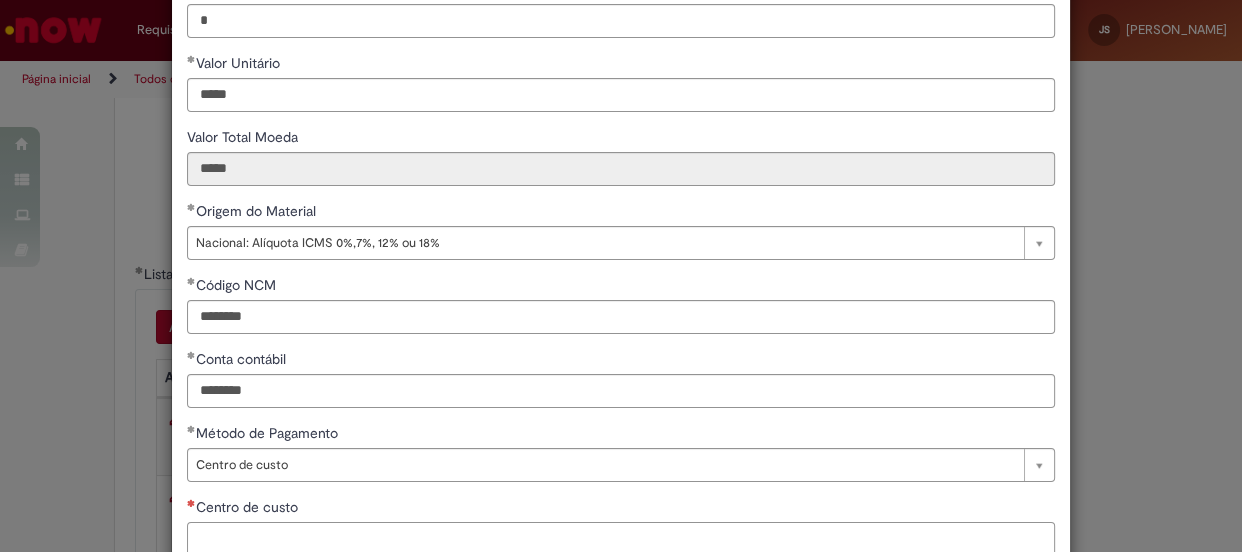 click on "Centro de custo" at bounding box center (621, 539) 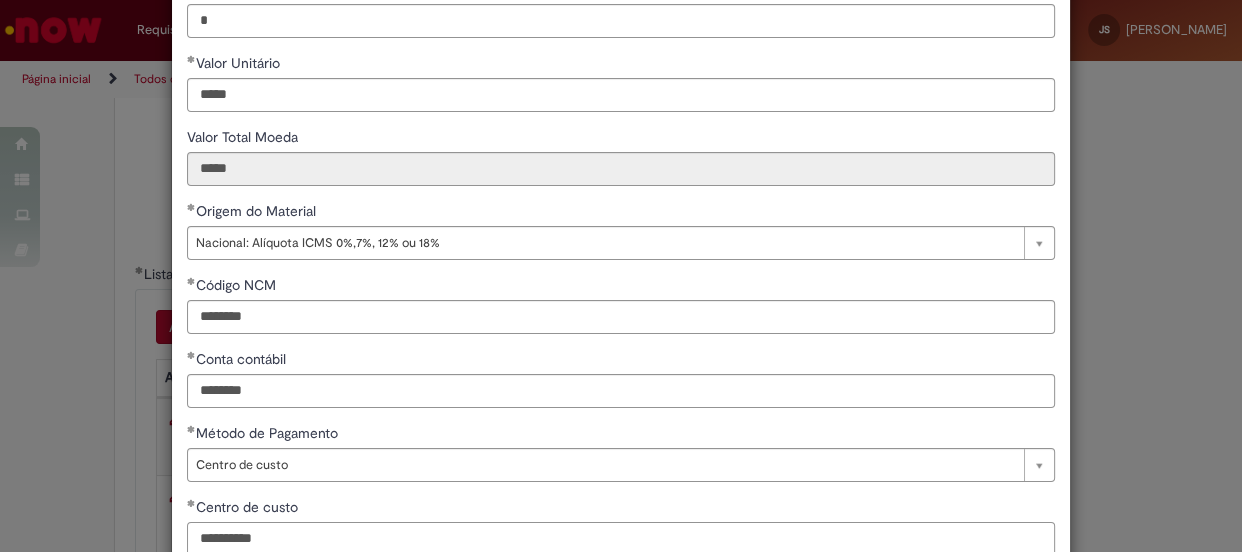 scroll, scrollTop: 400, scrollLeft: 0, axis: vertical 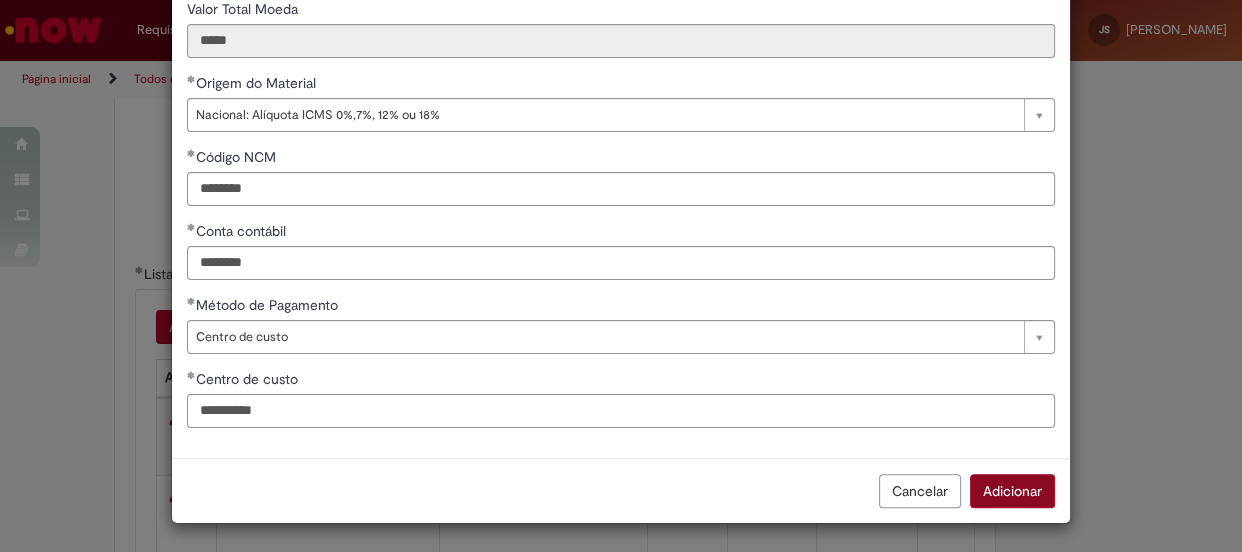 type on "**********" 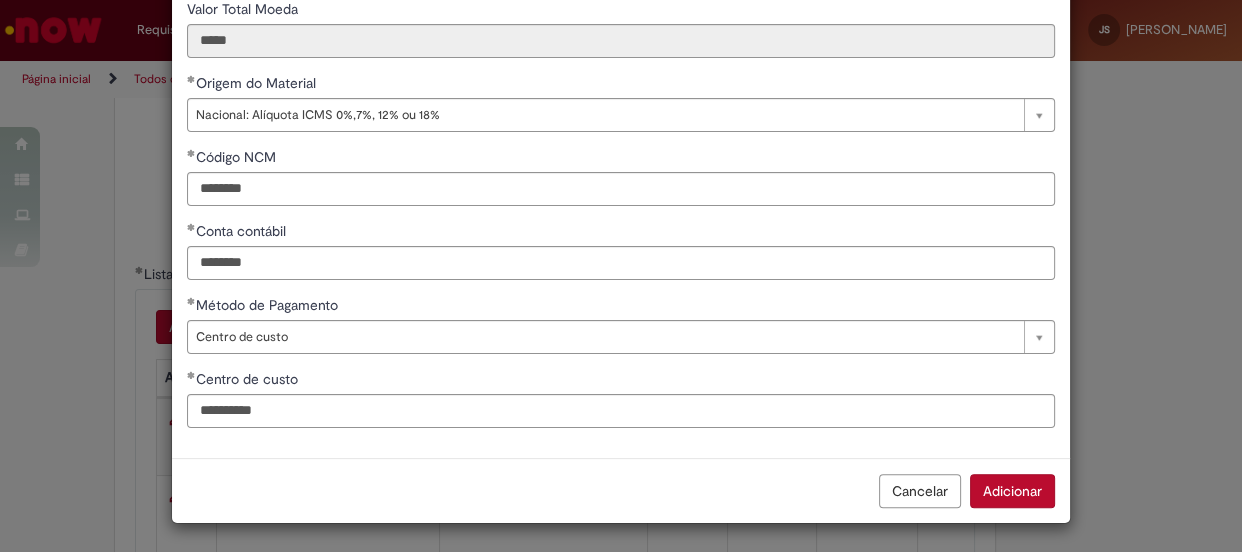 click on "Adicionar" at bounding box center (1012, 491) 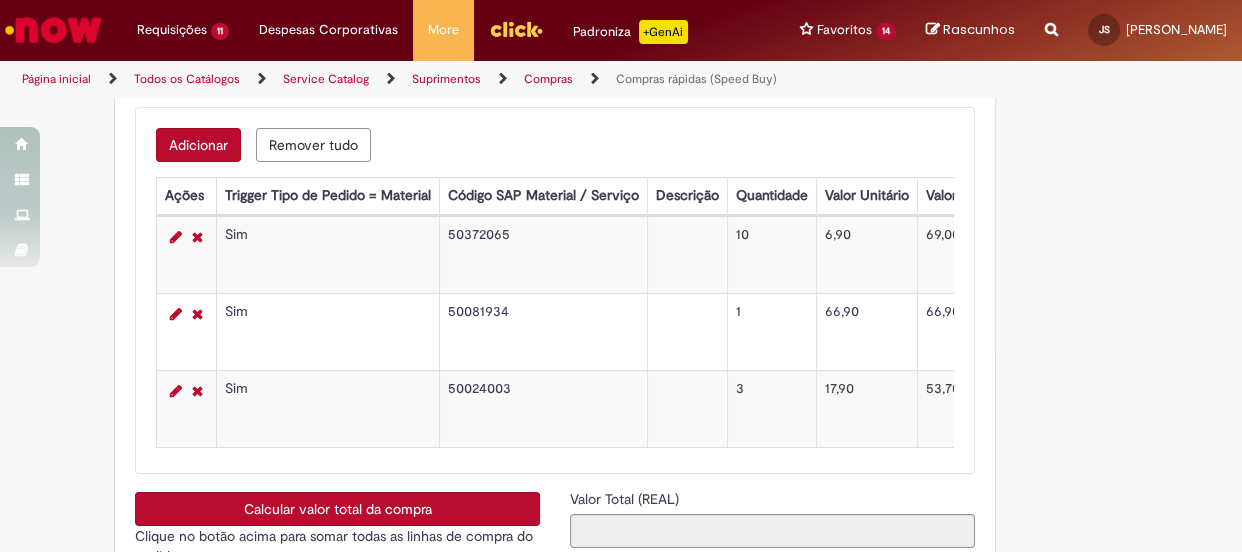 scroll, scrollTop: 3272, scrollLeft: 0, axis: vertical 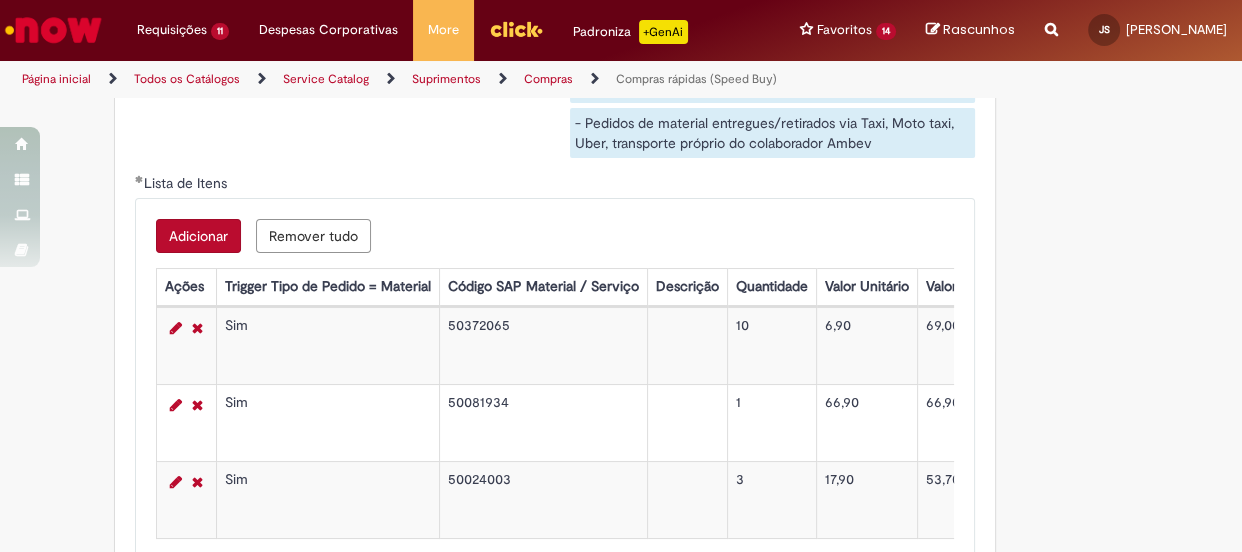 click on "Adicionar" at bounding box center [198, 236] 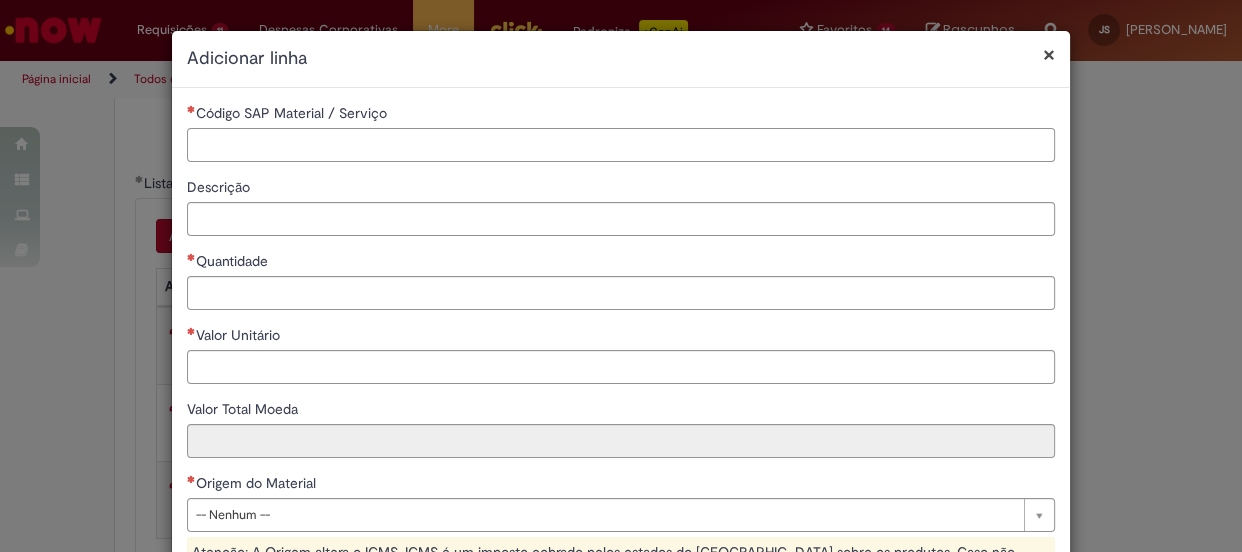 click on "Código SAP Material / Serviço" at bounding box center (621, 145) 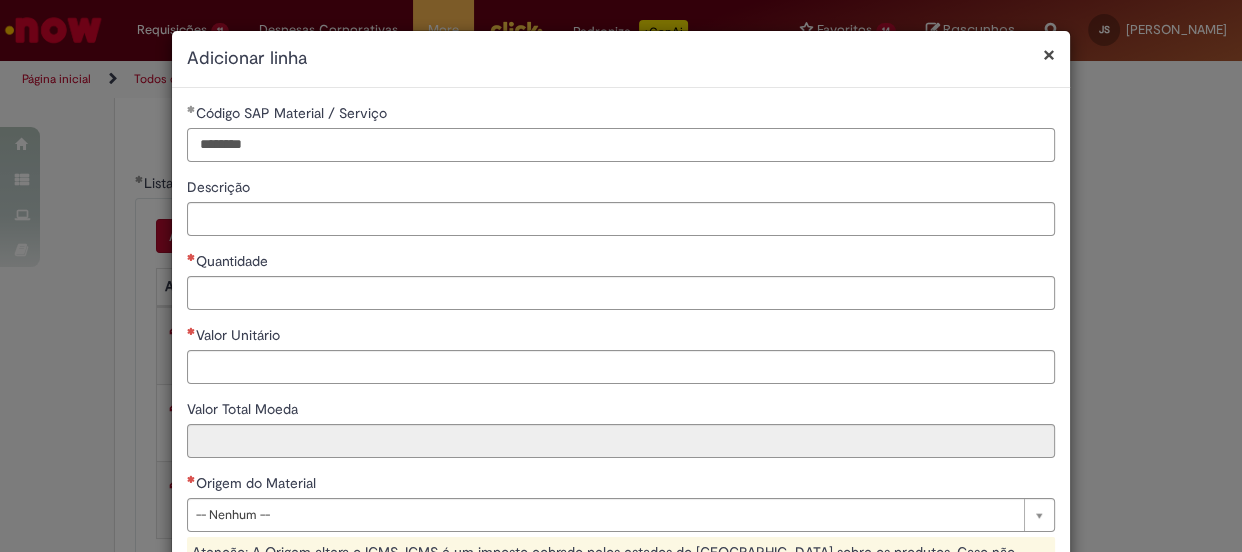 type on "********" 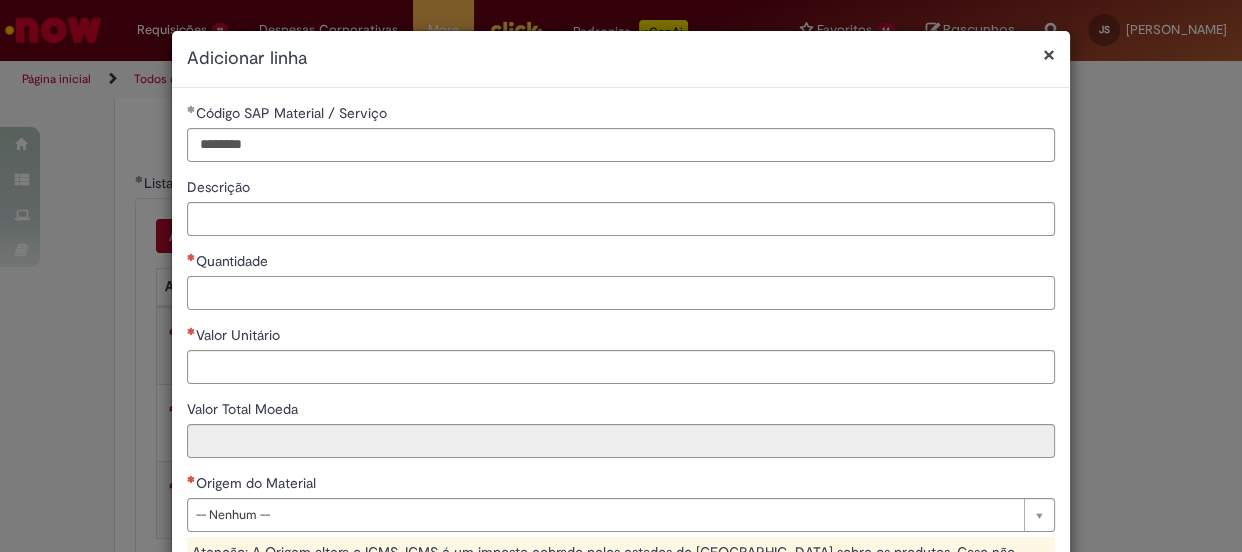 click on "Quantidade" at bounding box center [621, 293] 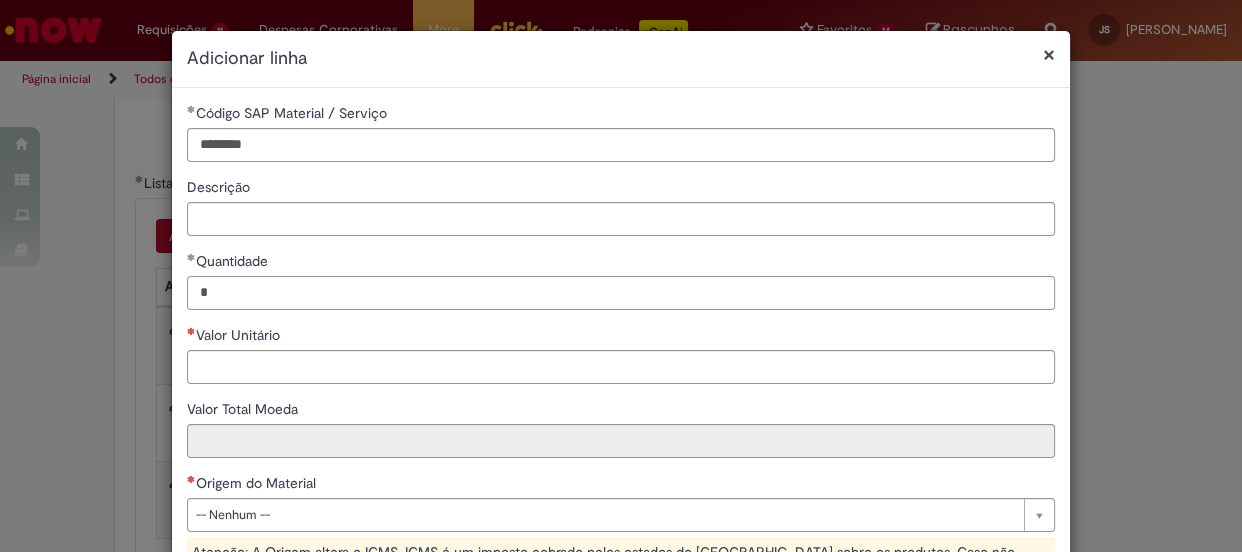 type on "*" 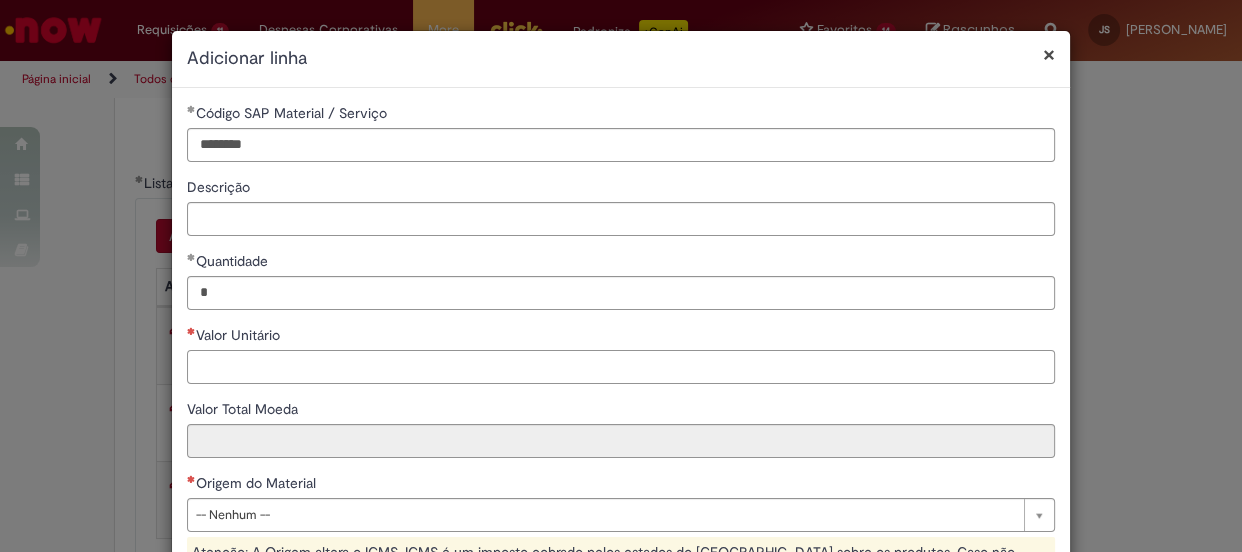 click on "Valor Unitário" at bounding box center [621, 367] 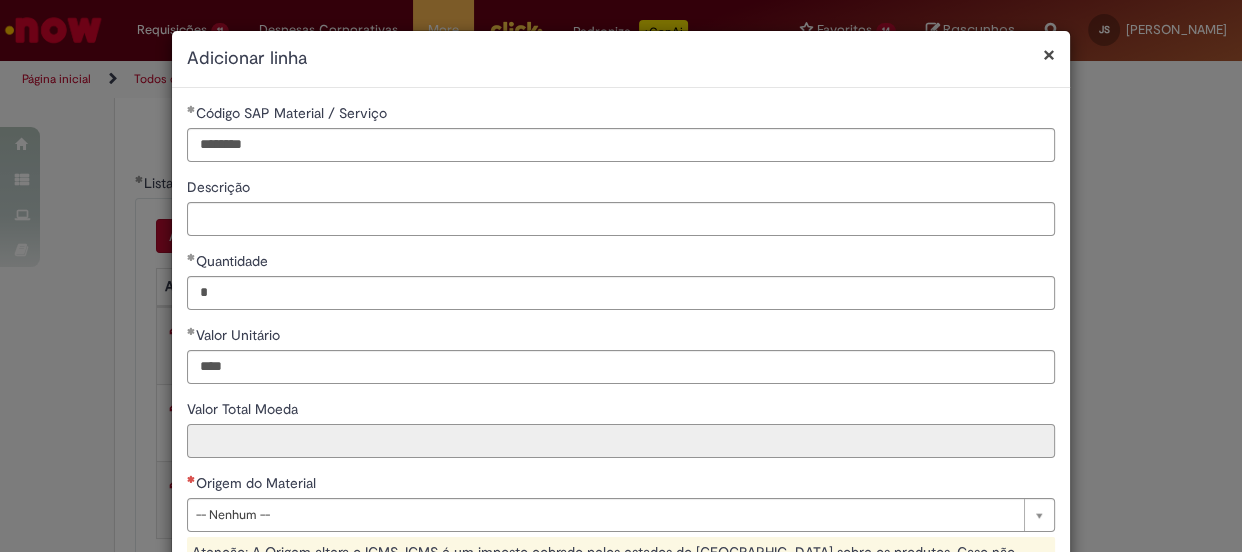 type on "*****" 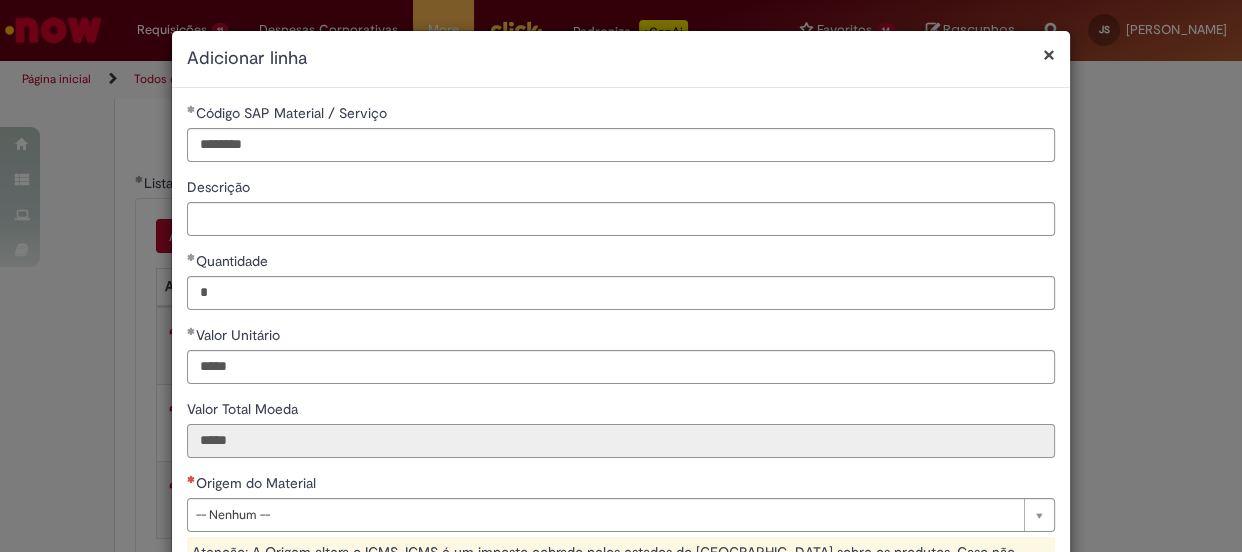 click on "*****" at bounding box center [621, 441] 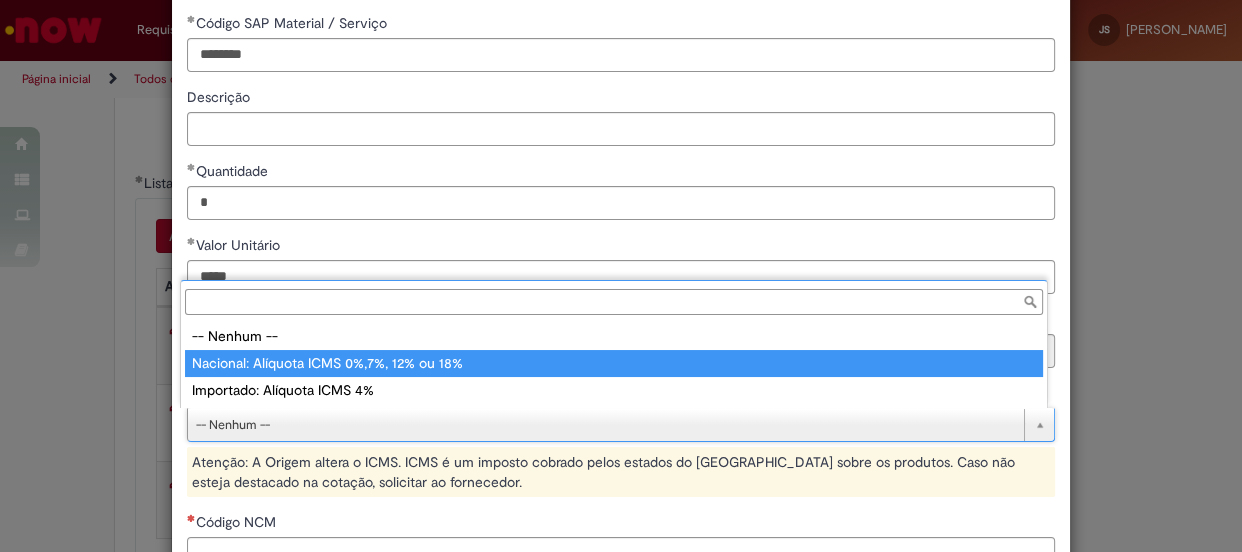 type on "**********" 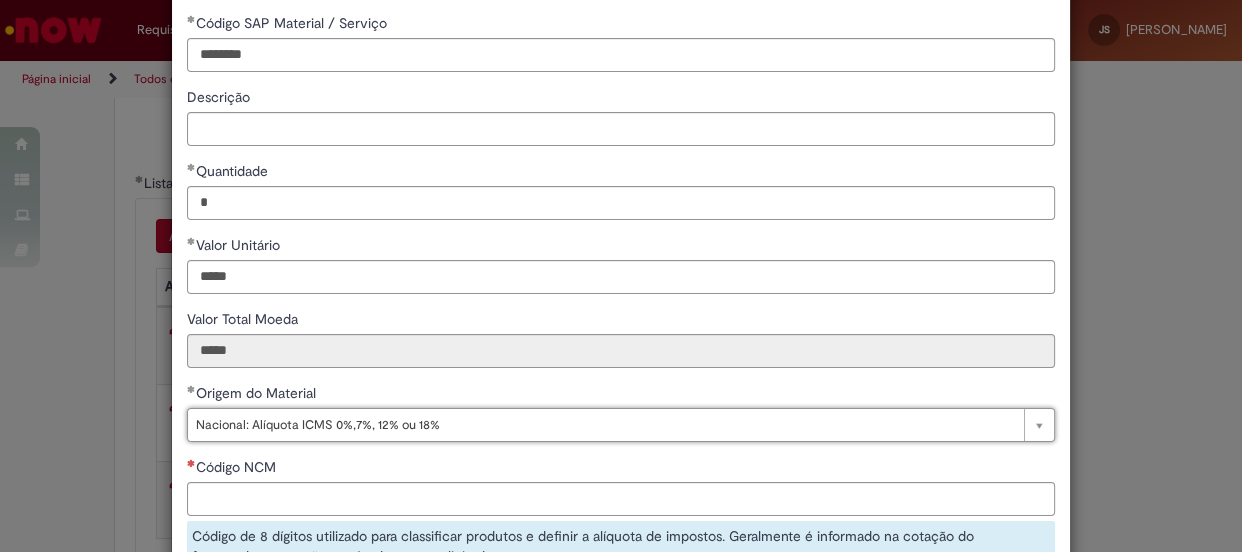 scroll, scrollTop: 181, scrollLeft: 0, axis: vertical 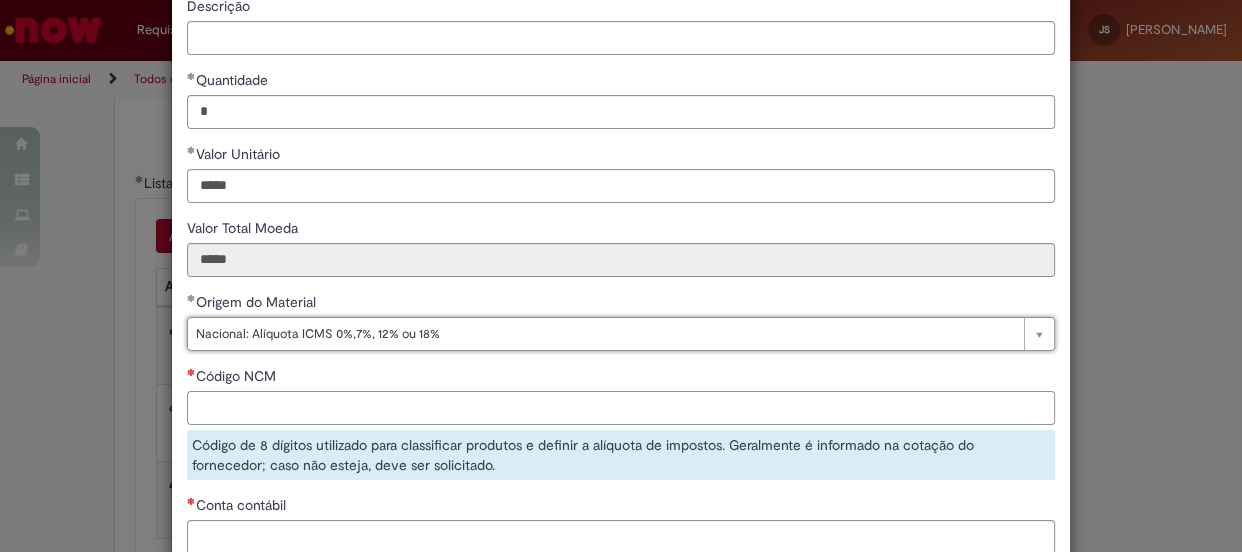 click on "Código NCM" at bounding box center [621, 408] 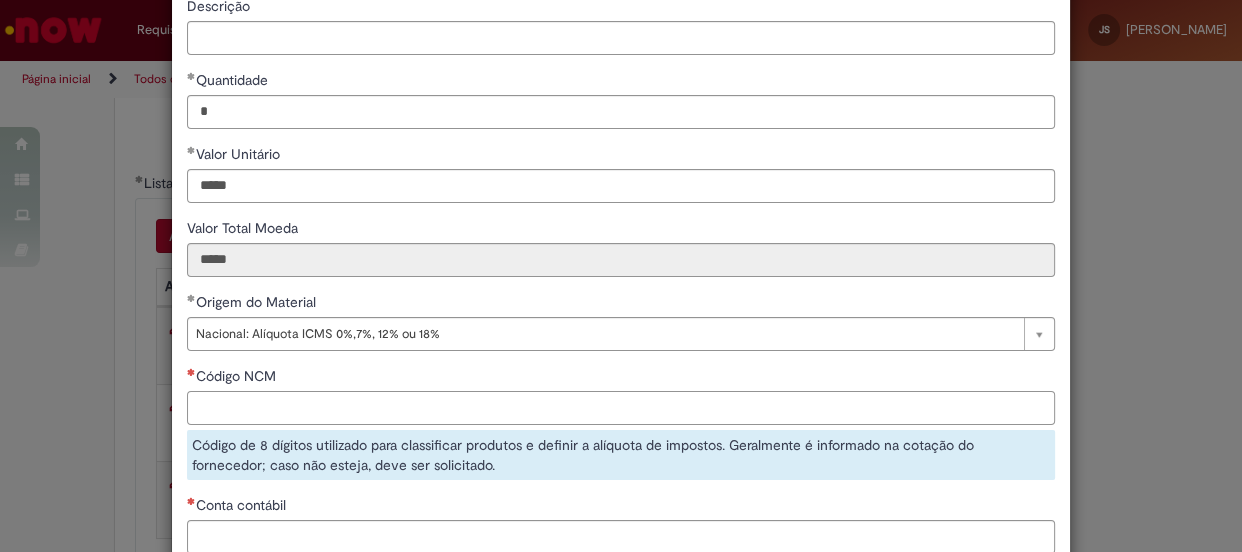 click on "Código NCM" at bounding box center [621, 408] 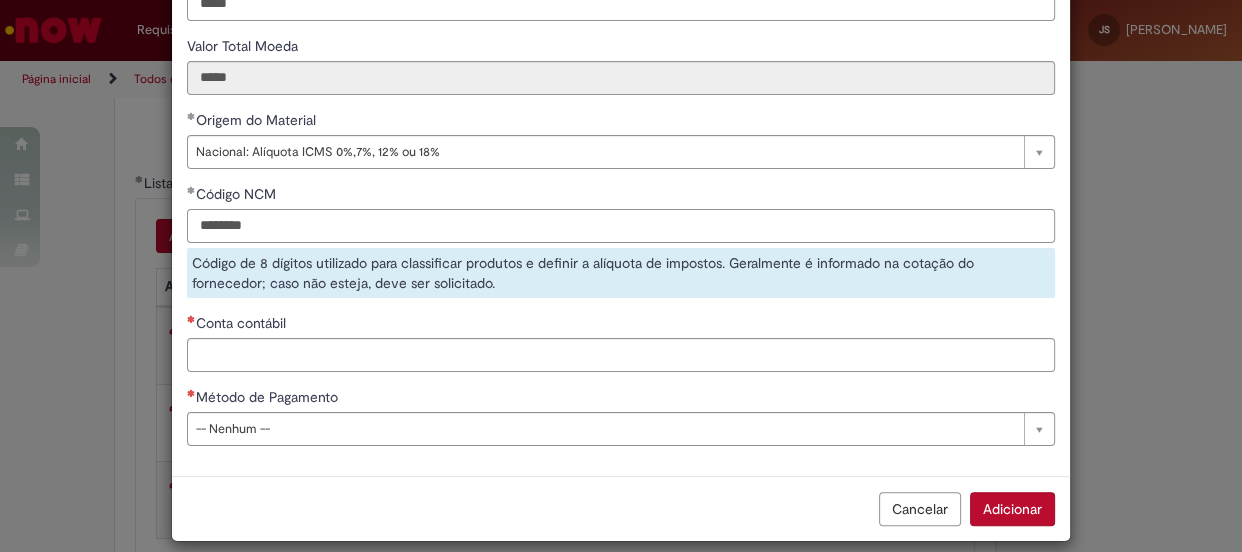 type on "********" 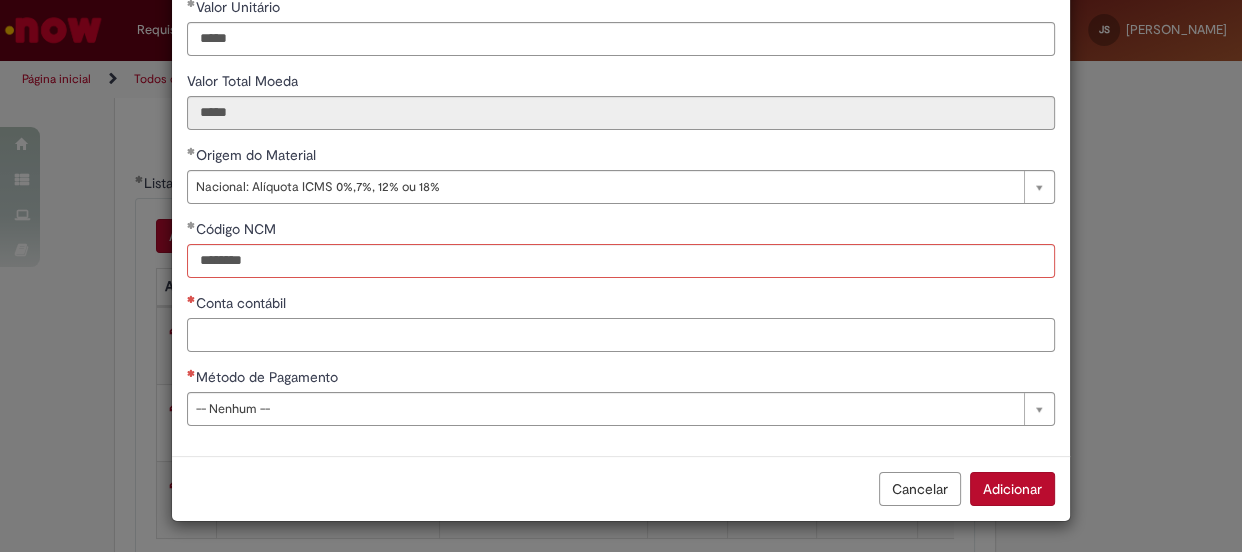 click on "**********" at bounding box center [621, 108] 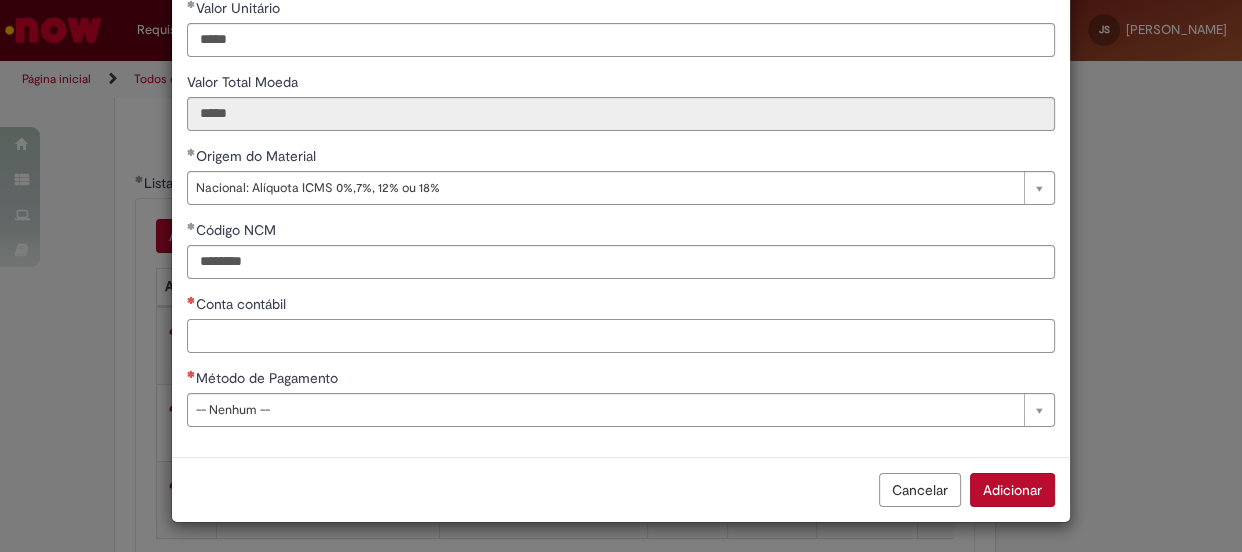 click on "Conta contábil" at bounding box center [621, 336] 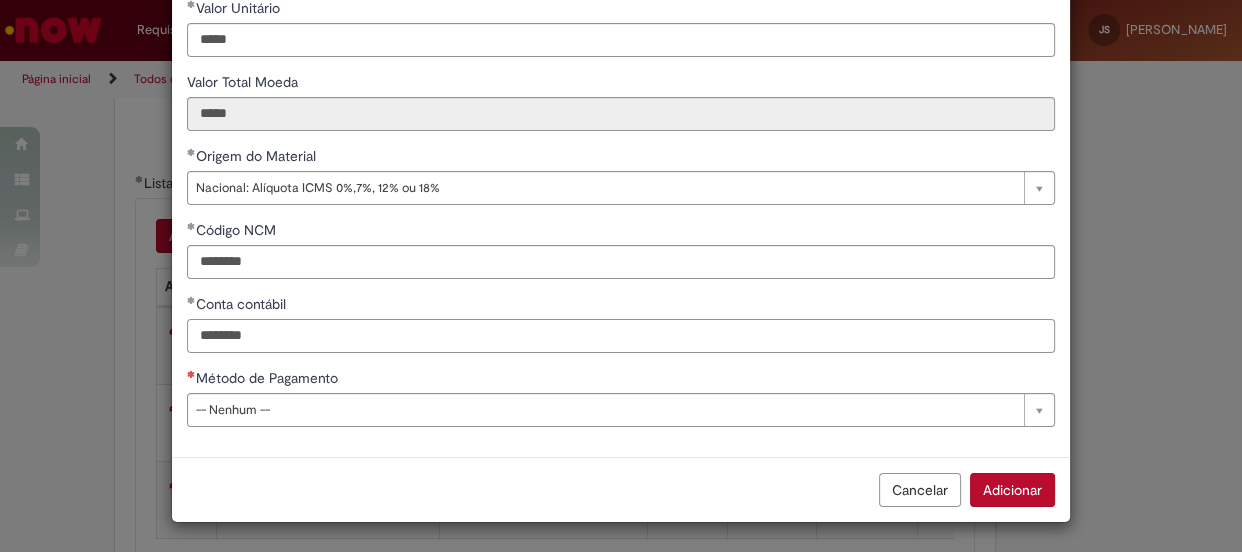 type on "********" 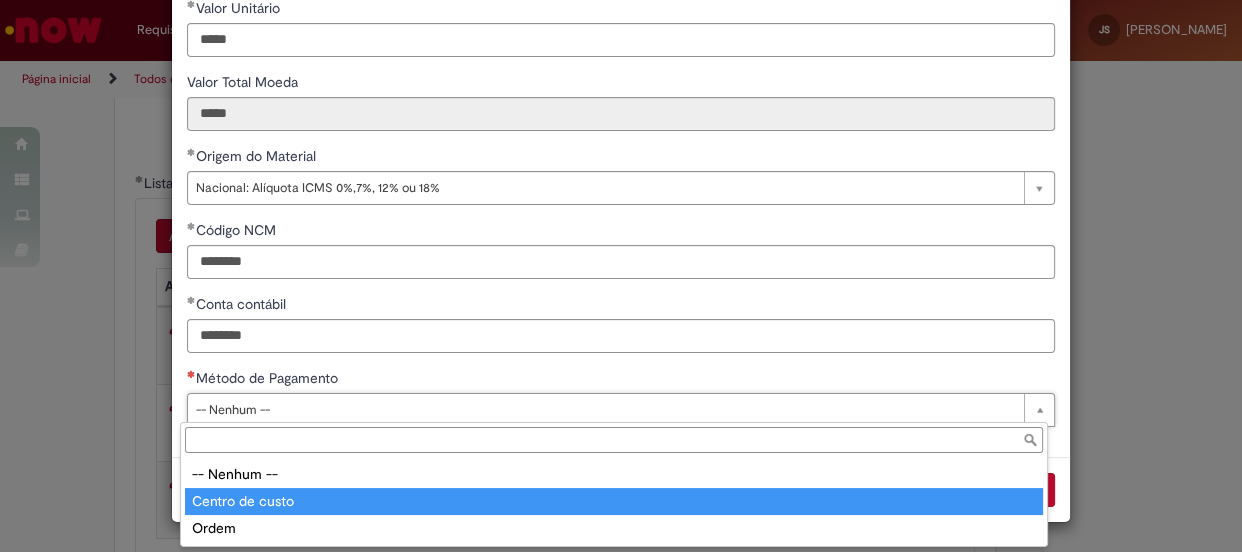 type on "**********" 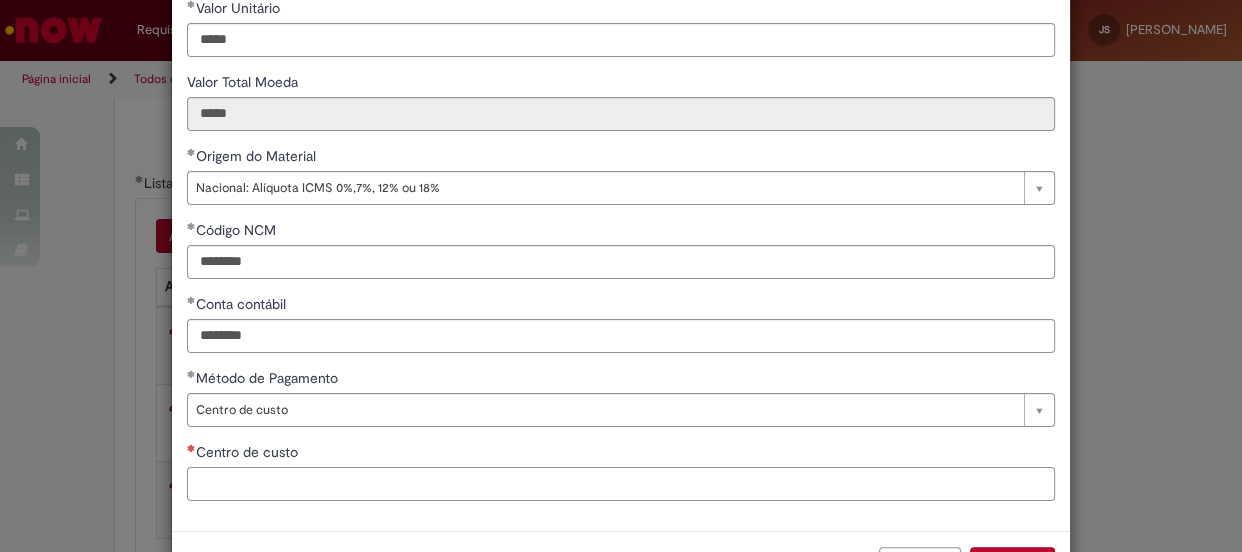 click on "Centro de custo" at bounding box center (621, 484) 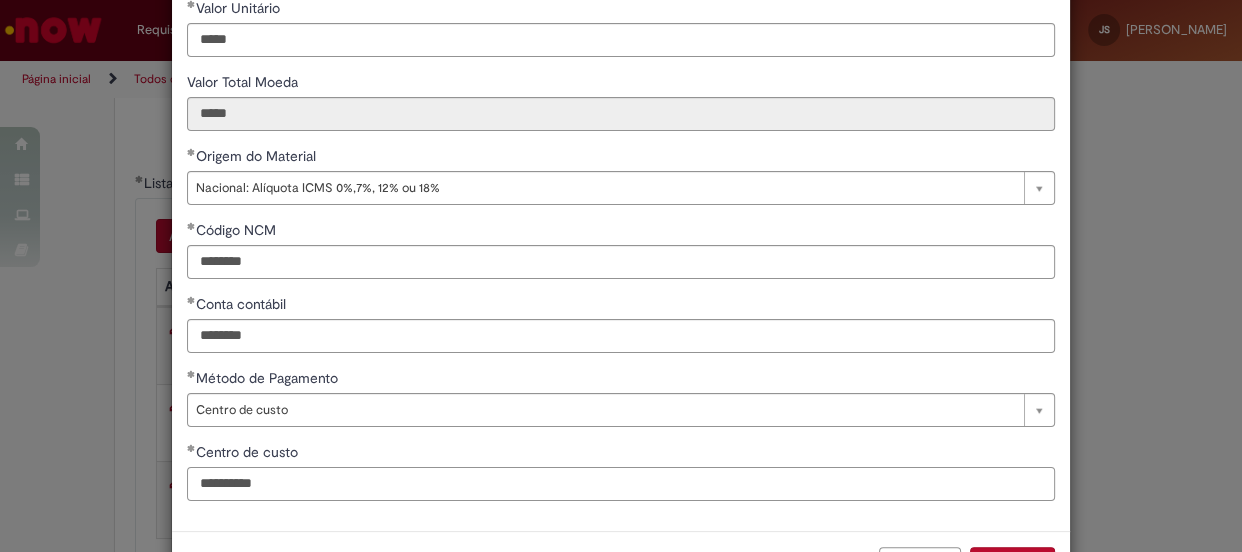 scroll, scrollTop: 400, scrollLeft: 0, axis: vertical 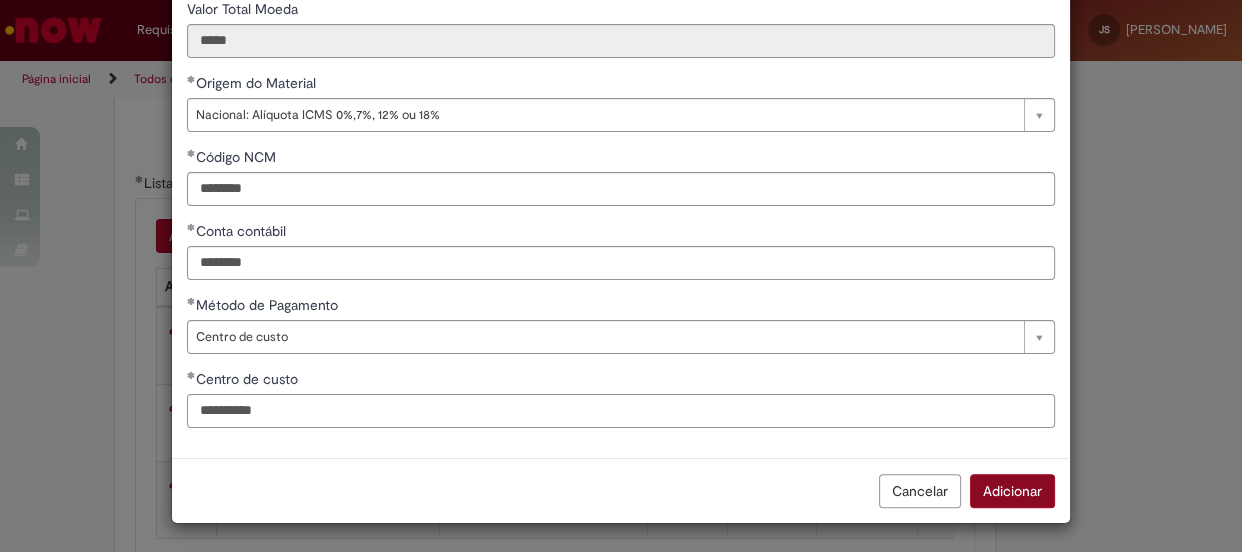 type on "**********" 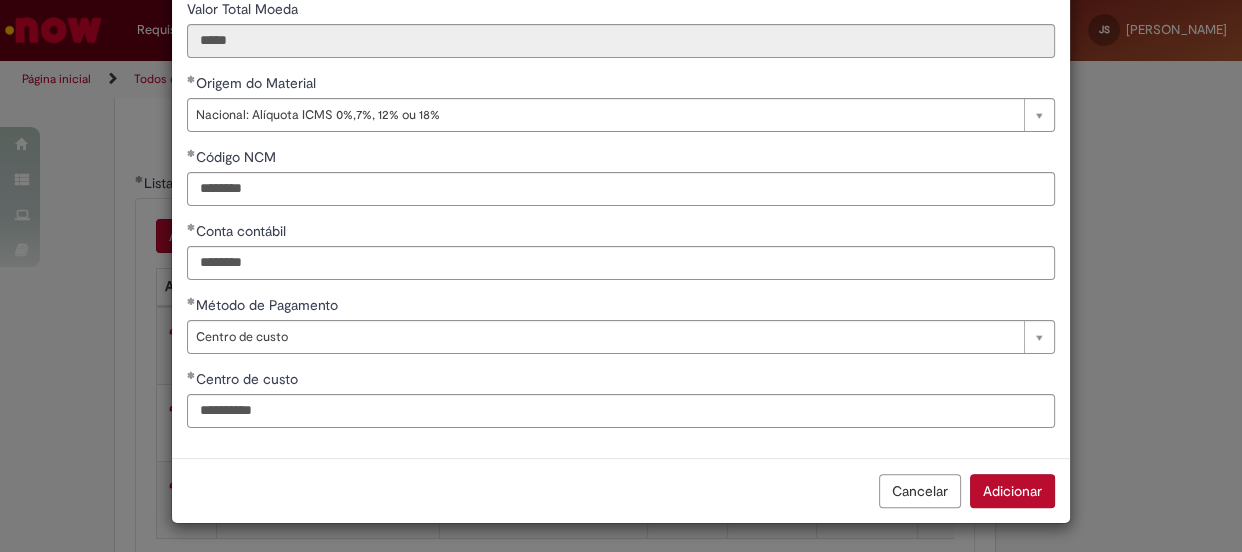 click on "Adicionar" at bounding box center (1012, 491) 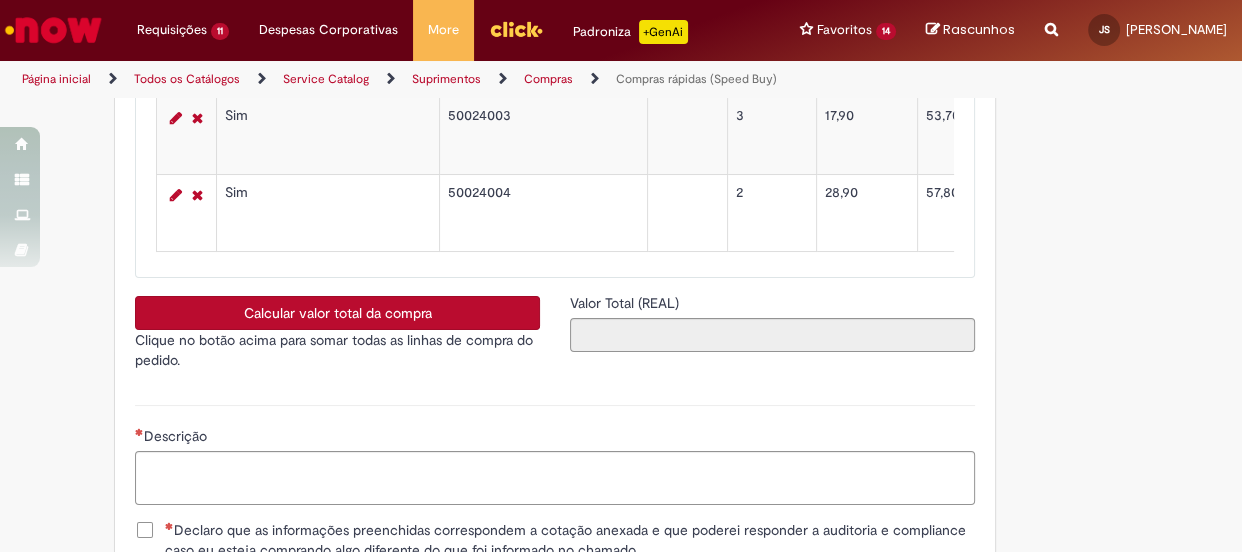 scroll, scrollTop: 3363, scrollLeft: 0, axis: vertical 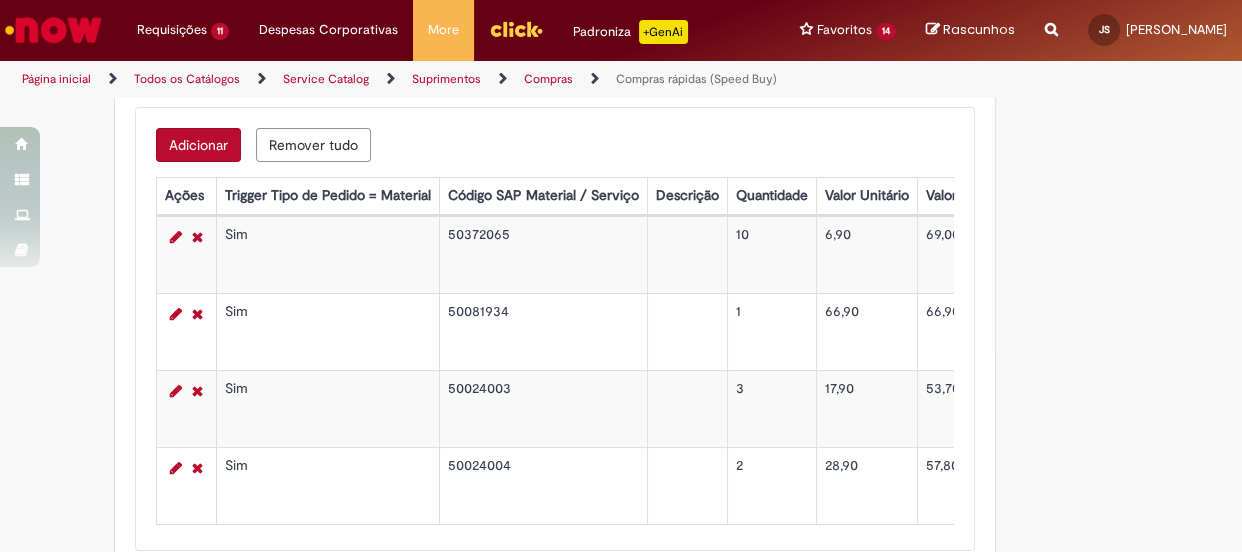 click on "Adicionar" at bounding box center (198, 145) 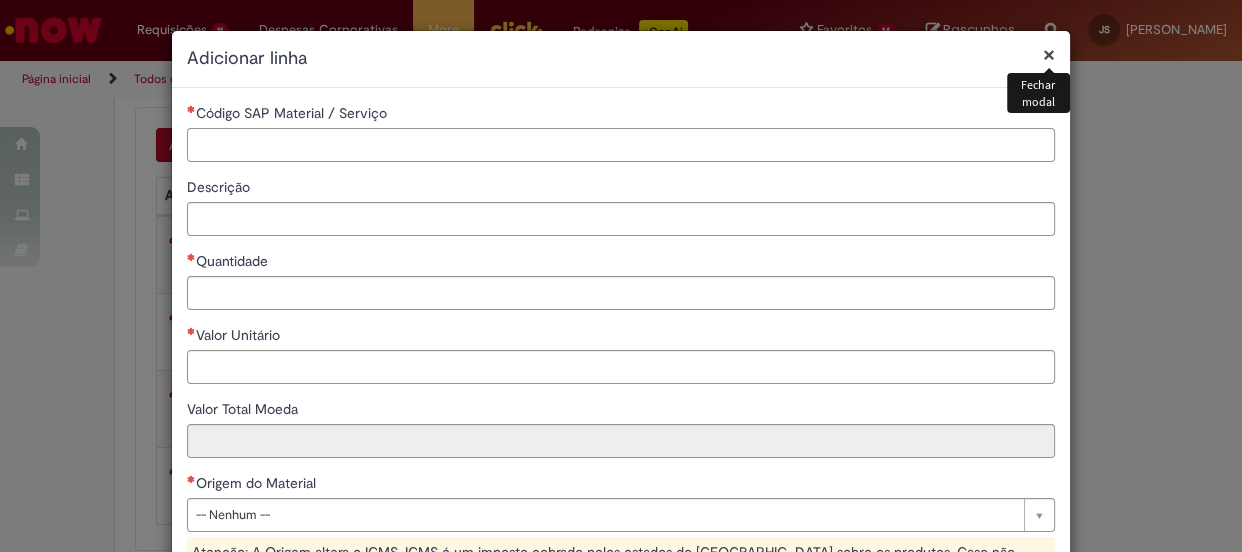 click on "Código SAP Material / Serviço" at bounding box center (621, 145) 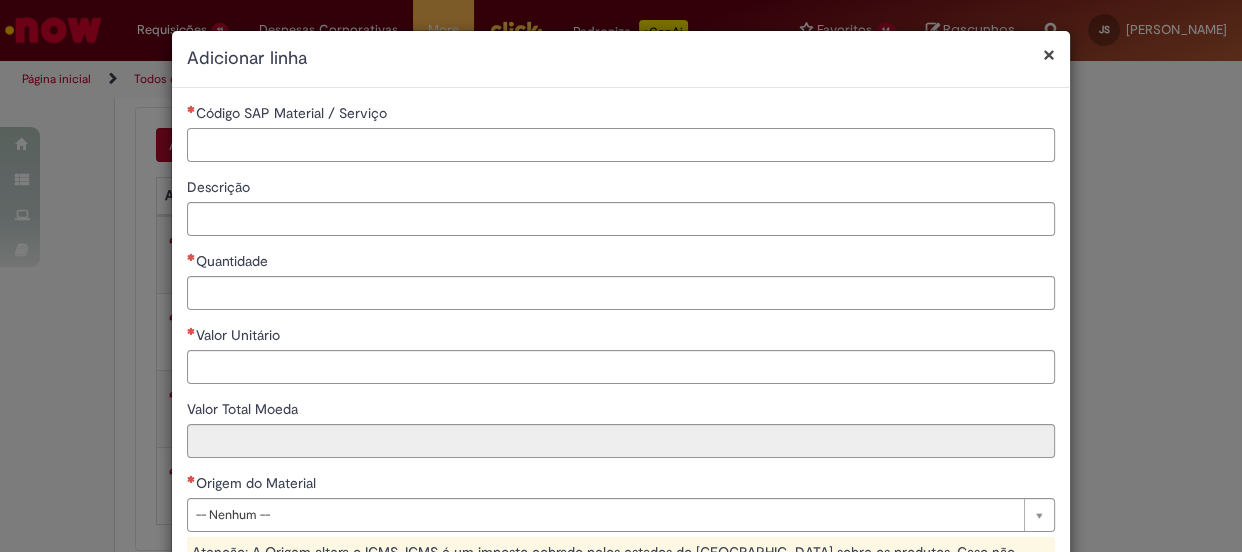 paste on "********" 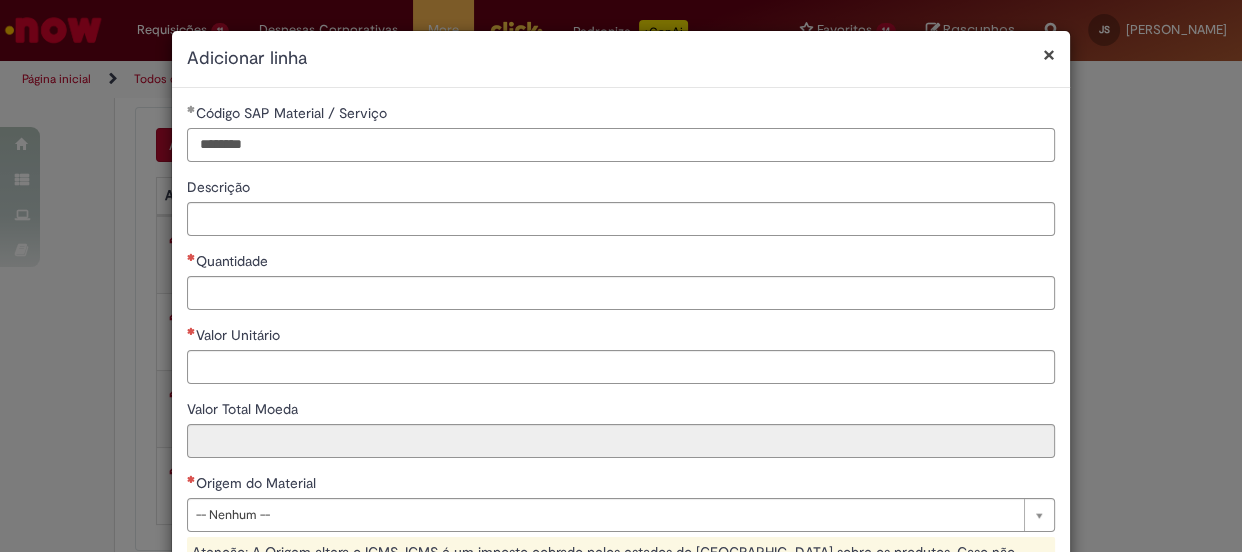 type on "********" 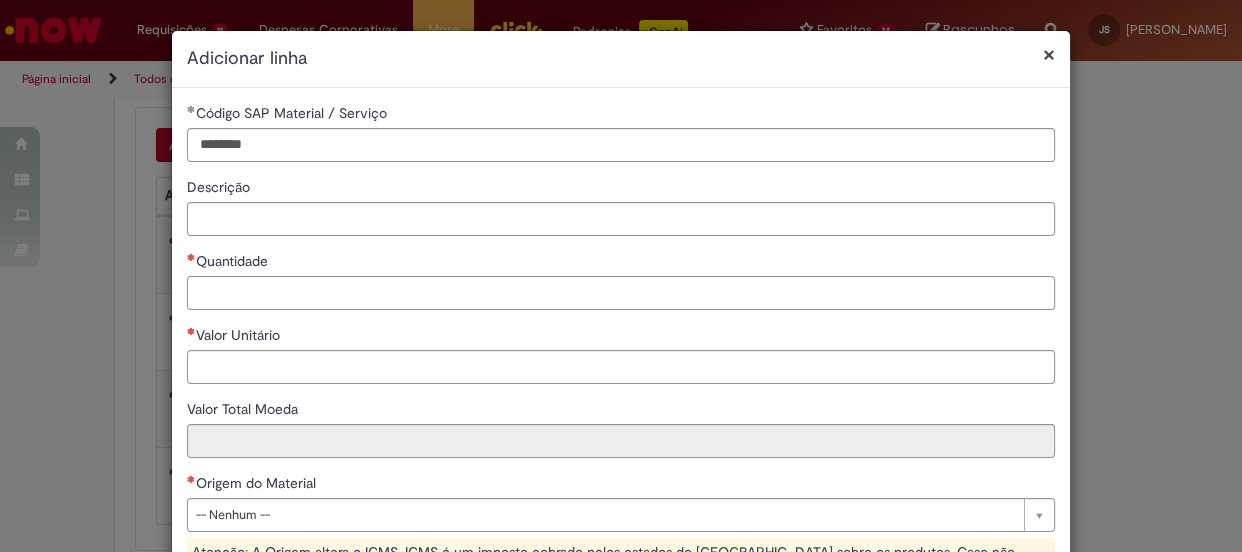 click on "Quantidade" at bounding box center [621, 293] 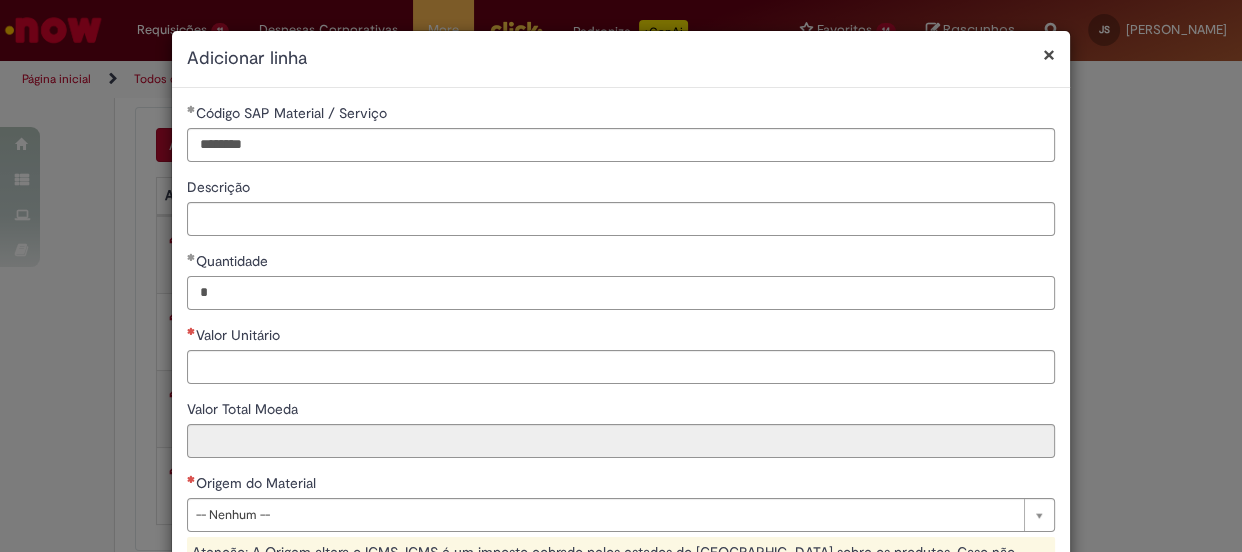 type on "*" 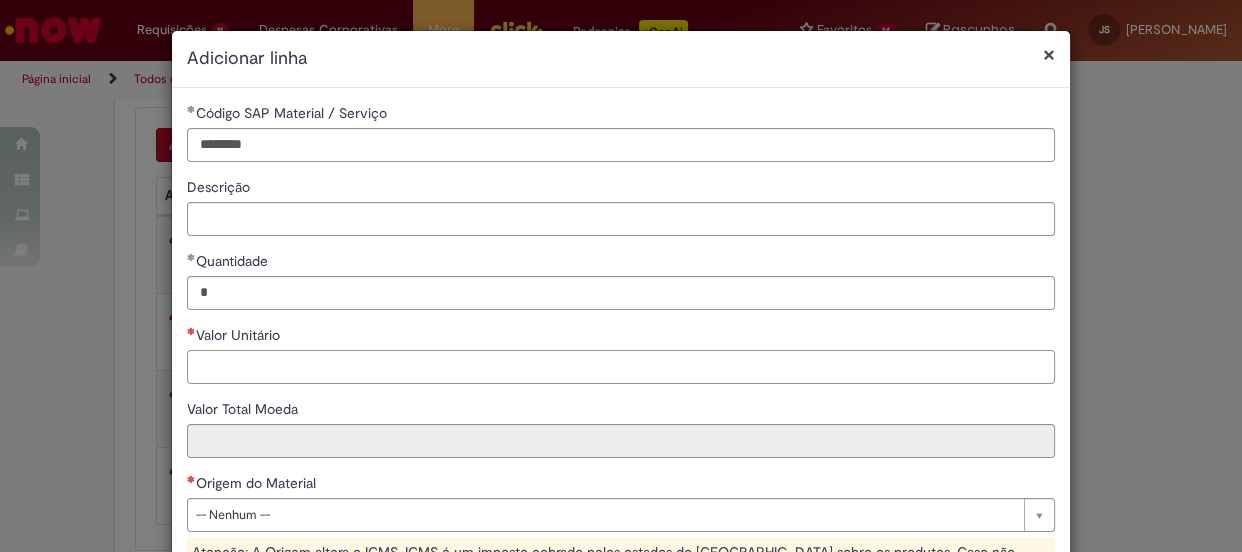 click on "Valor Unitário" at bounding box center (621, 367) 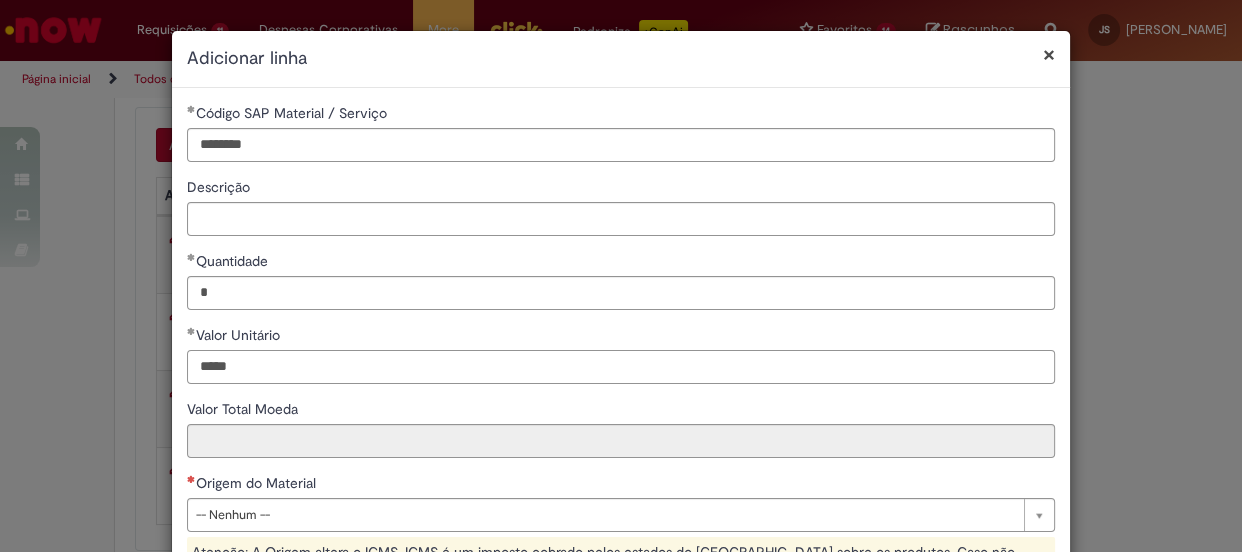 type on "*****" 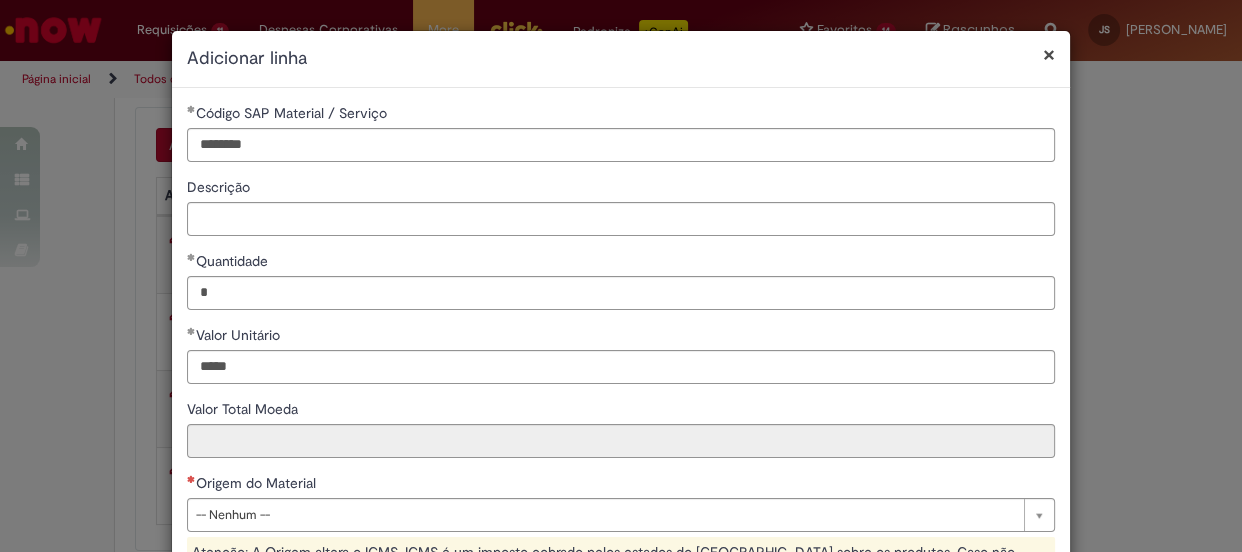 type on "*****" 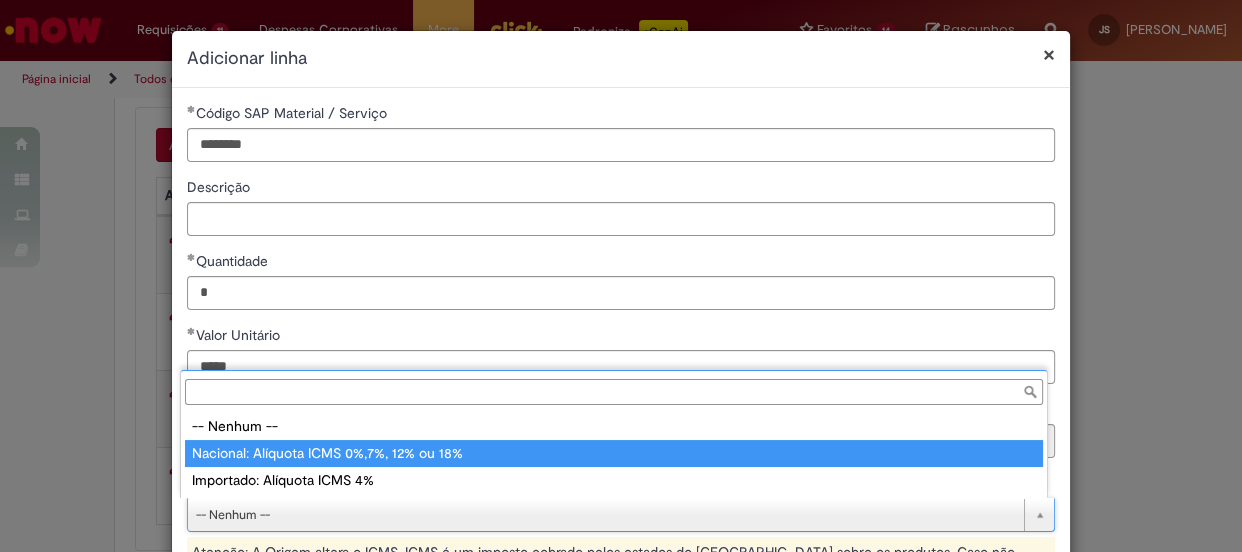 type on "**********" 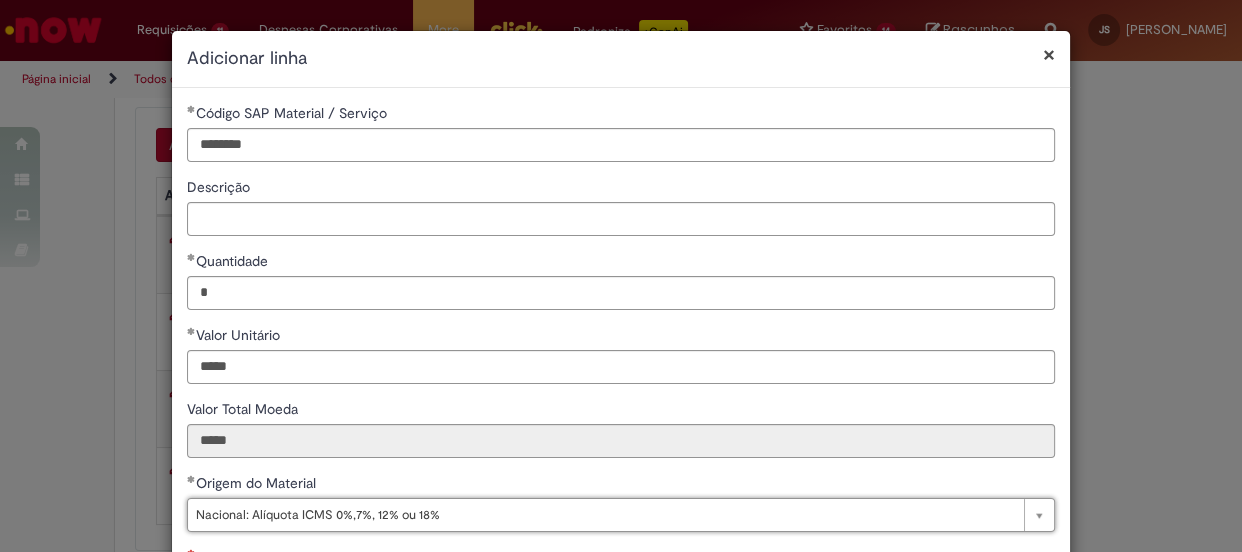 scroll, scrollTop: 90, scrollLeft: 0, axis: vertical 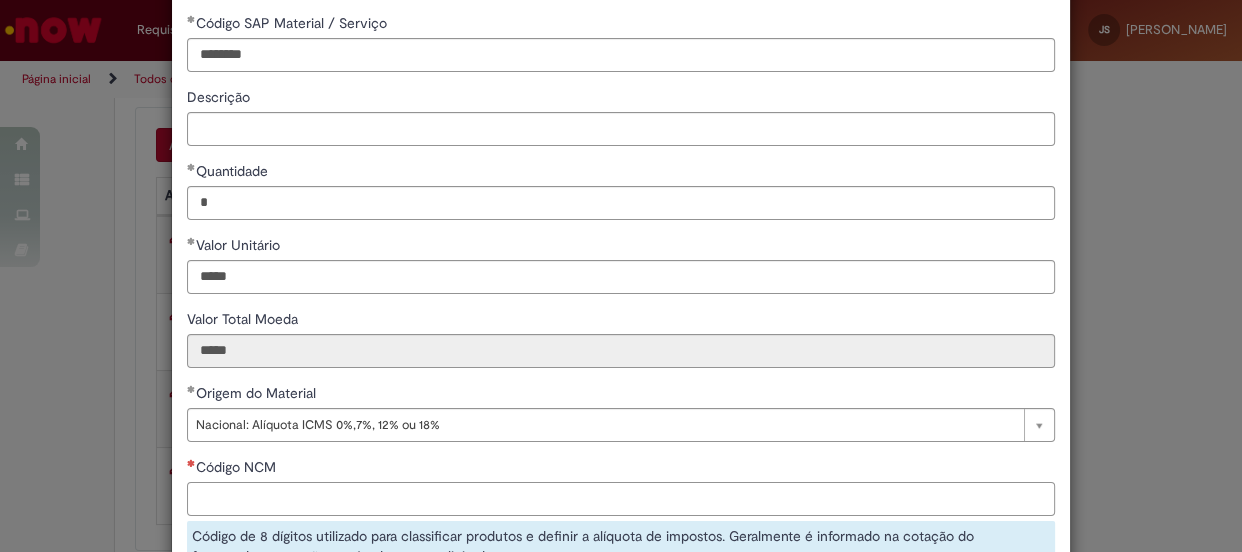 click on "Código NCM" at bounding box center [621, 499] 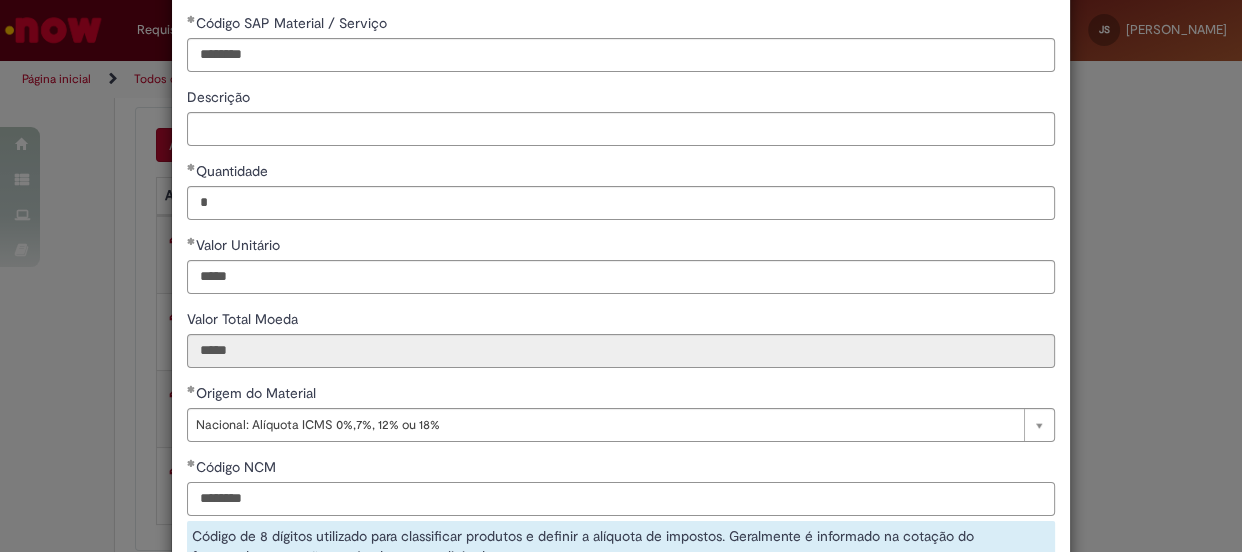 scroll, scrollTop: 272, scrollLeft: 0, axis: vertical 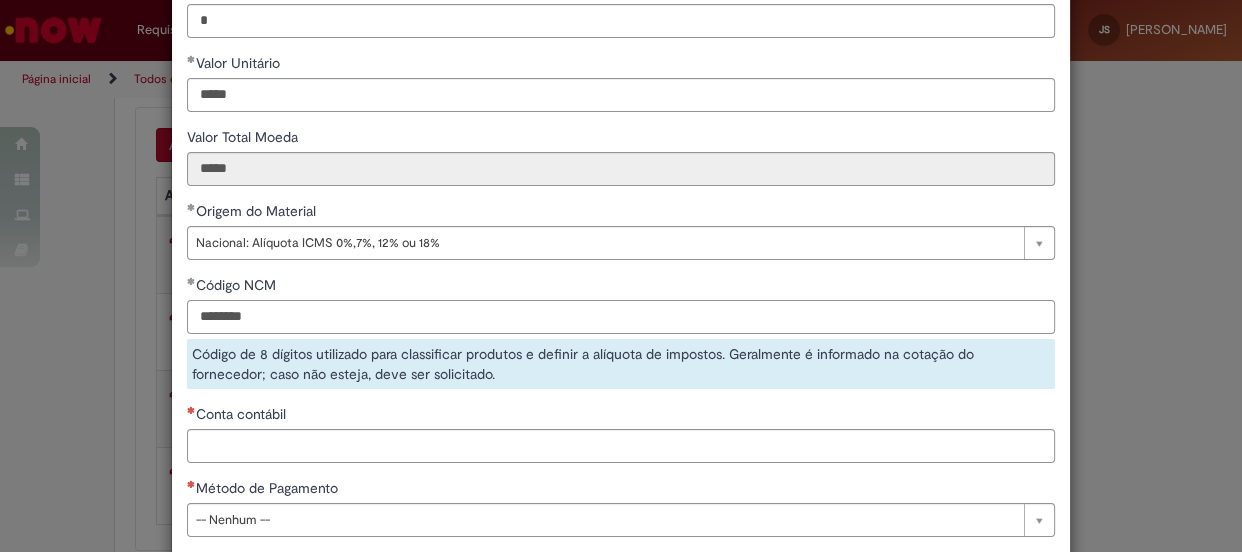 type on "********" 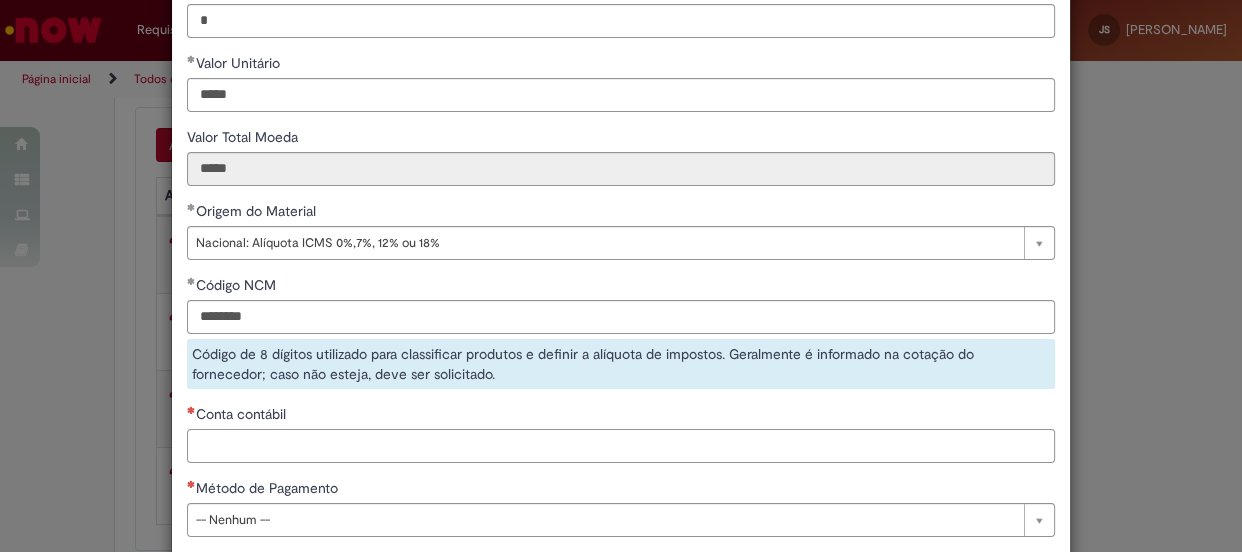 click on "**********" at bounding box center [621, 191] 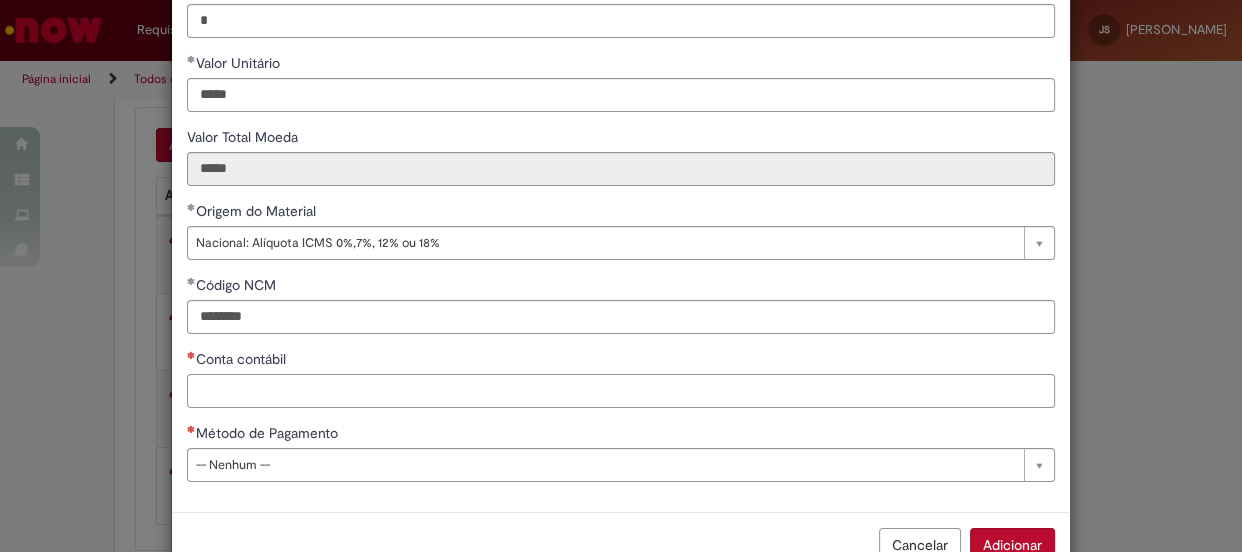 click on "Conta contábil" at bounding box center [621, 391] 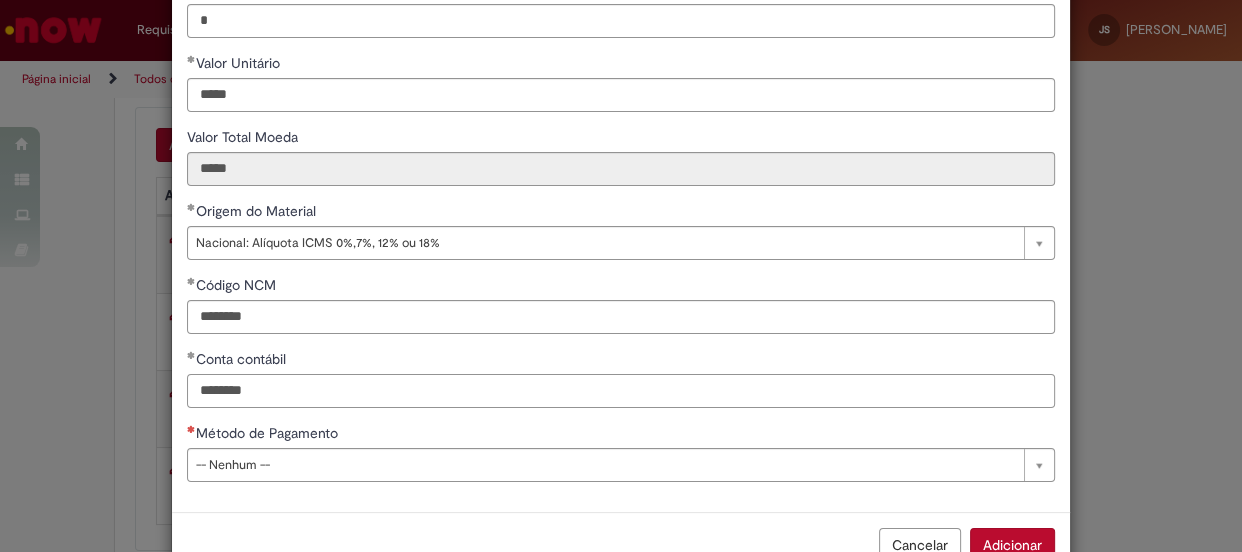 type on "********" 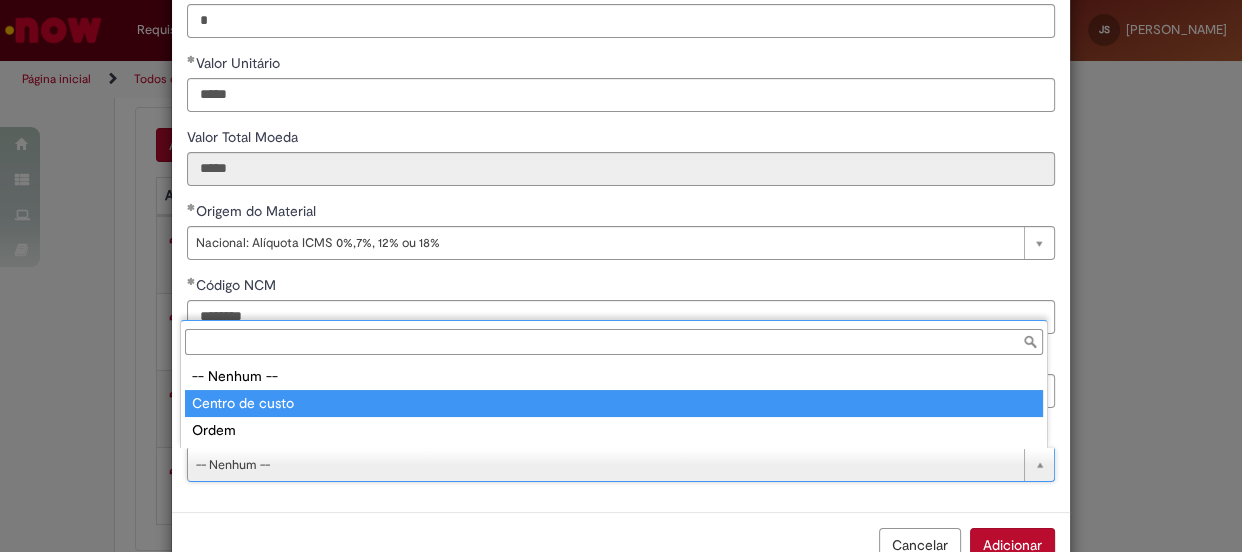 type on "**********" 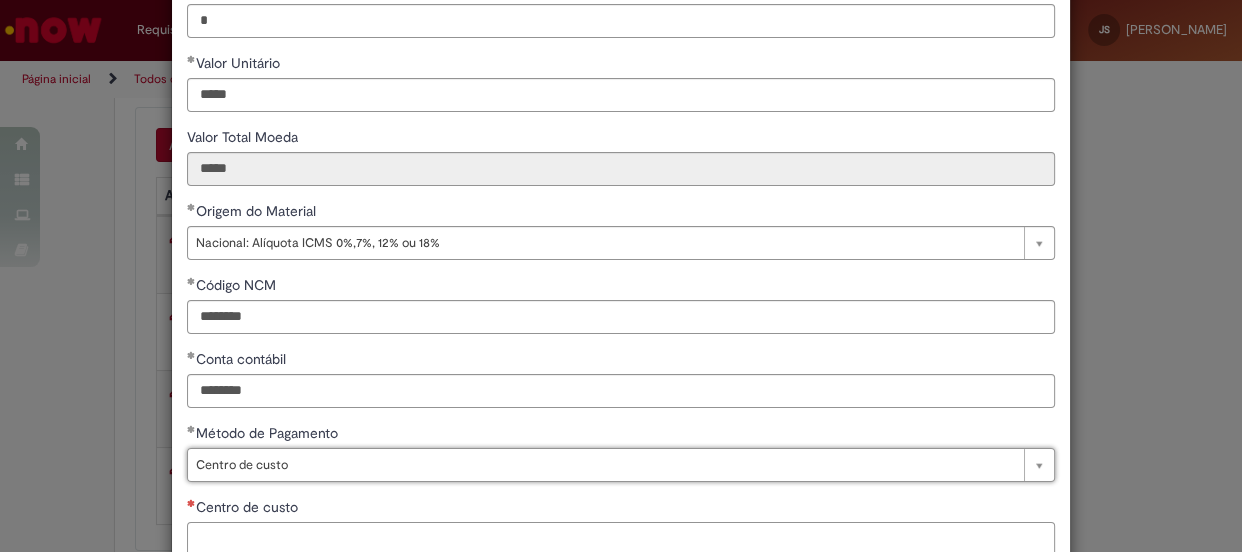 click on "Centro de custo" at bounding box center (621, 539) 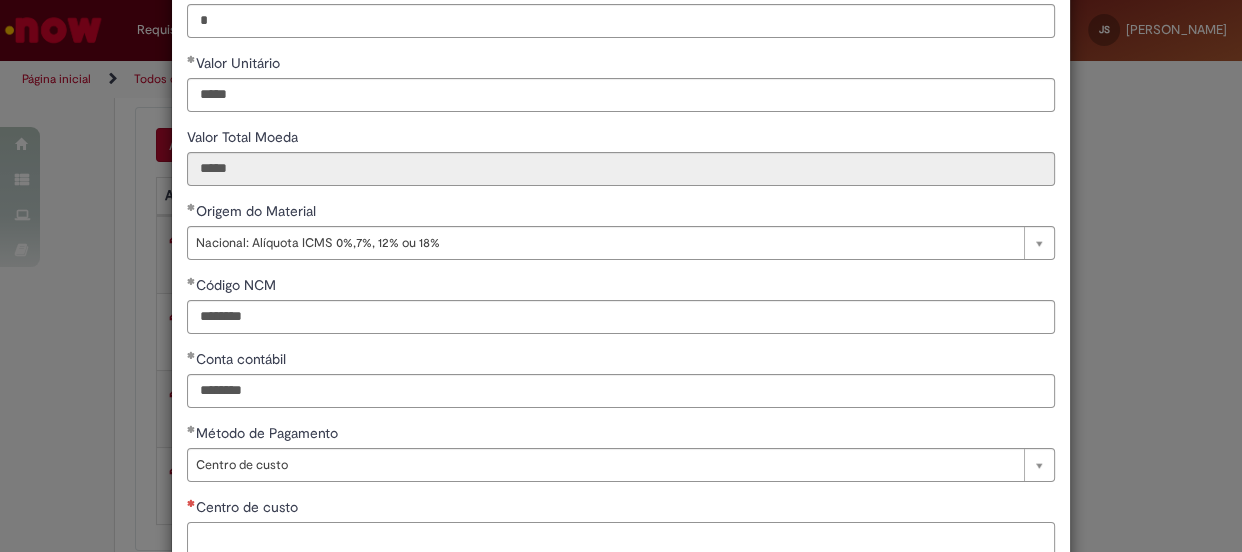 scroll, scrollTop: 400, scrollLeft: 0, axis: vertical 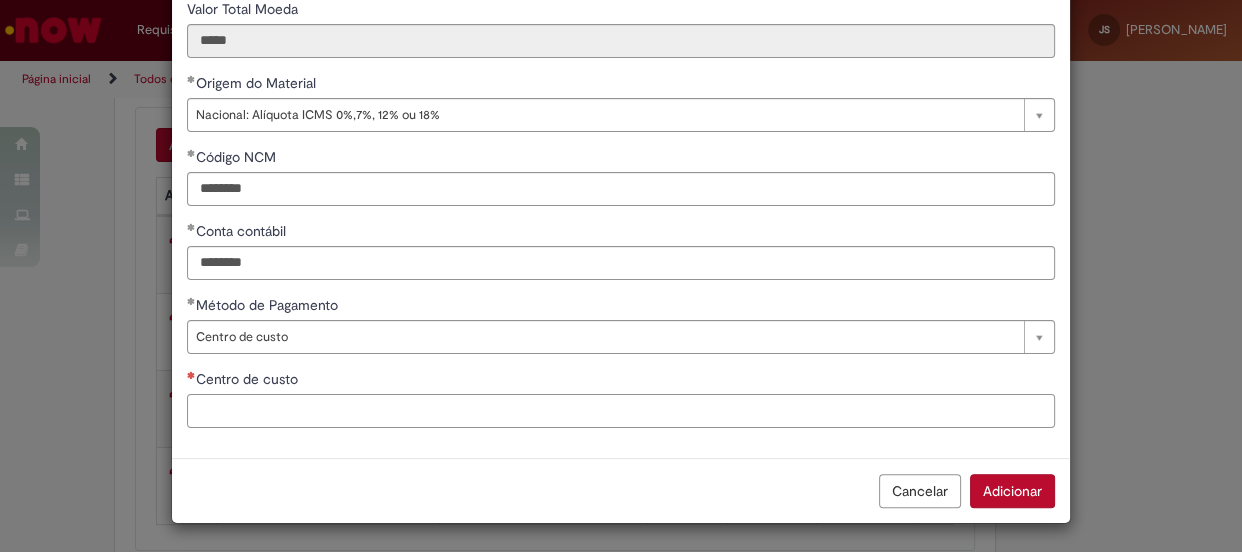click on "Centro de custo" at bounding box center [621, 411] 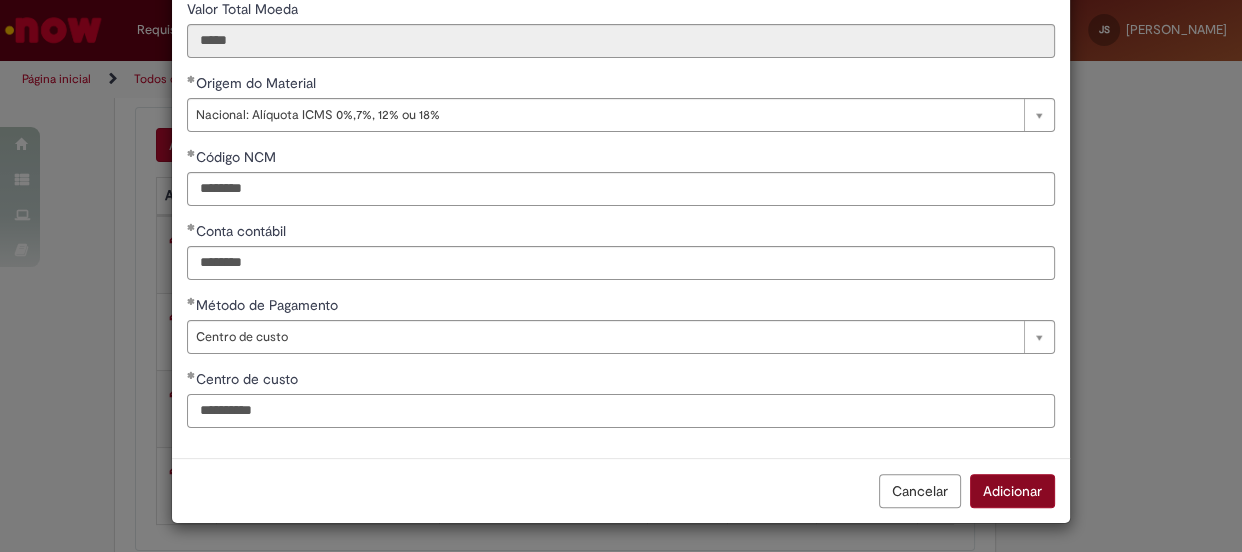 type on "**********" 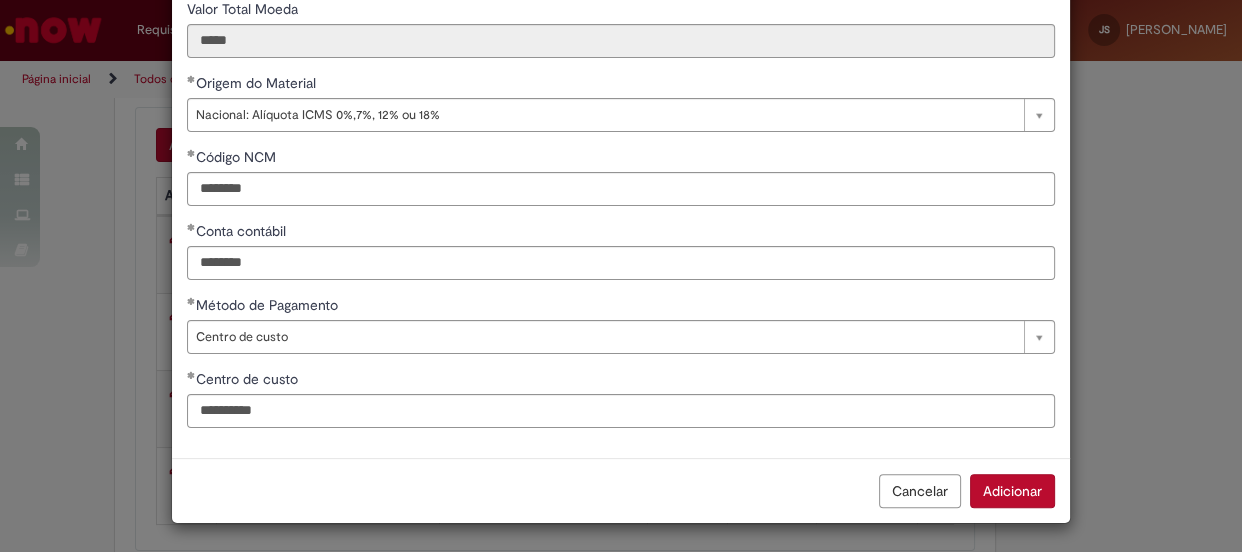 click on "Adicionar" at bounding box center [1012, 491] 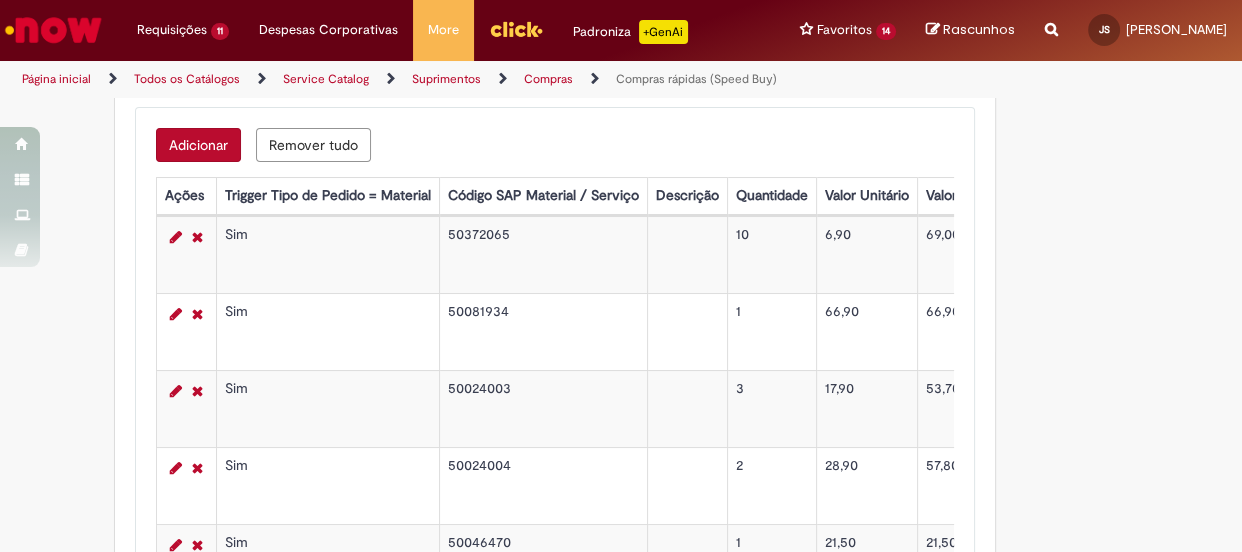 scroll, scrollTop: 3818, scrollLeft: 0, axis: vertical 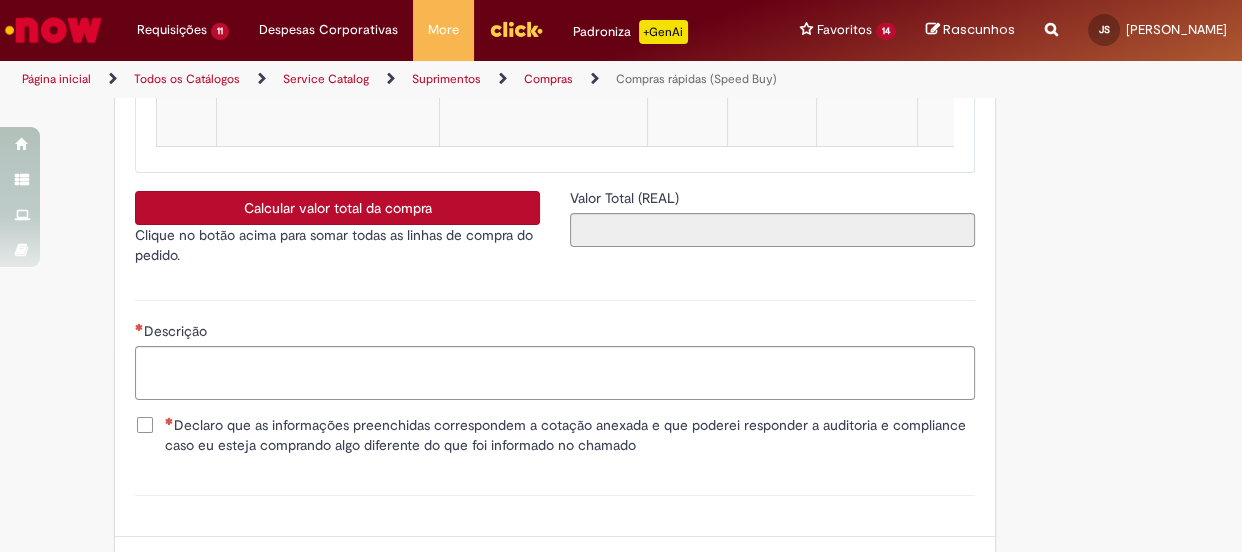 click on "Calcular valor total da compra" at bounding box center (337, 208) 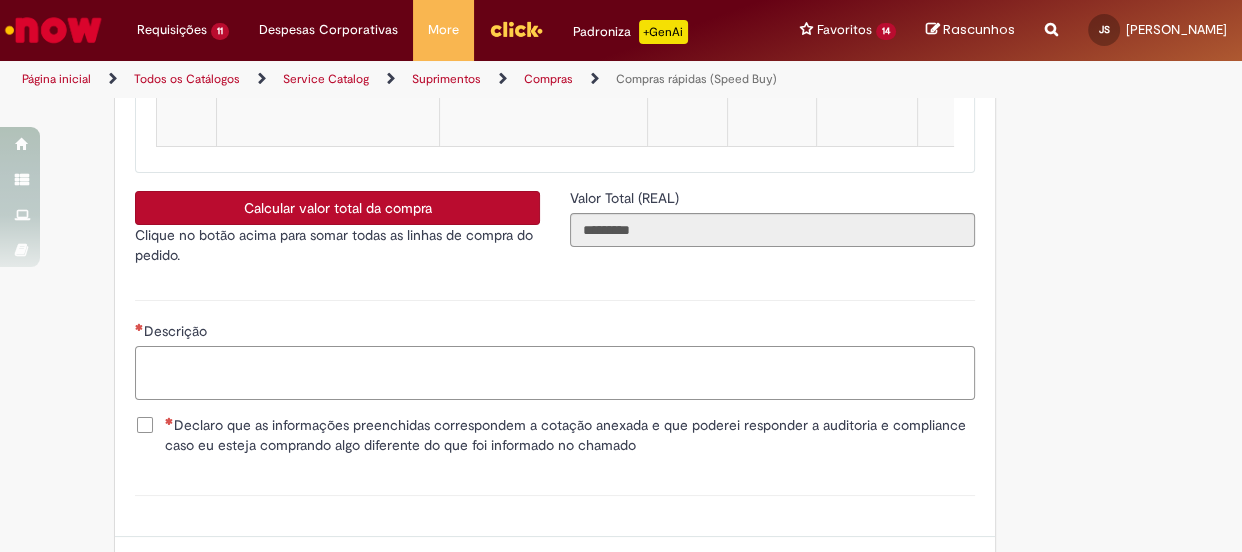 click on "Descrição" at bounding box center (555, 373) 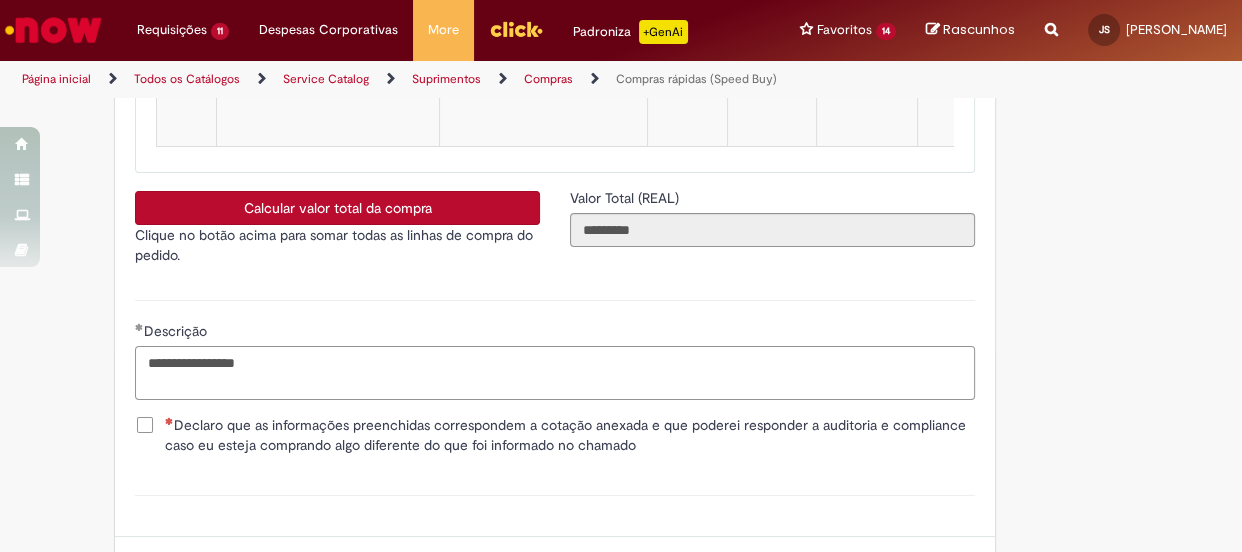 type on "**********" 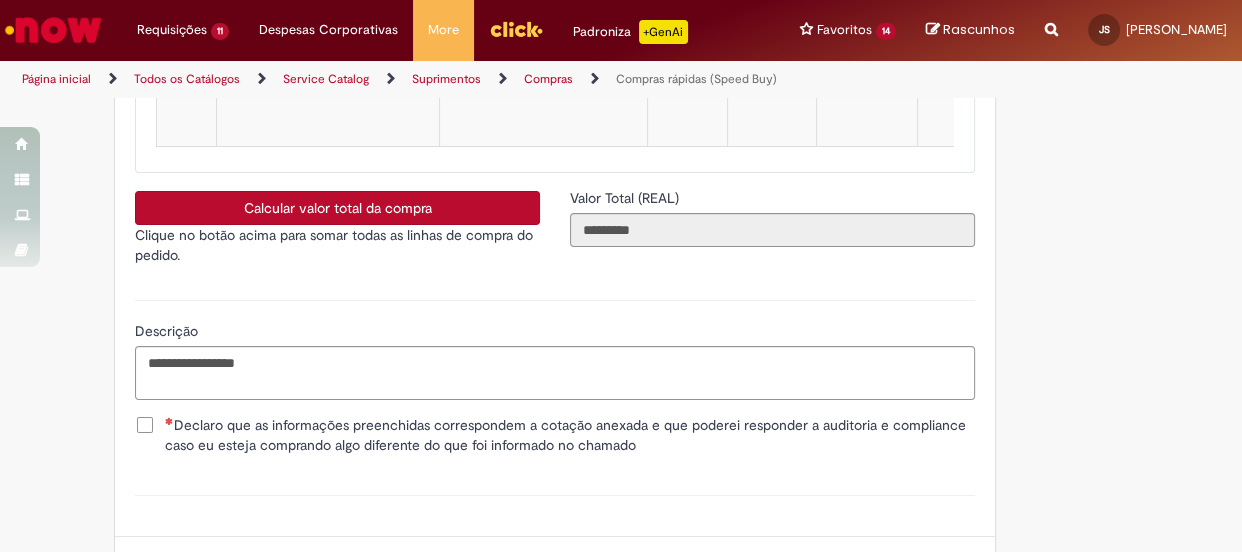 click on "Declaro que as informações preenchidas correspondem a cotação anexada e que poderei responder a auditoria e compliance caso eu esteja comprando algo diferente do que foi informado no chamado" at bounding box center (570, 435) 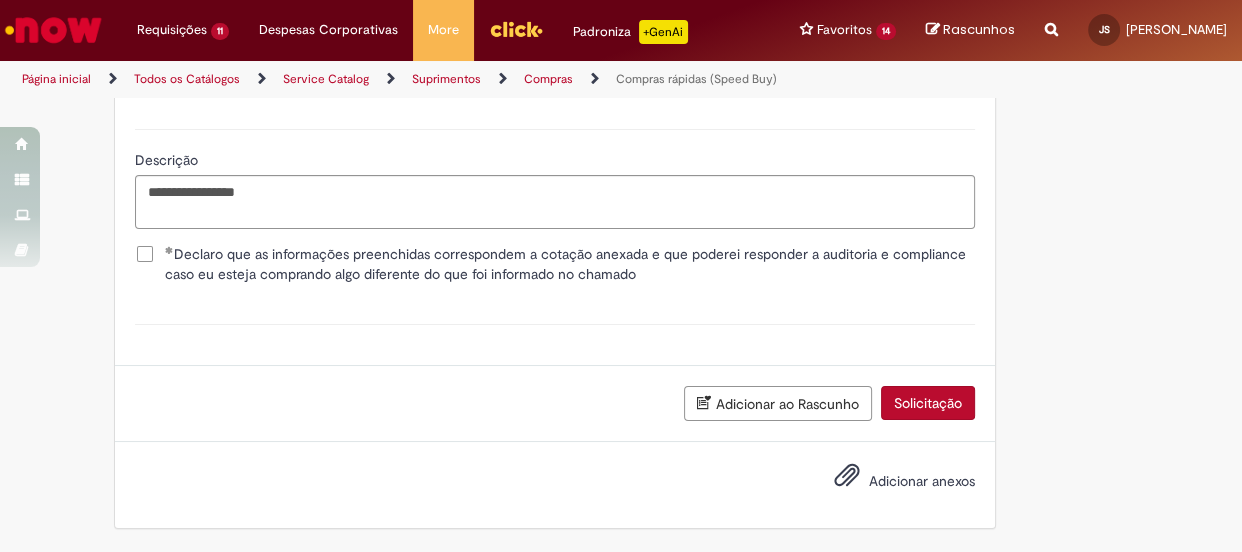 scroll, scrollTop: 4021, scrollLeft: 0, axis: vertical 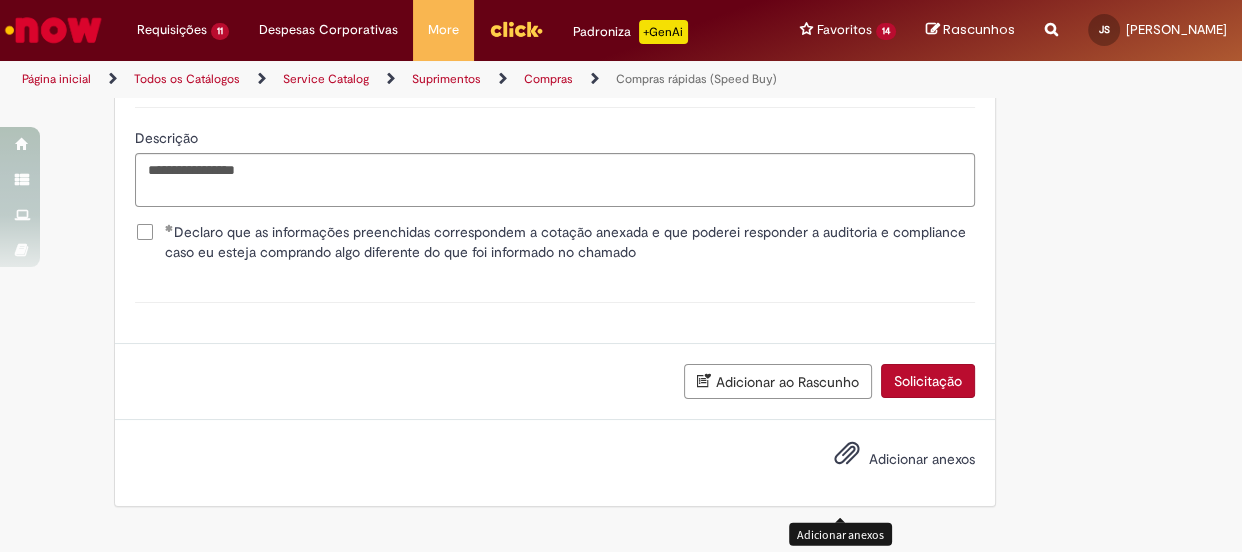 click at bounding box center [847, 454] 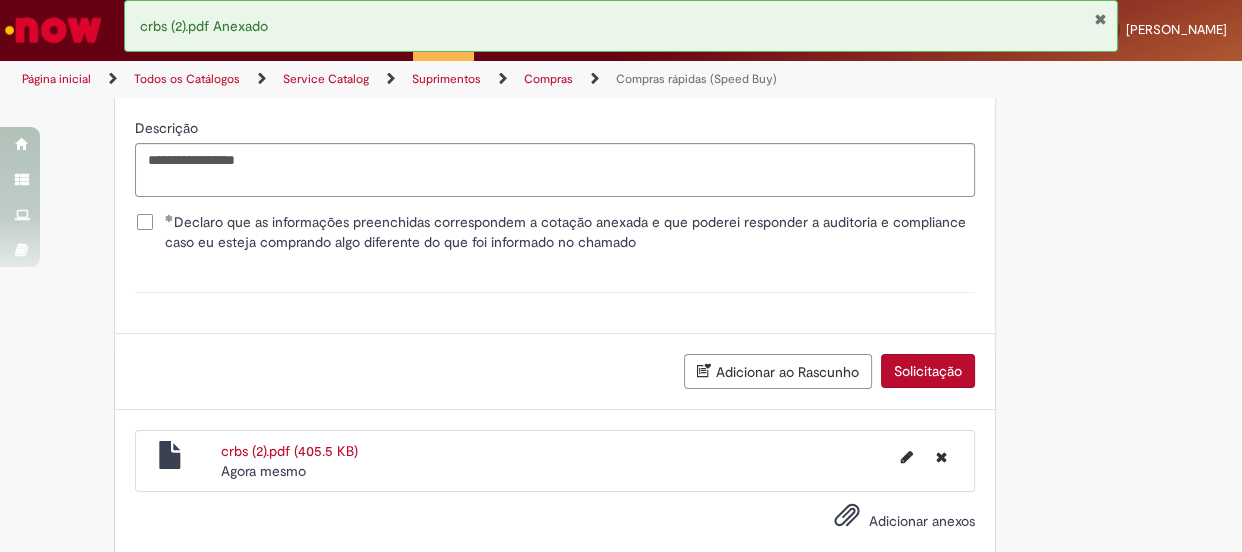 drag, startPoint x: 911, startPoint y: 403, endPoint x: 561, endPoint y: 440, distance: 351.9503 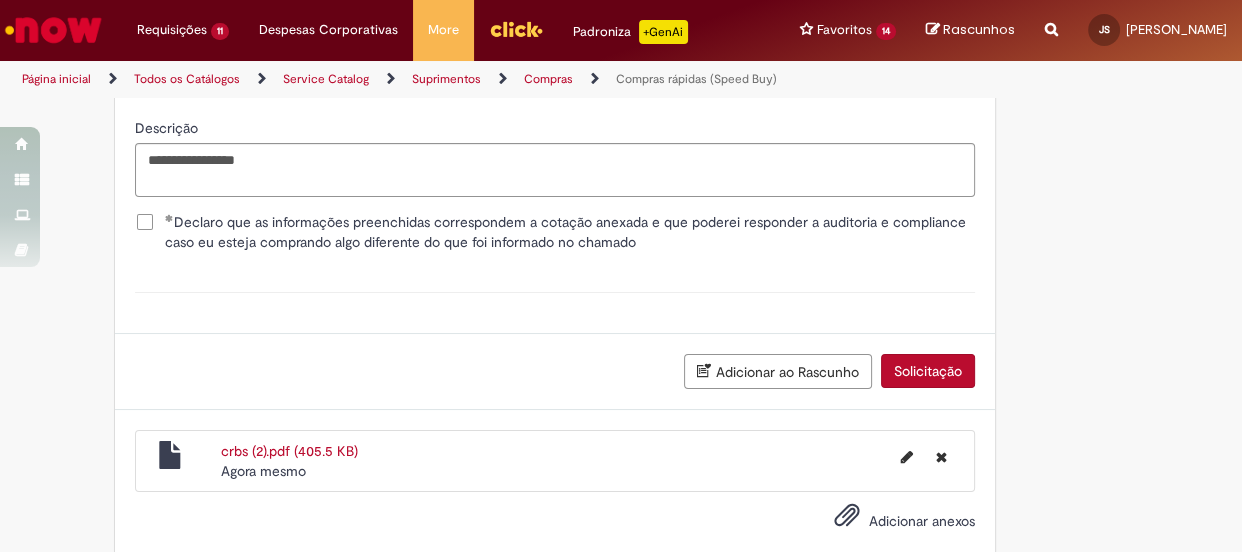 click on "Solicitação" at bounding box center [928, 371] 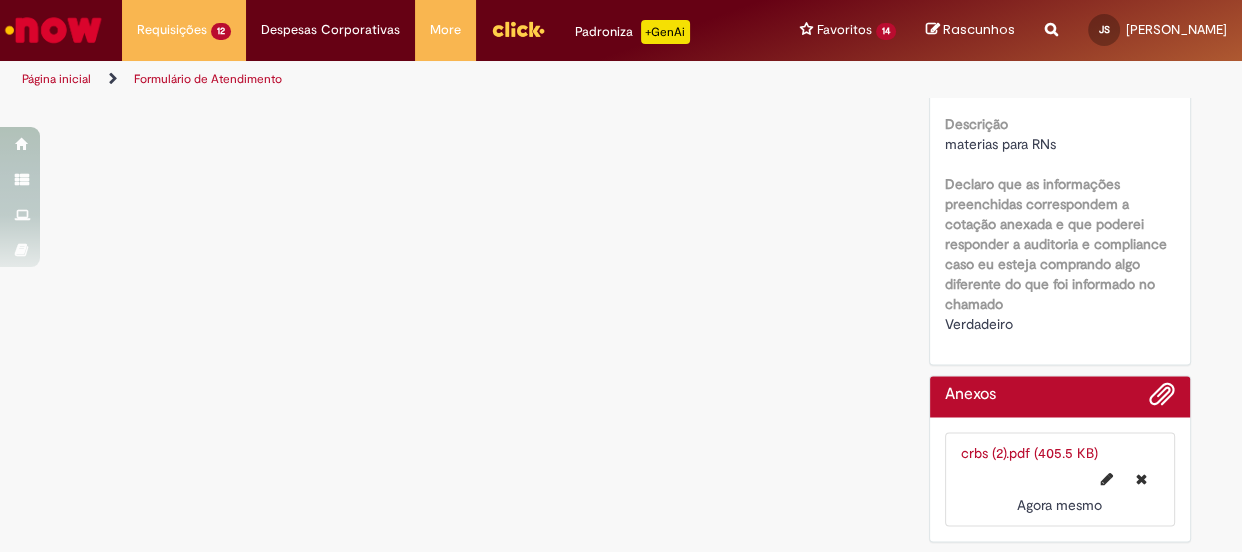 scroll, scrollTop: 0, scrollLeft: 0, axis: both 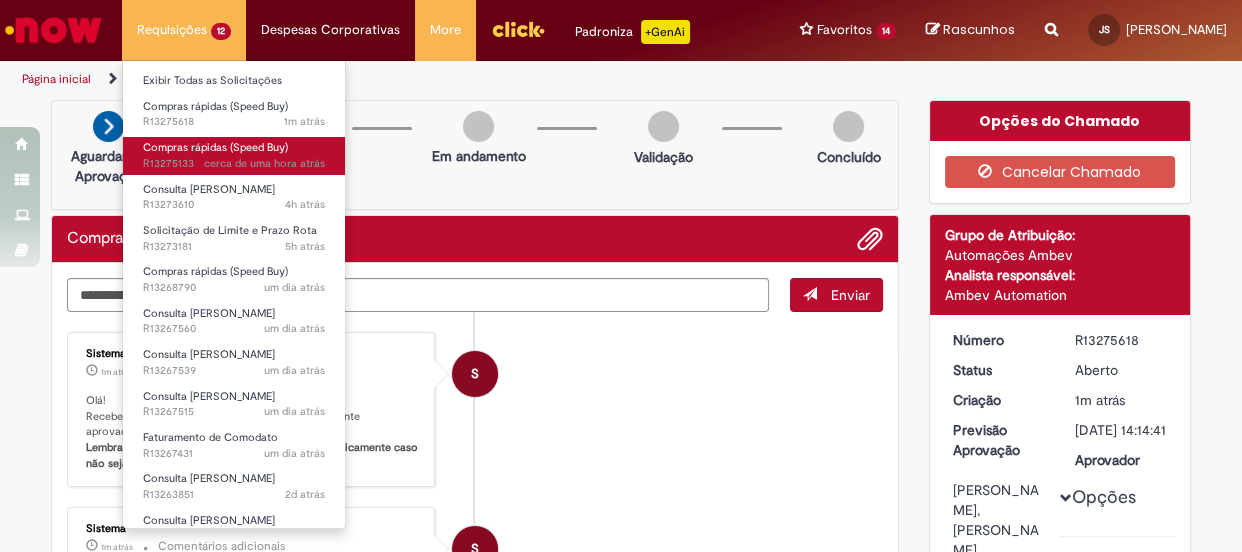 click on "Compras rápidas (Speed Buy)" at bounding box center (215, 147) 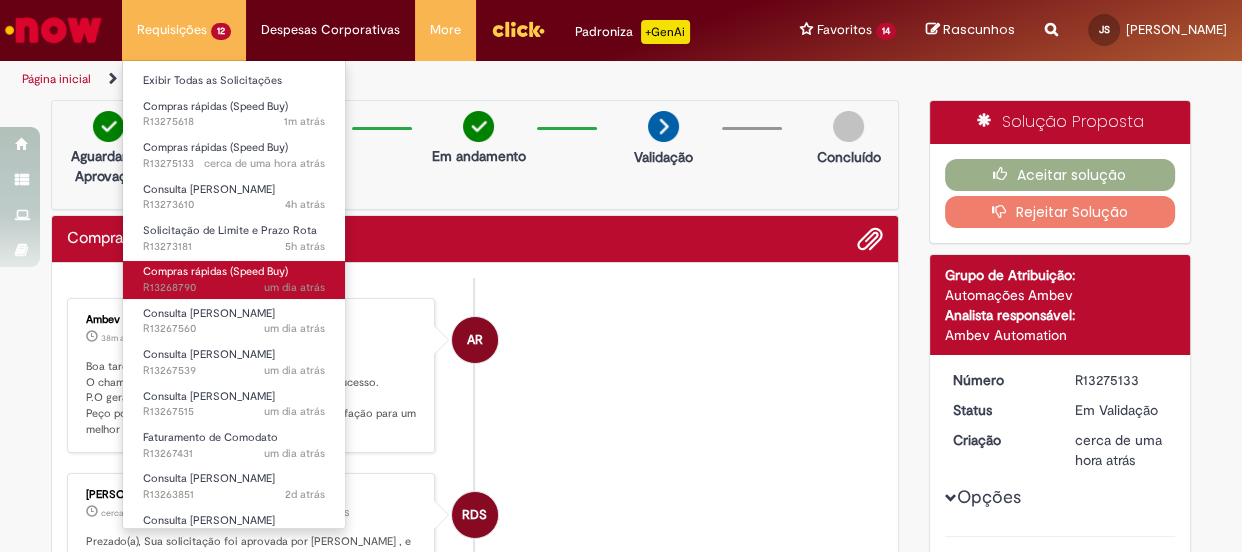 click on "Compras rápidas (Speed Buy)" at bounding box center [215, 271] 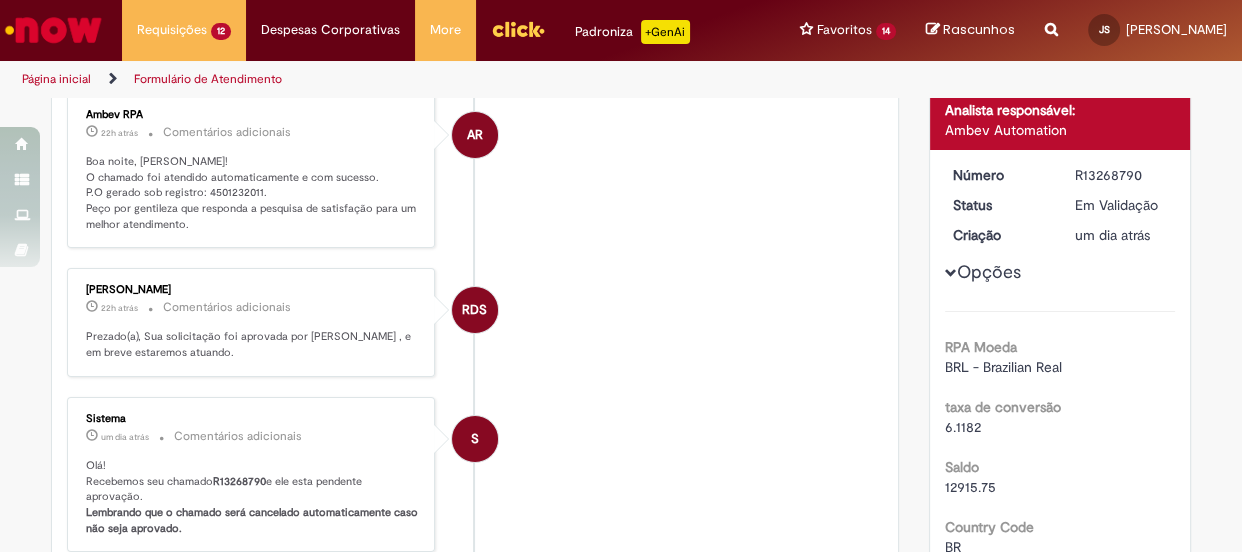 scroll, scrollTop: 0, scrollLeft: 0, axis: both 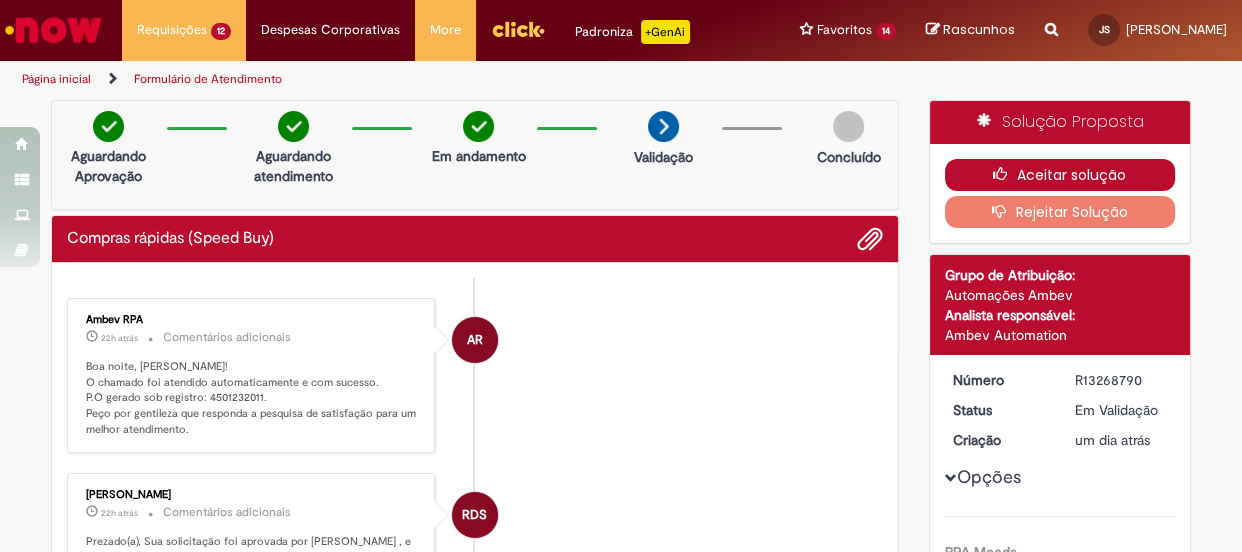 click on "Aceitar solução" at bounding box center [1060, 175] 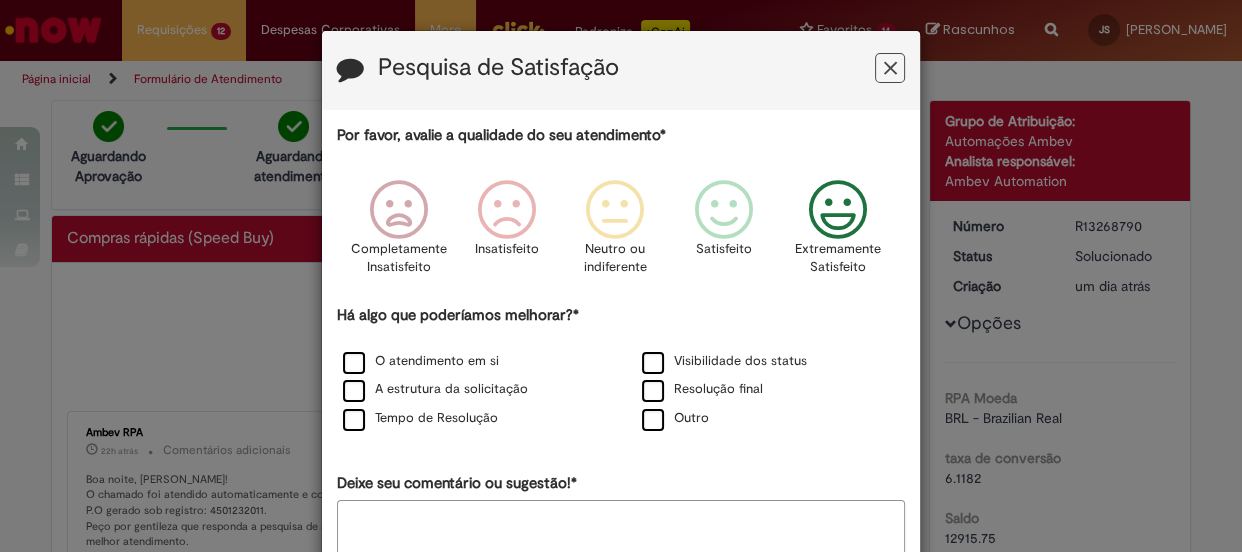 click at bounding box center [837, 210] 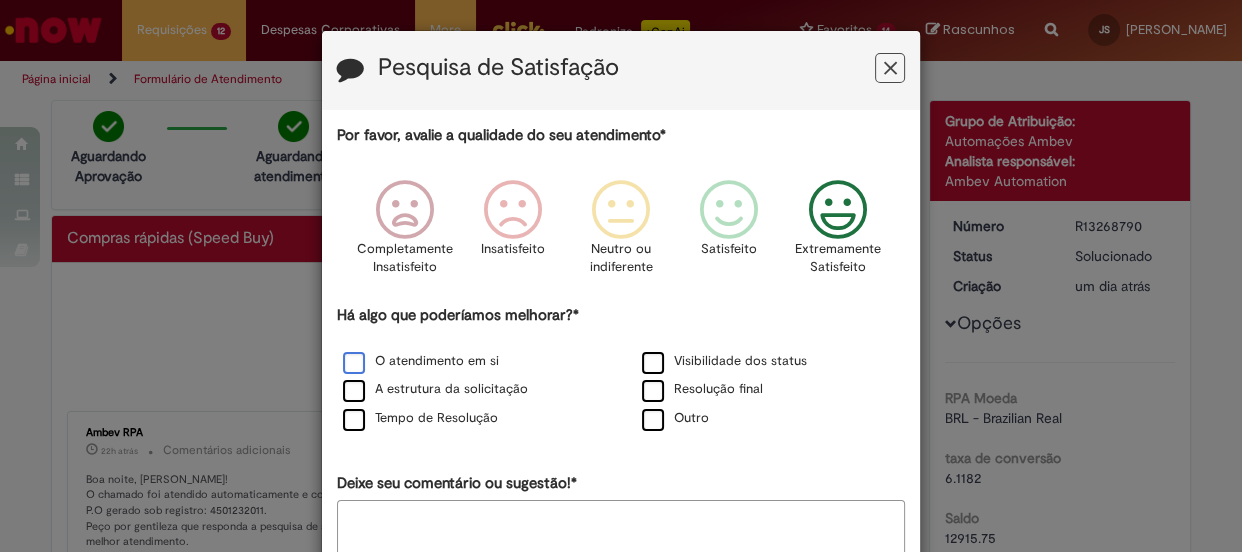 click on "O atendimento em si" at bounding box center (421, 361) 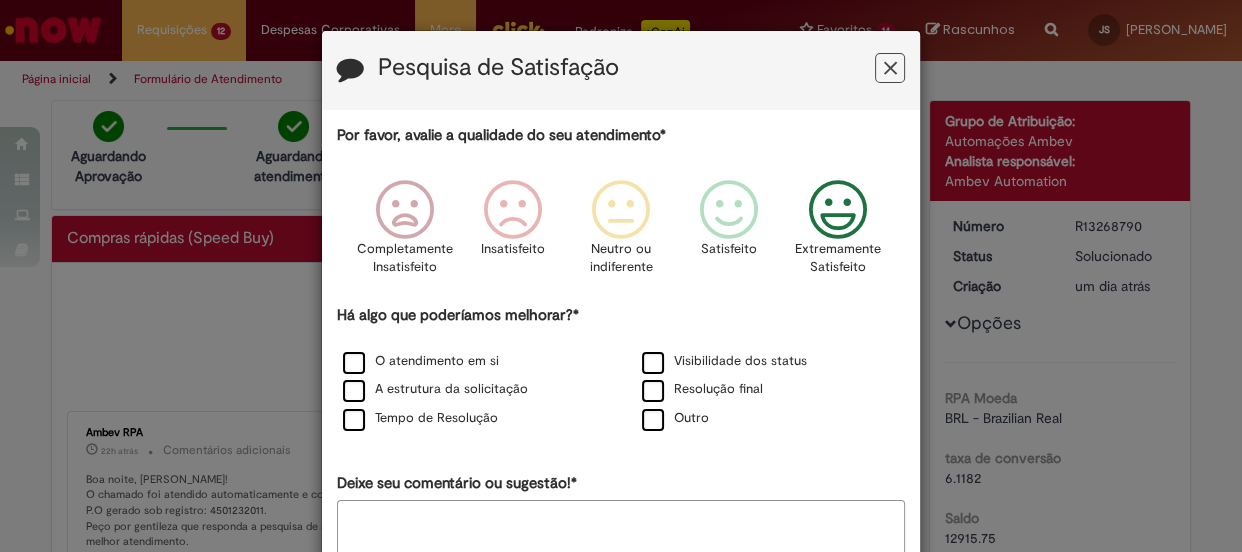 scroll, scrollTop: 122, scrollLeft: 0, axis: vertical 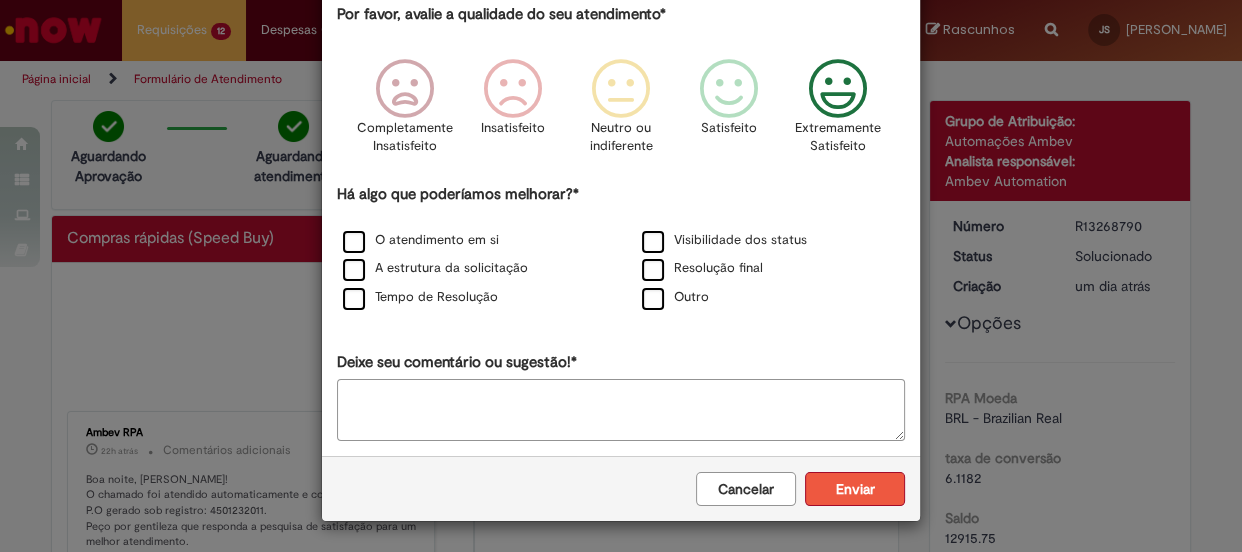 click on "Enviar" at bounding box center (855, 489) 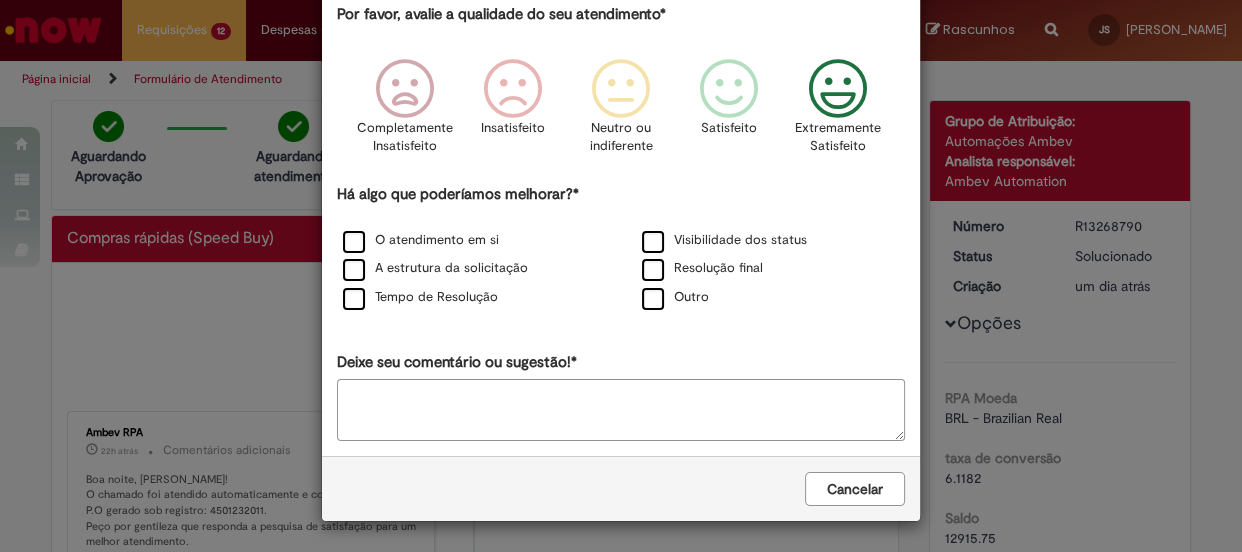 scroll, scrollTop: 0, scrollLeft: 0, axis: both 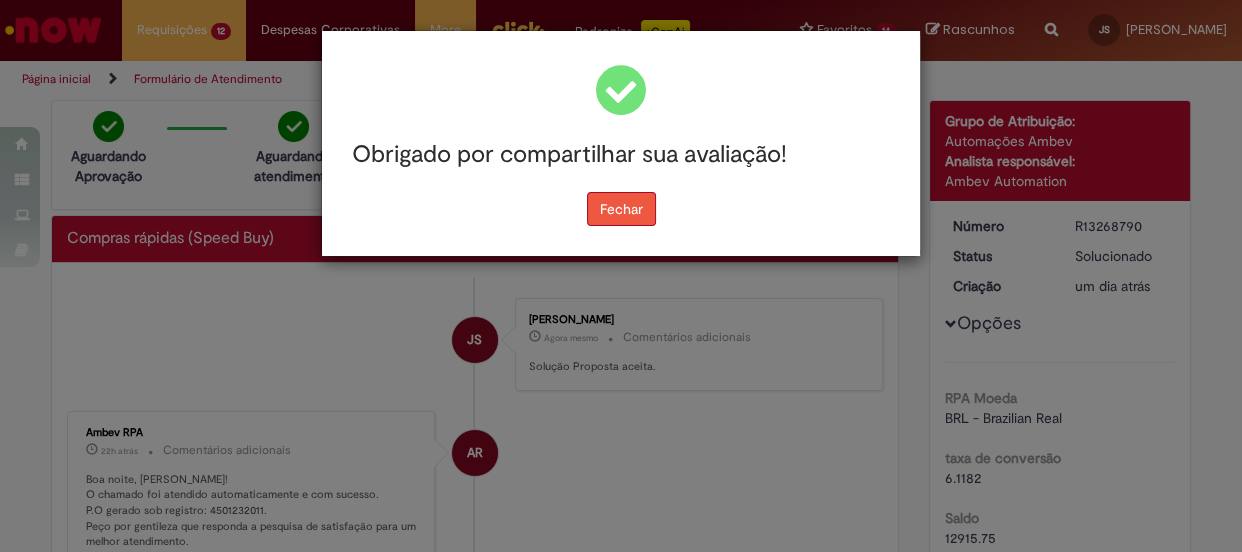 click on "Fechar" at bounding box center [621, 209] 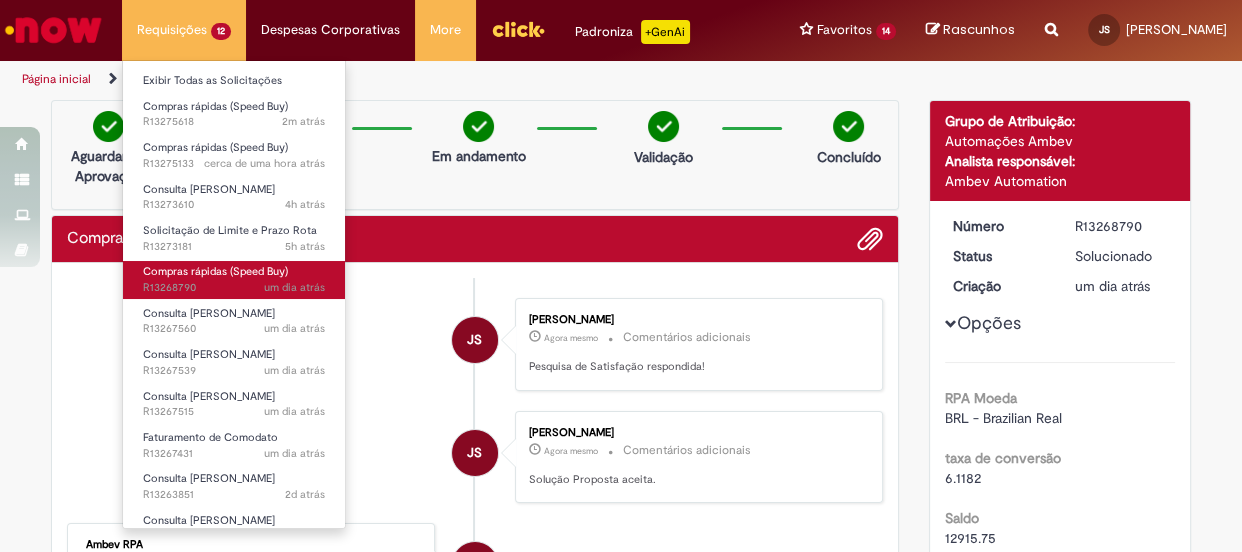 click on "Compras rápidas (Speed Buy)" at bounding box center (215, 271) 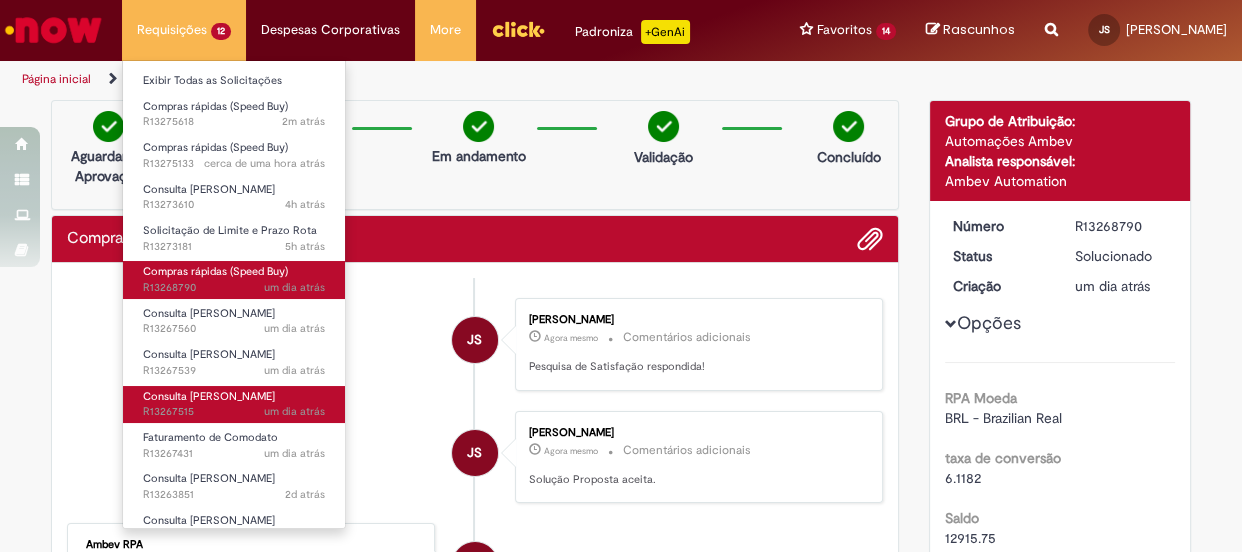 scroll, scrollTop: 64, scrollLeft: 0, axis: vertical 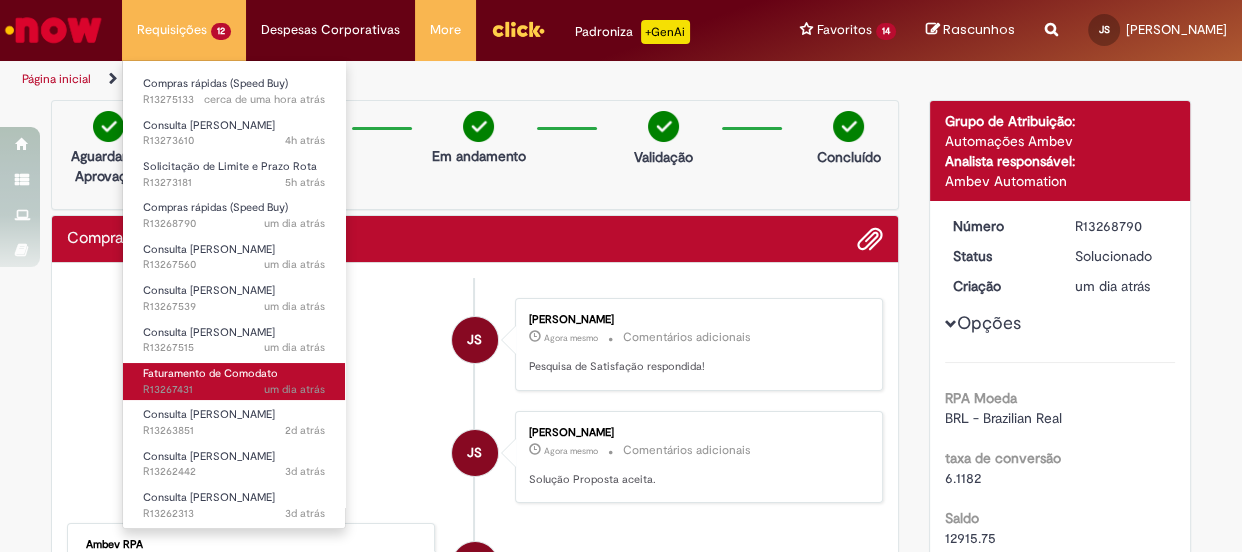 click on "Faturamento de Comodato" at bounding box center (210, 373) 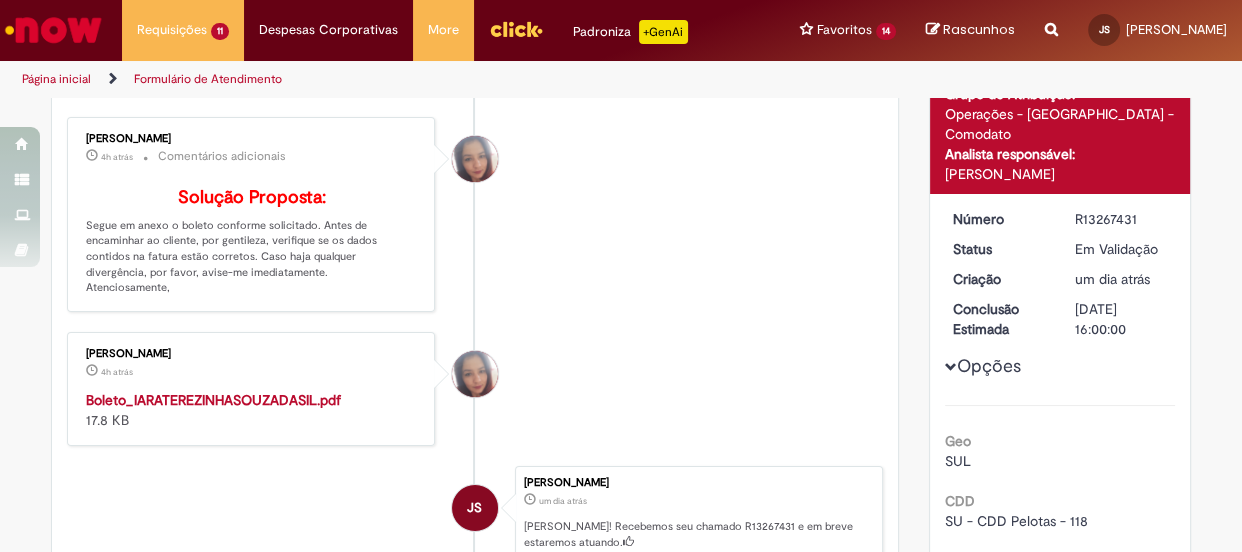scroll, scrollTop: 363, scrollLeft: 0, axis: vertical 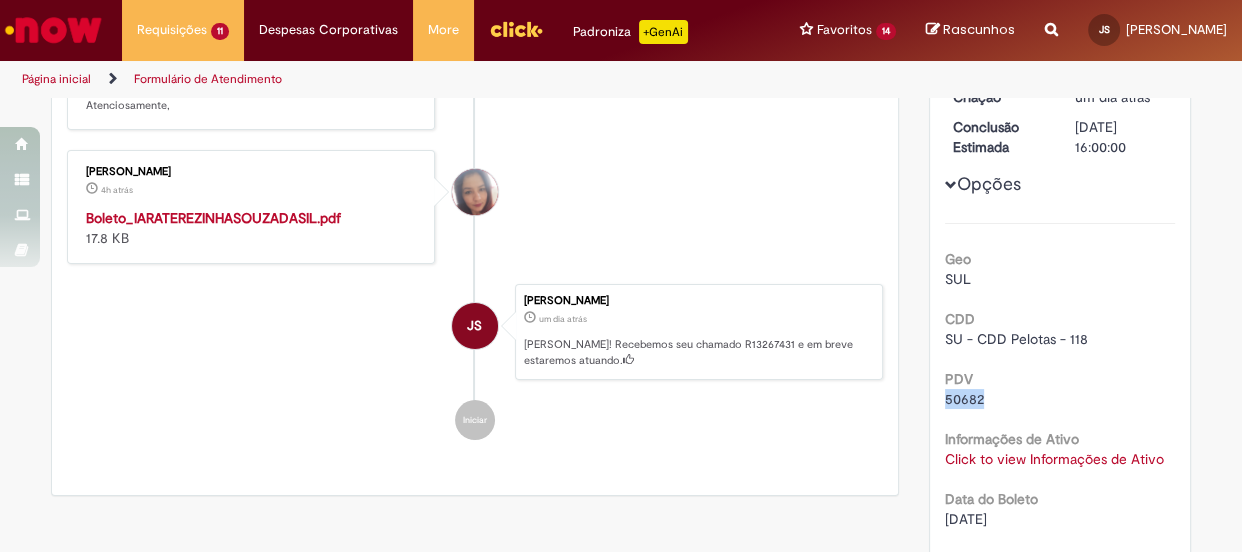 drag, startPoint x: 975, startPoint y: 372, endPoint x: 919, endPoint y: 380, distance: 56.568542 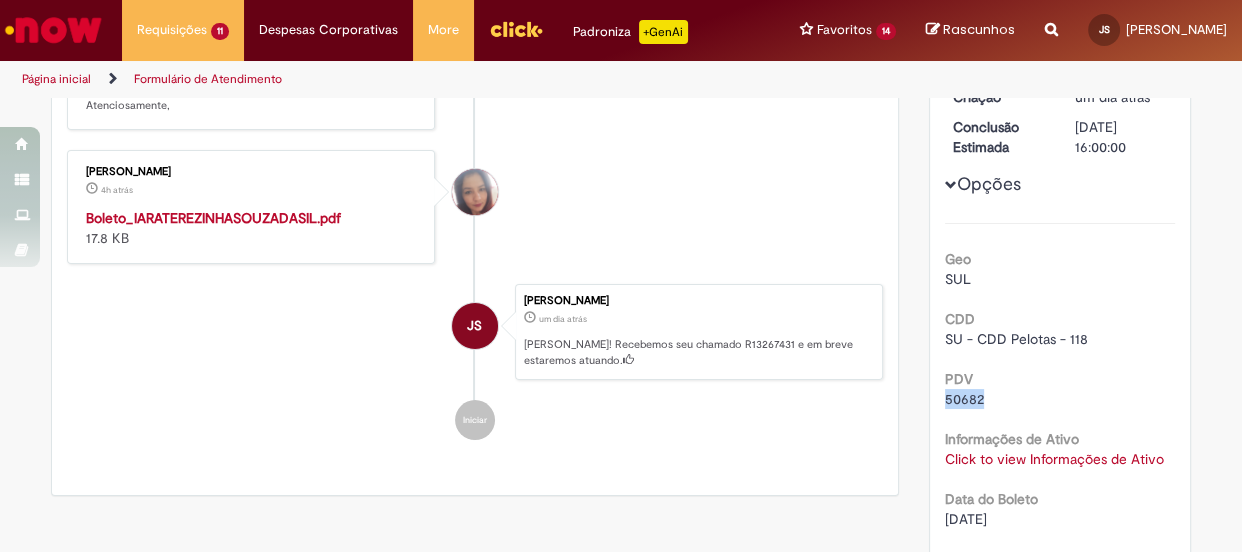 click on "Boleto_IARATEREZINHASOUZADASIL.pdf" at bounding box center [213, 218] 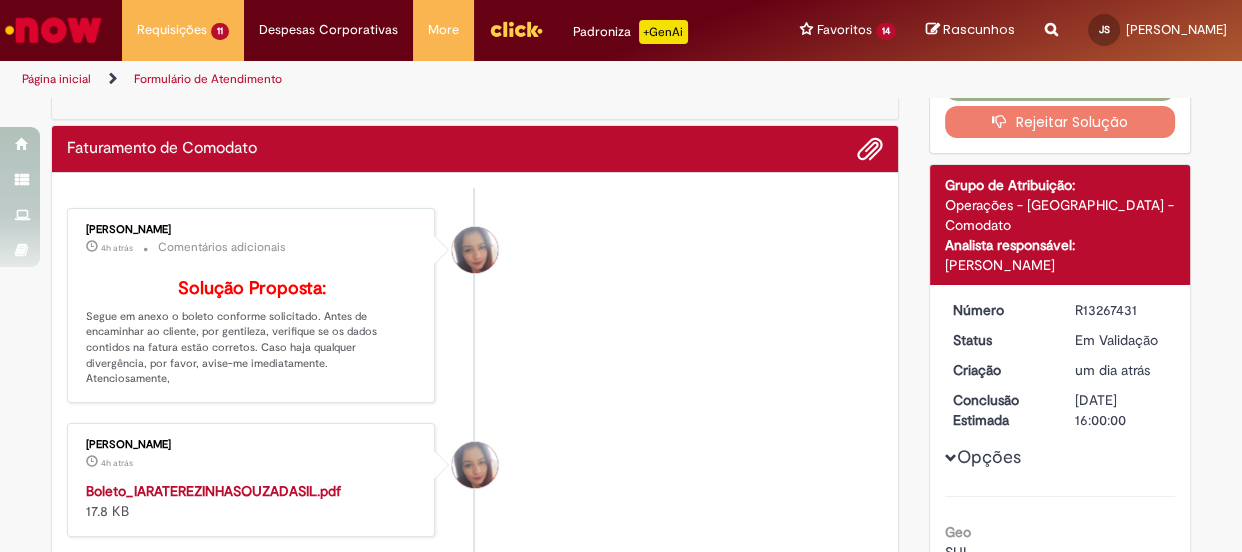 scroll, scrollTop: 0, scrollLeft: 0, axis: both 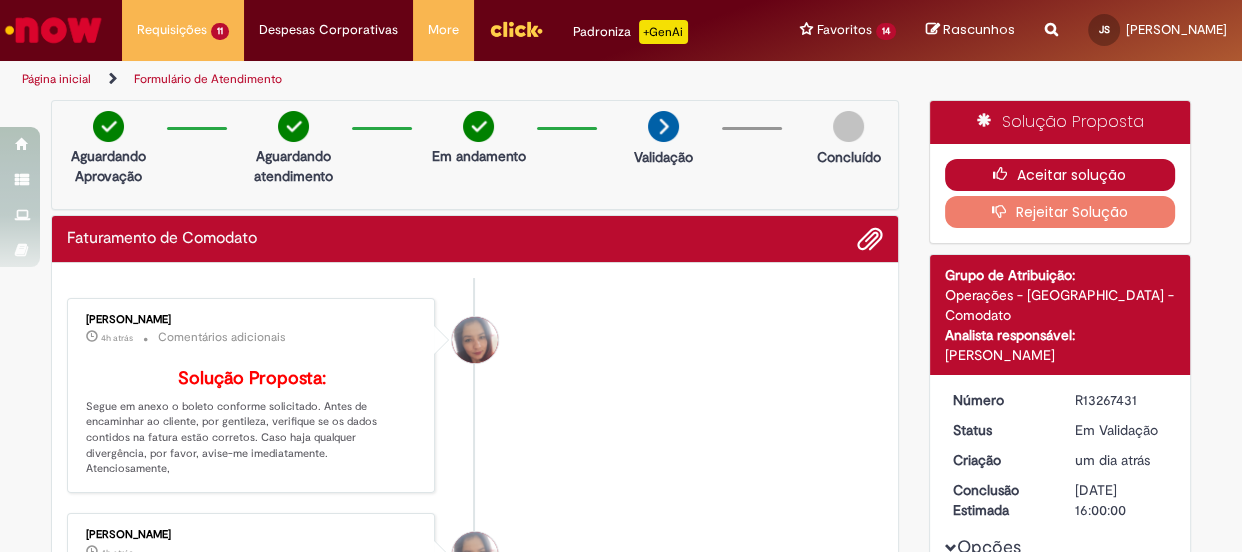 click on "Aceitar solução" at bounding box center [1060, 175] 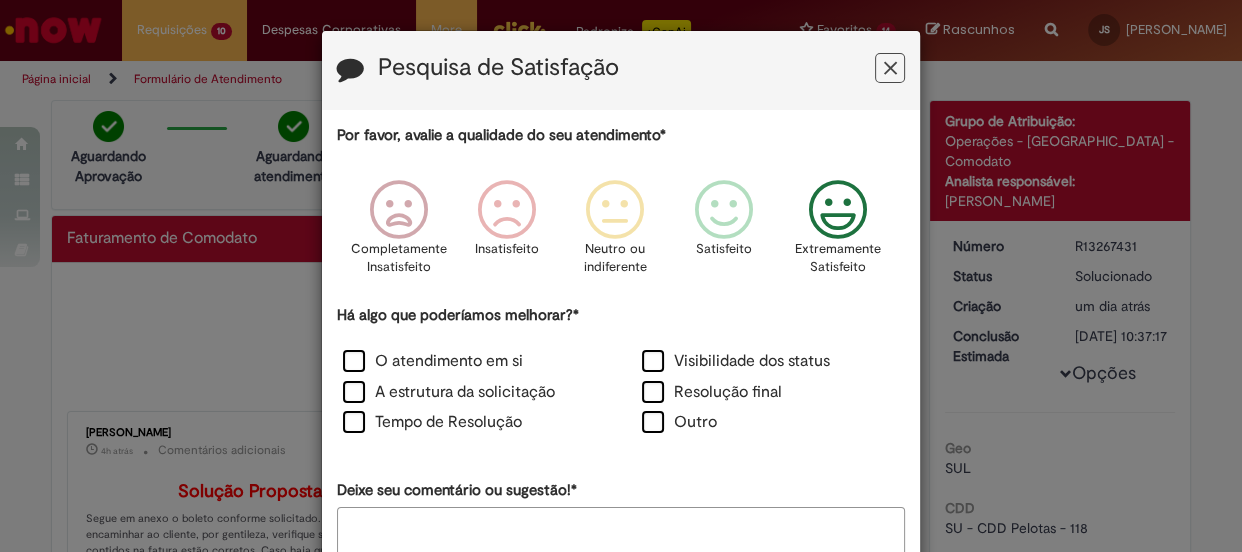 click at bounding box center (837, 210) 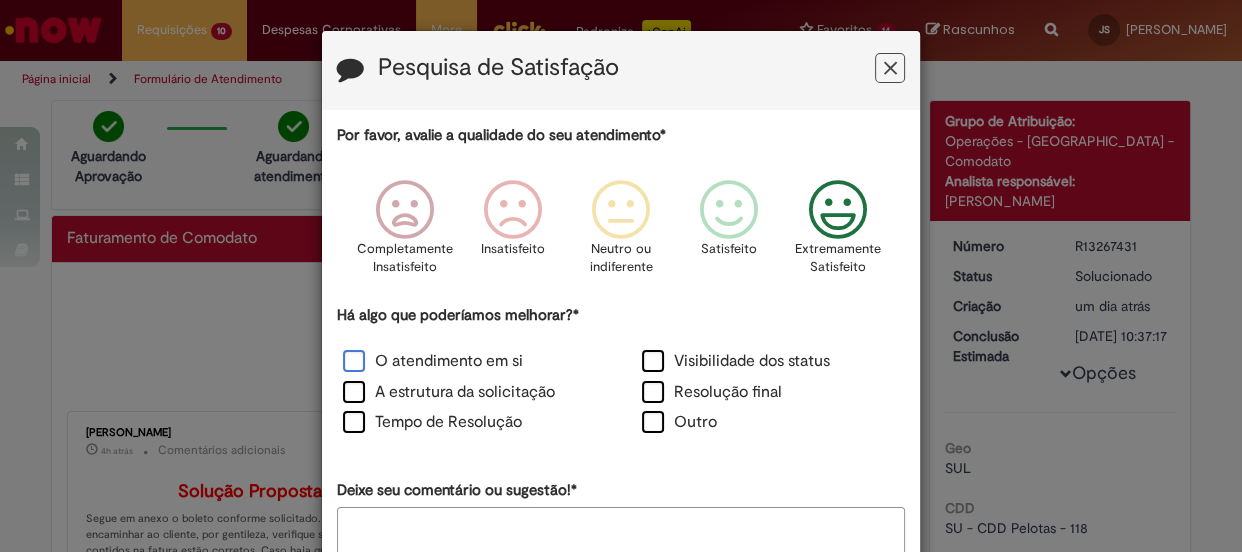 click on "O atendimento em si" at bounding box center (433, 361) 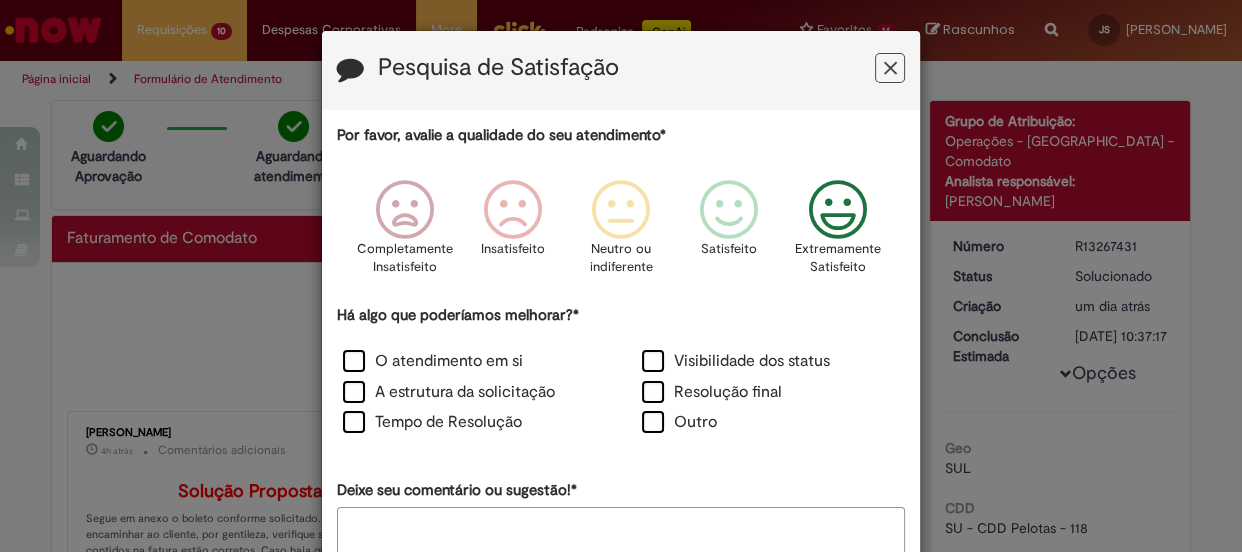 scroll, scrollTop: 127, scrollLeft: 0, axis: vertical 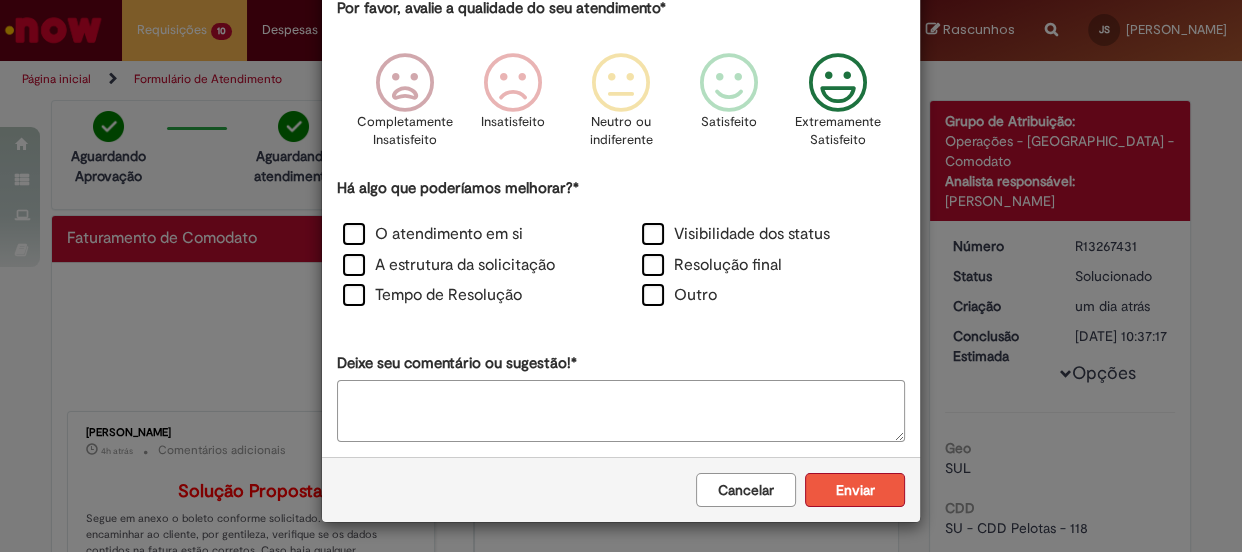 click on "Enviar" at bounding box center (855, 490) 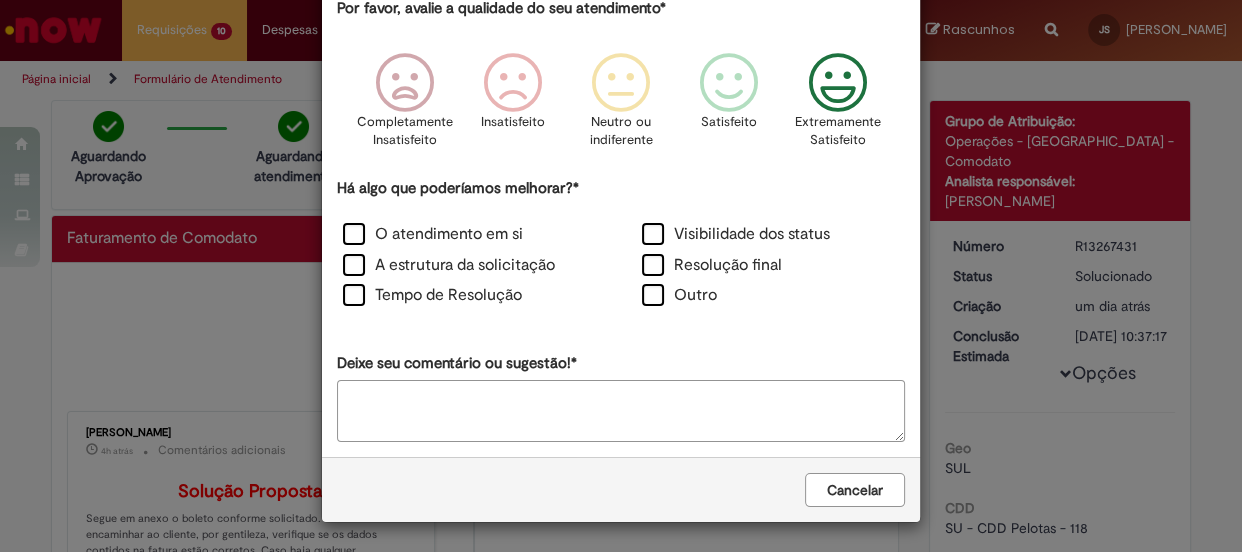 scroll, scrollTop: 0, scrollLeft: 0, axis: both 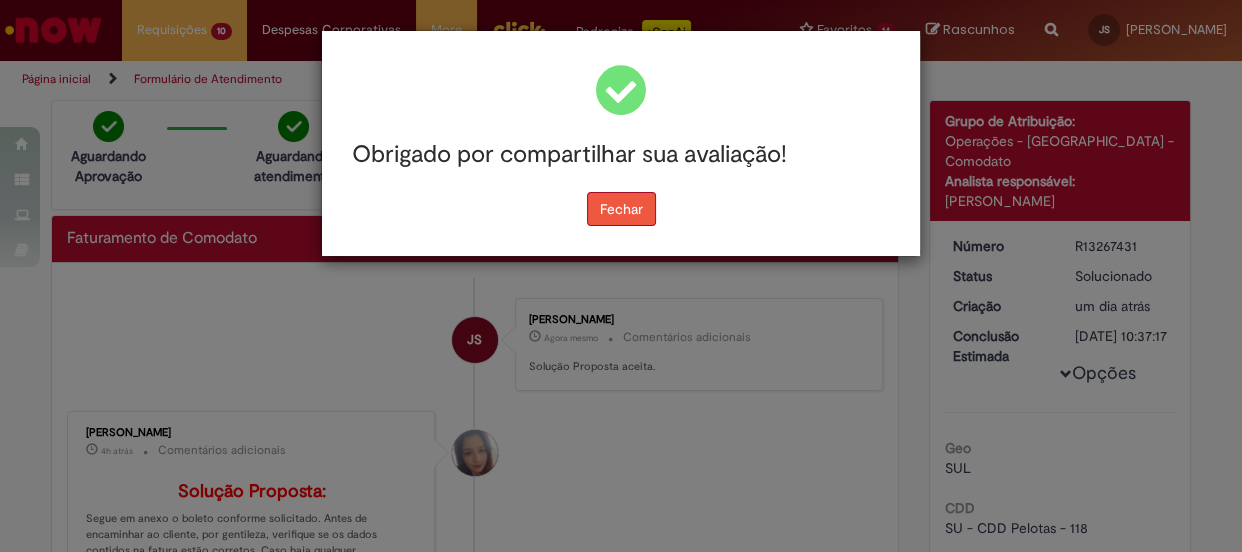 click on "Fechar" at bounding box center [621, 209] 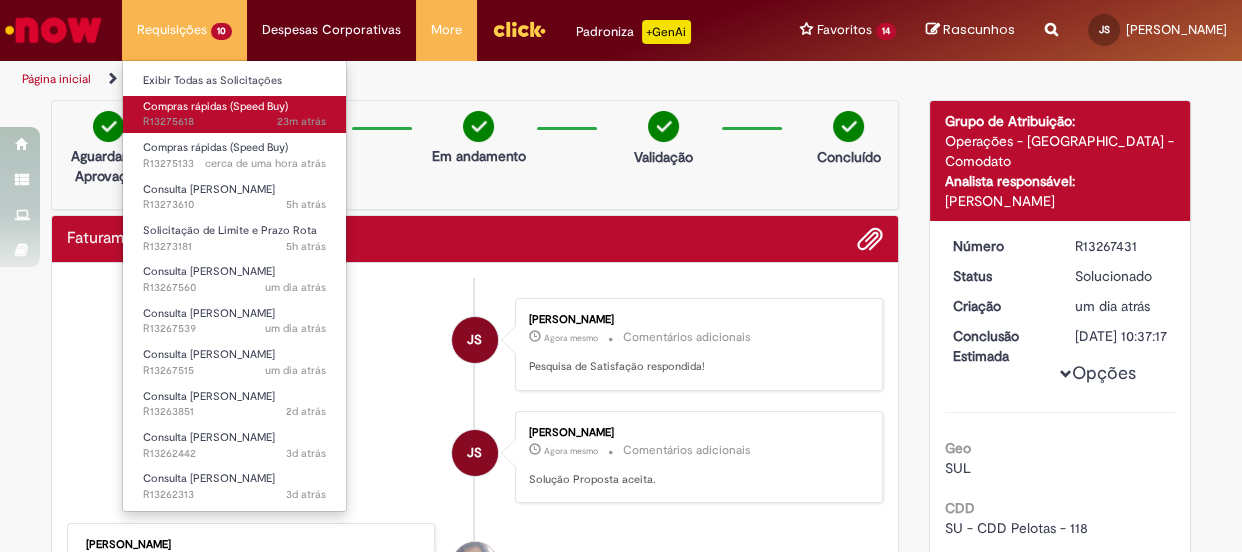 click on "Compras rápidas (Speed Buy)" at bounding box center [215, 106] 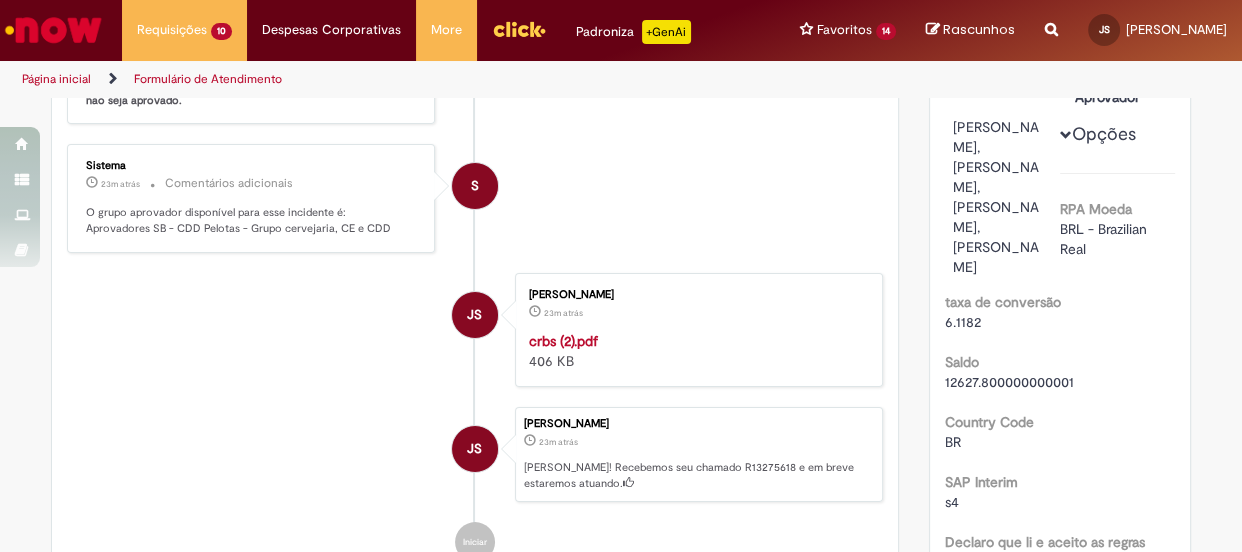 scroll, scrollTop: 454, scrollLeft: 0, axis: vertical 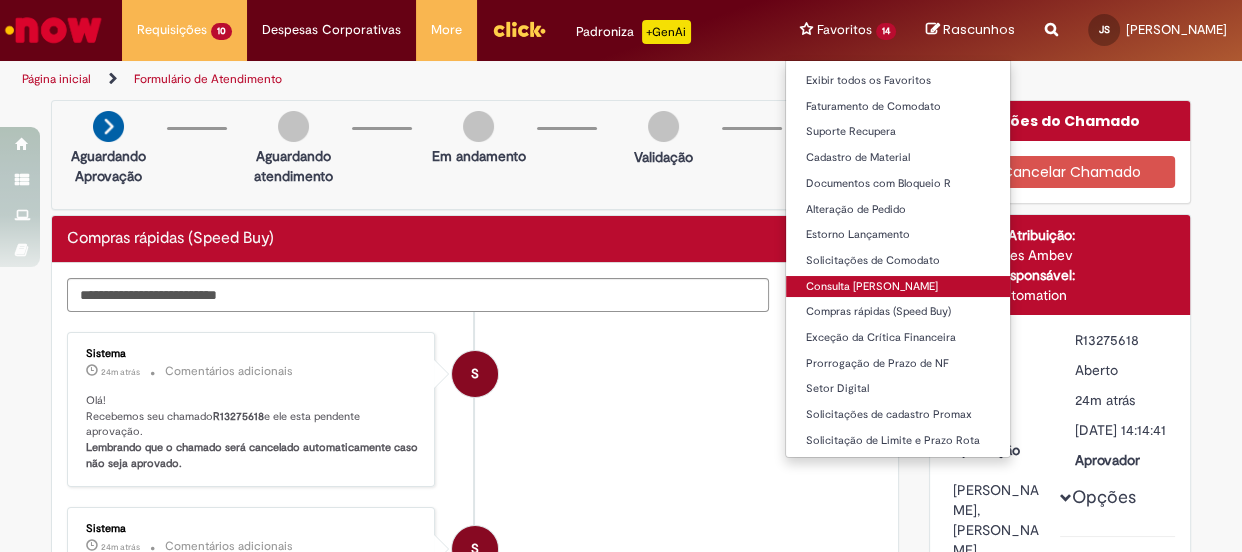 click on "Consulta [PERSON_NAME]" at bounding box center (898, 287) 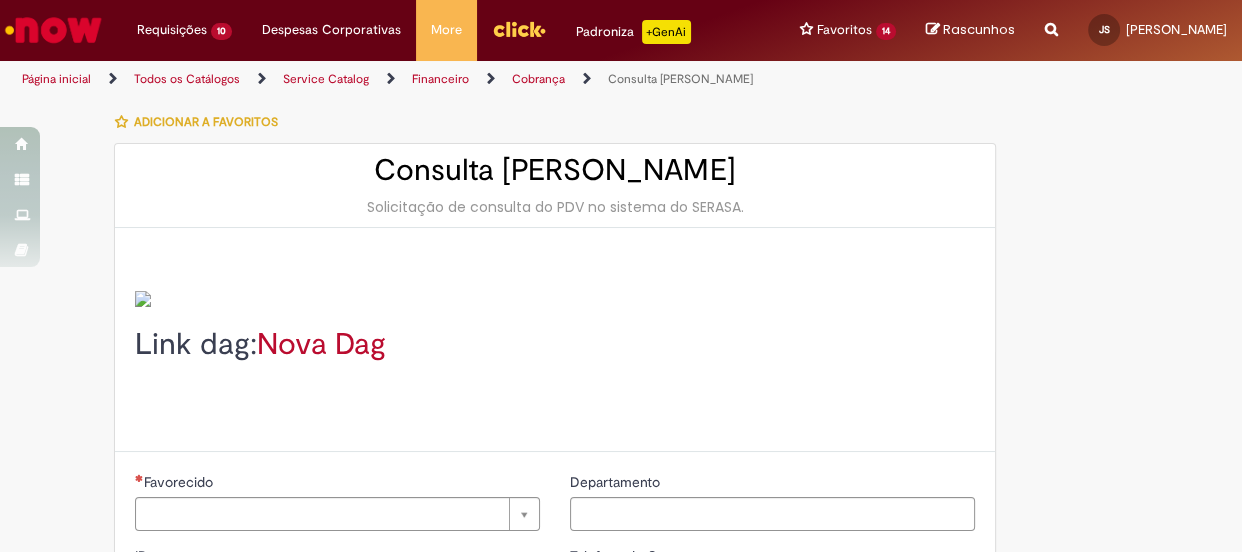 type on "********" 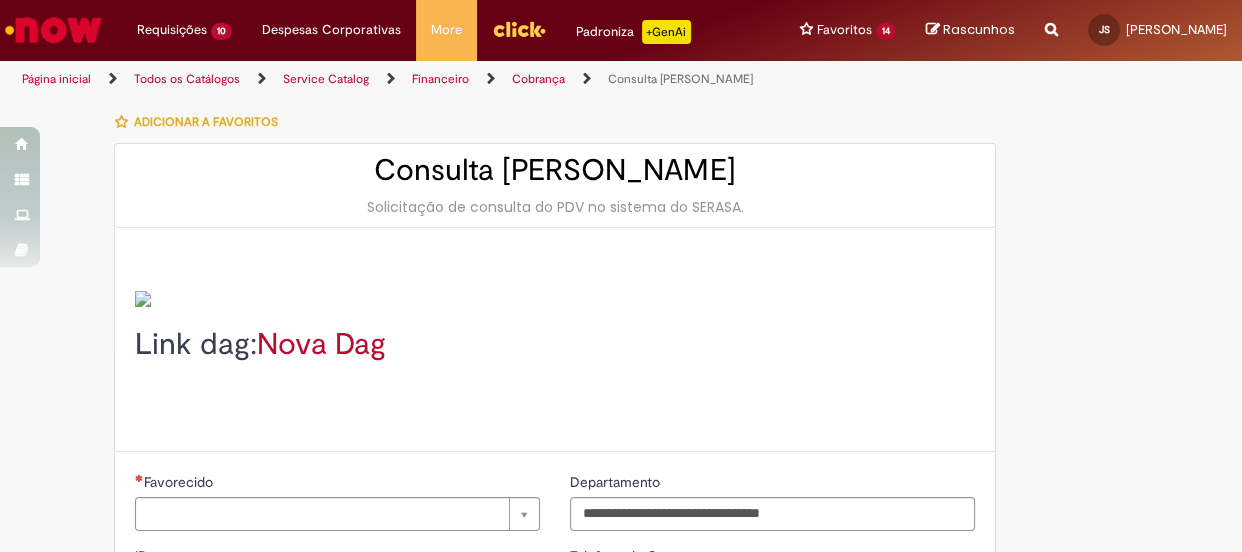 type on "**********" 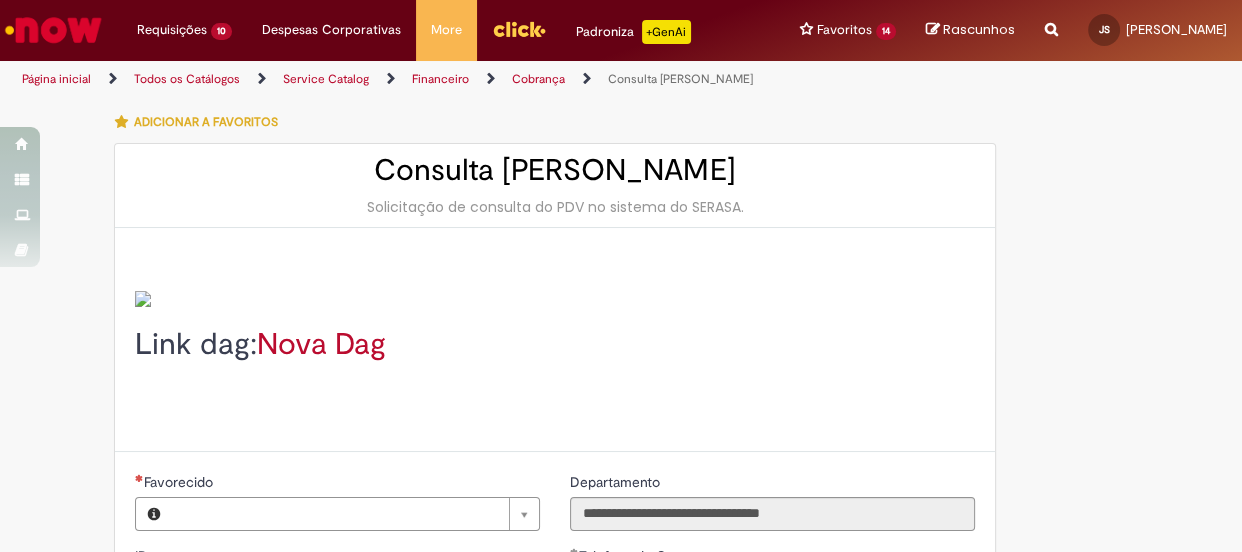 type on "**********" 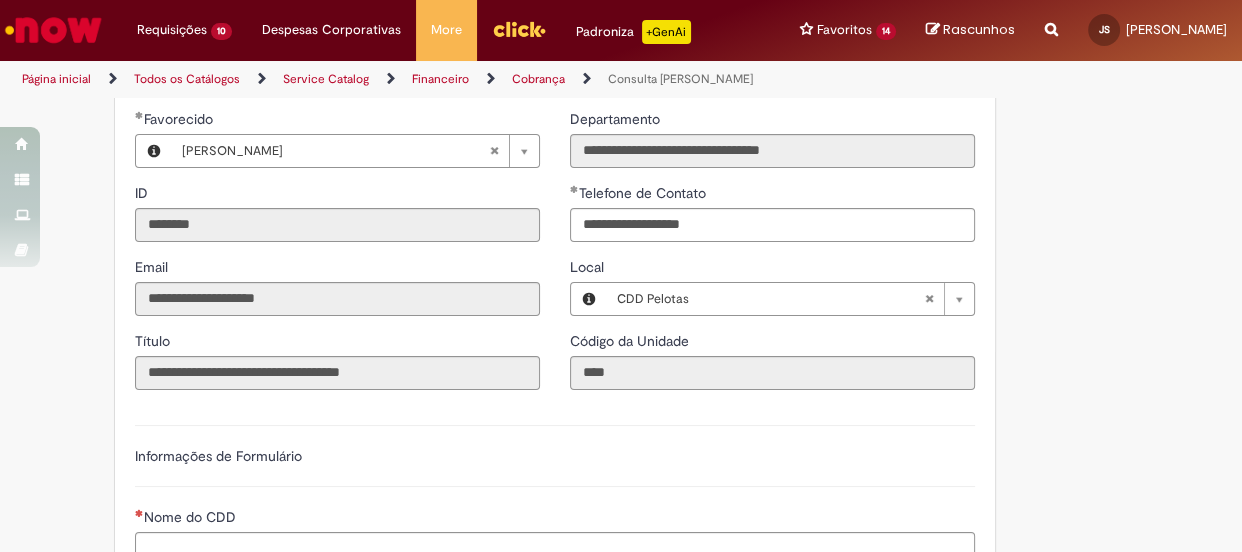 scroll, scrollTop: 636, scrollLeft: 0, axis: vertical 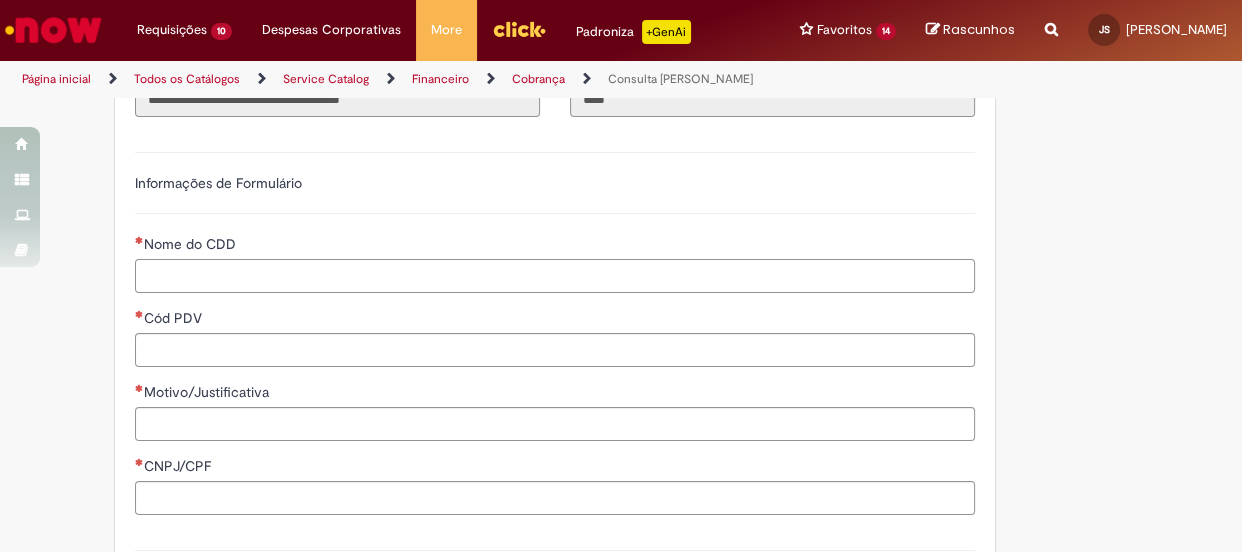 click on "Nome do CDD" at bounding box center [555, 276] 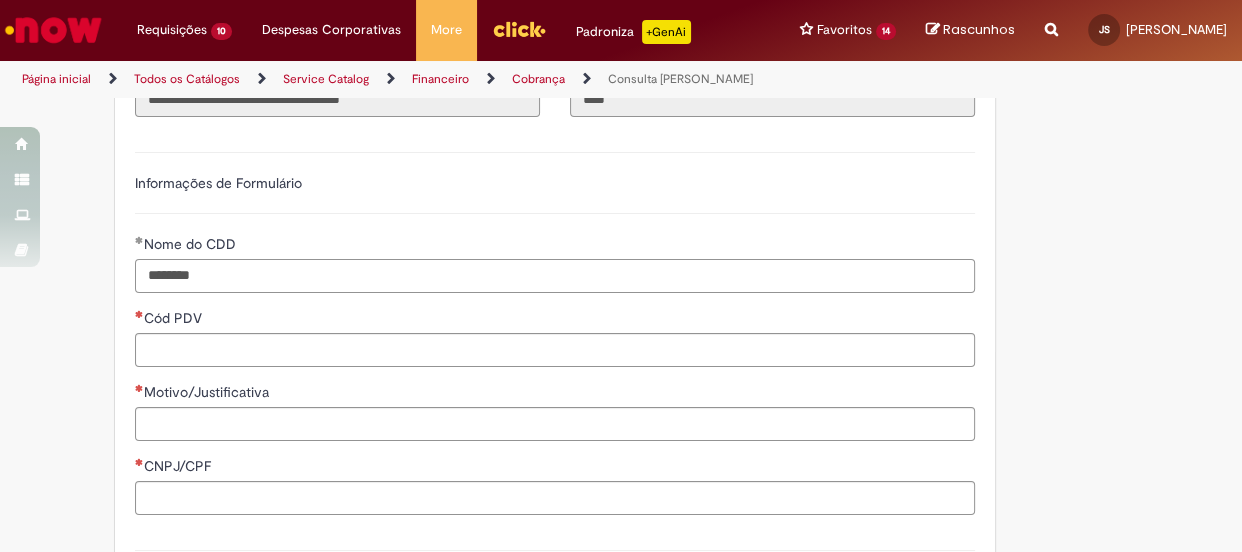 type on "*******" 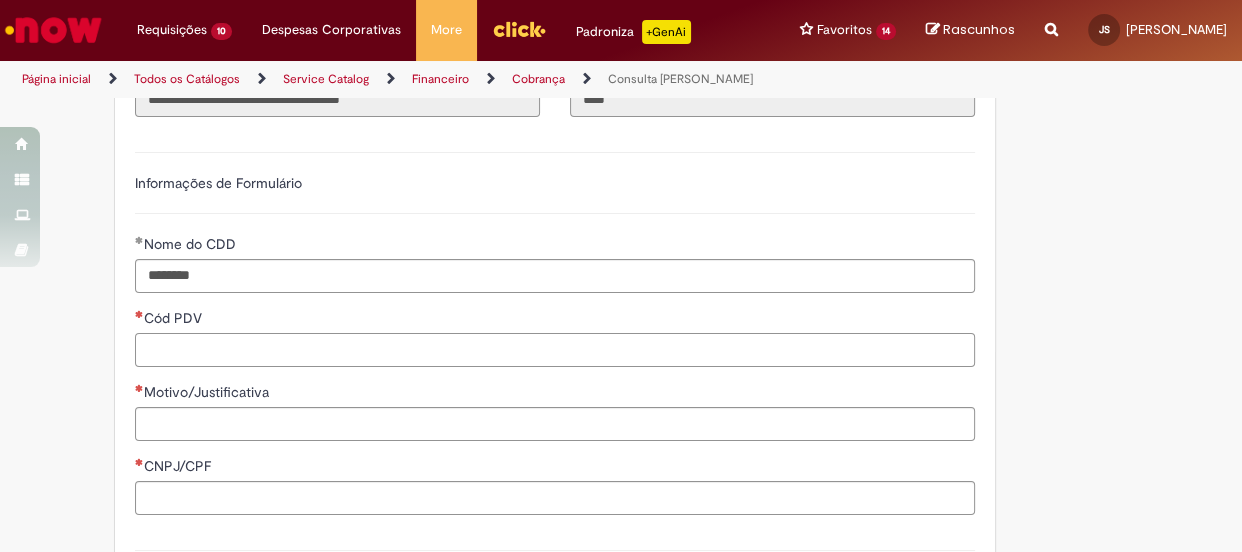 click on "Cód PDV" at bounding box center (555, 350) 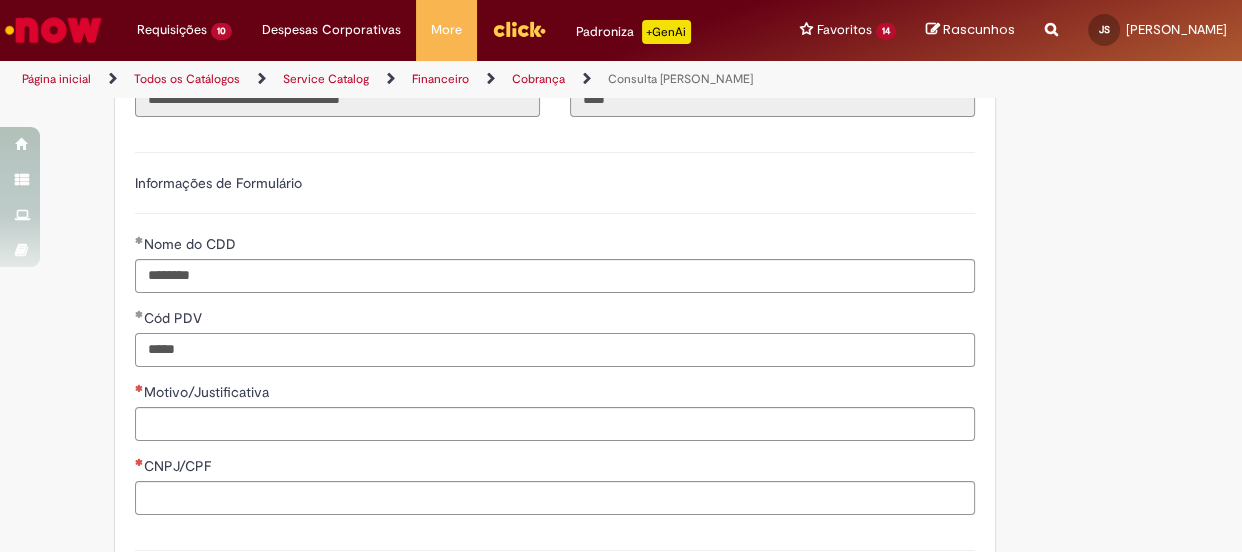 type on "*****" 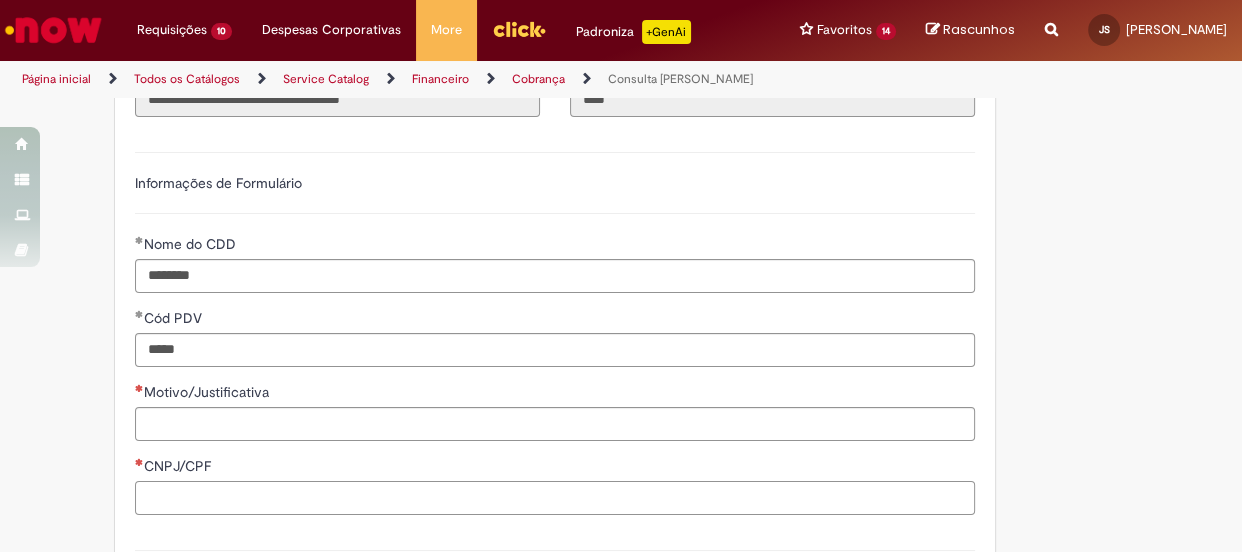 click on "CNPJ/CPF" at bounding box center [555, 498] 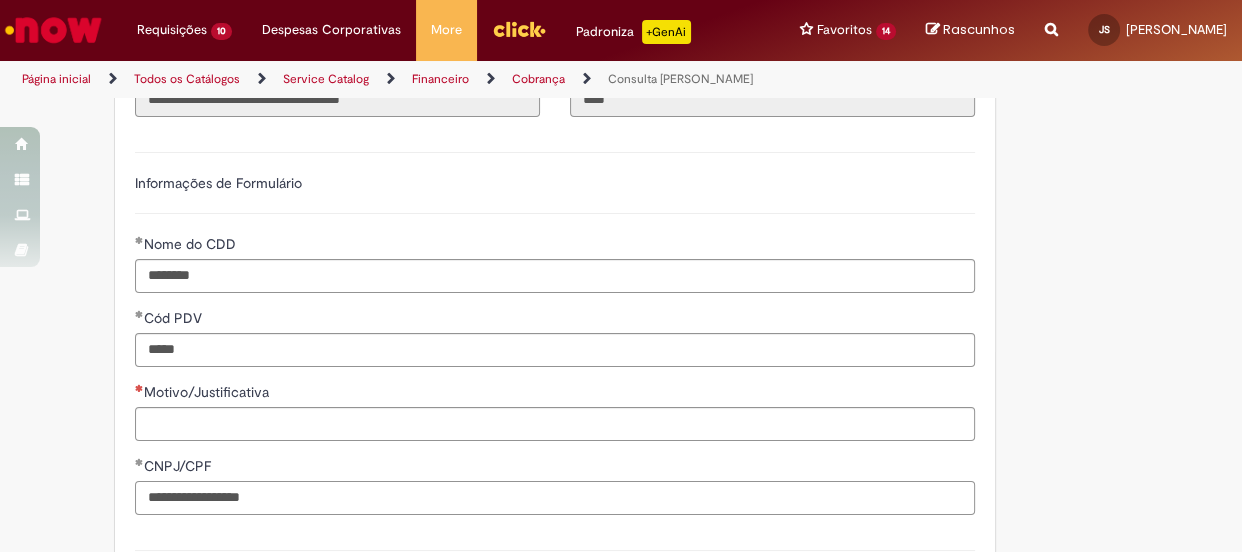 type on "**********" 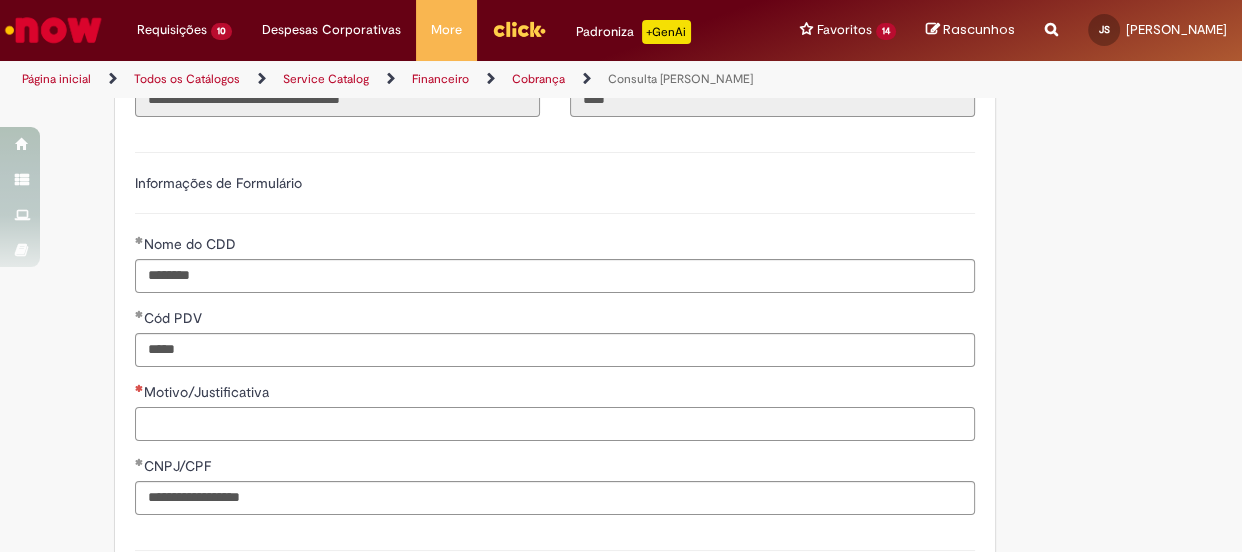 click on "Motivo/Justificativa" at bounding box center (555, 424) 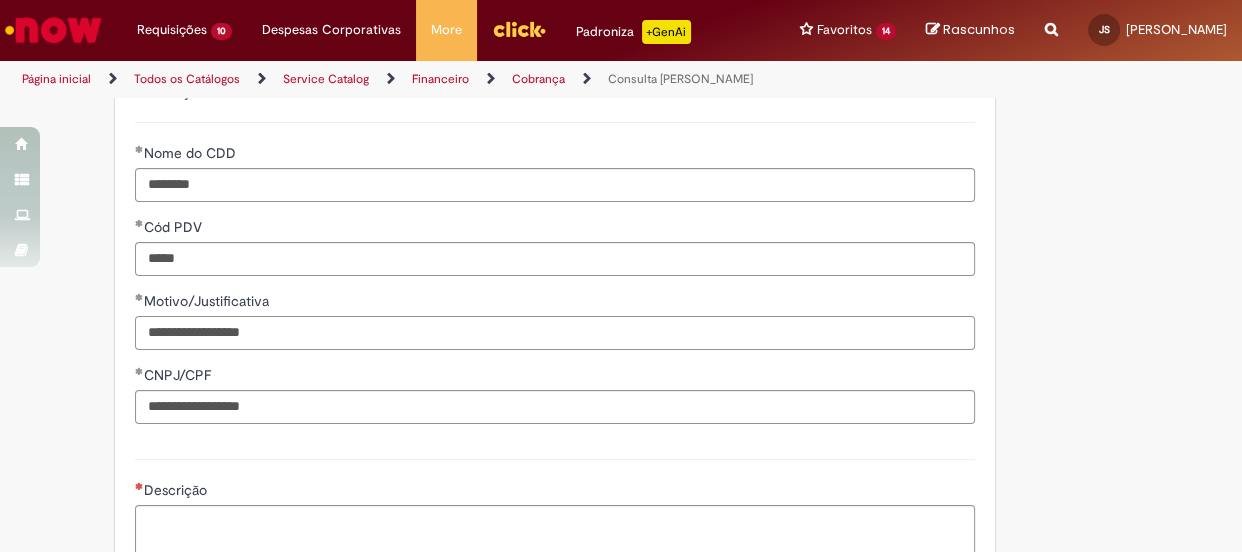 scroll, scrollTop: 818, scrollLeft: 0, axis: vertical 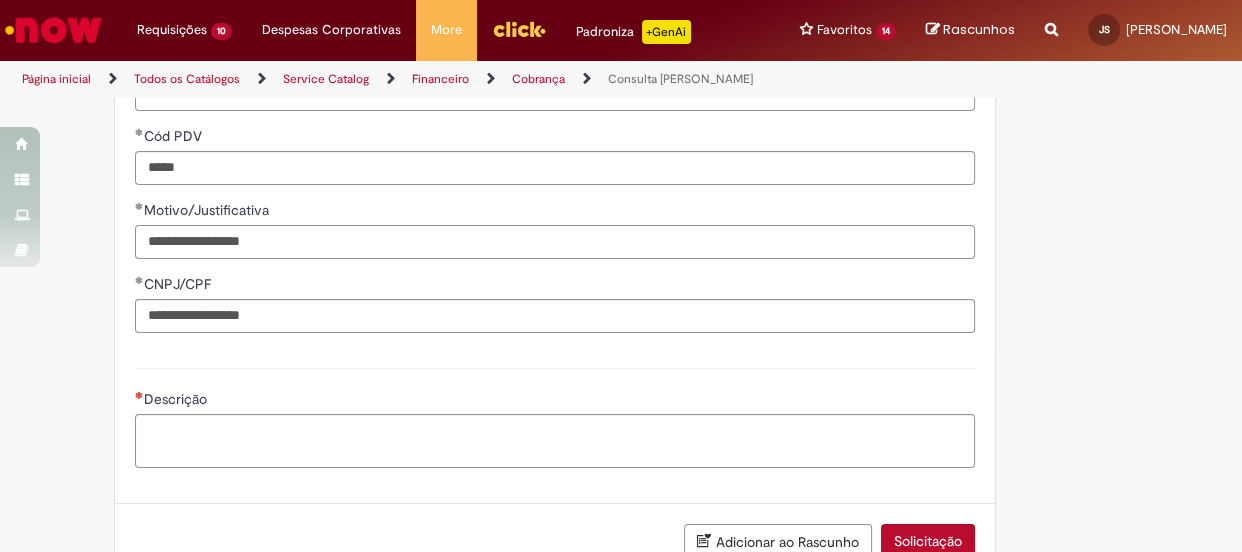 drag, startPoint x: 300, startPoint y: 249, endPoint x: 78, endPoint y: 246, distance: 222.02026 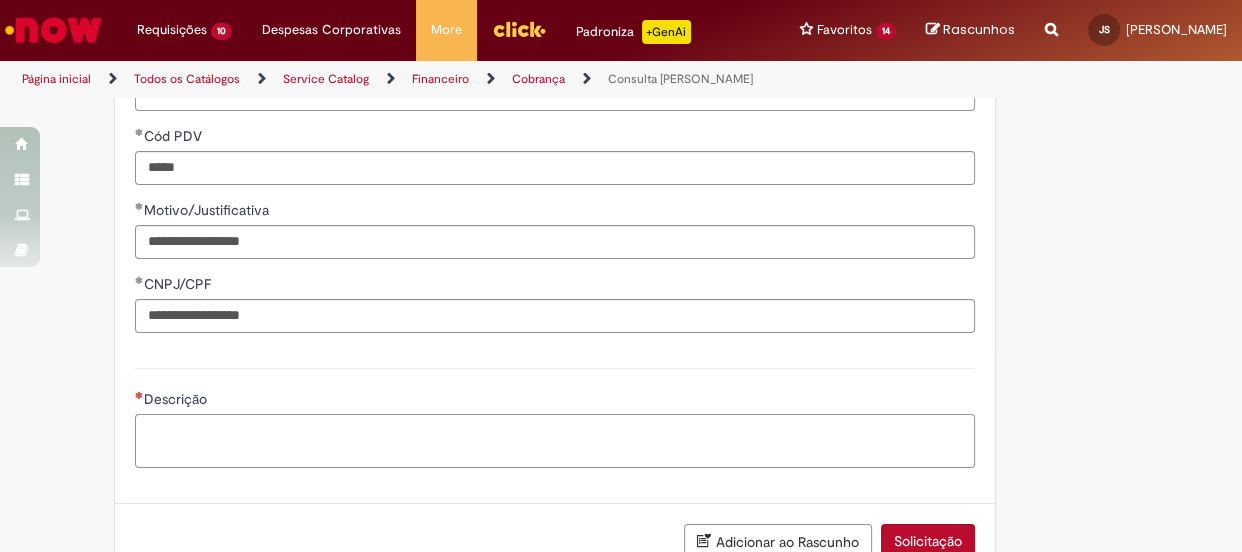 click on "Descrição" at bounding box center [555, 441] 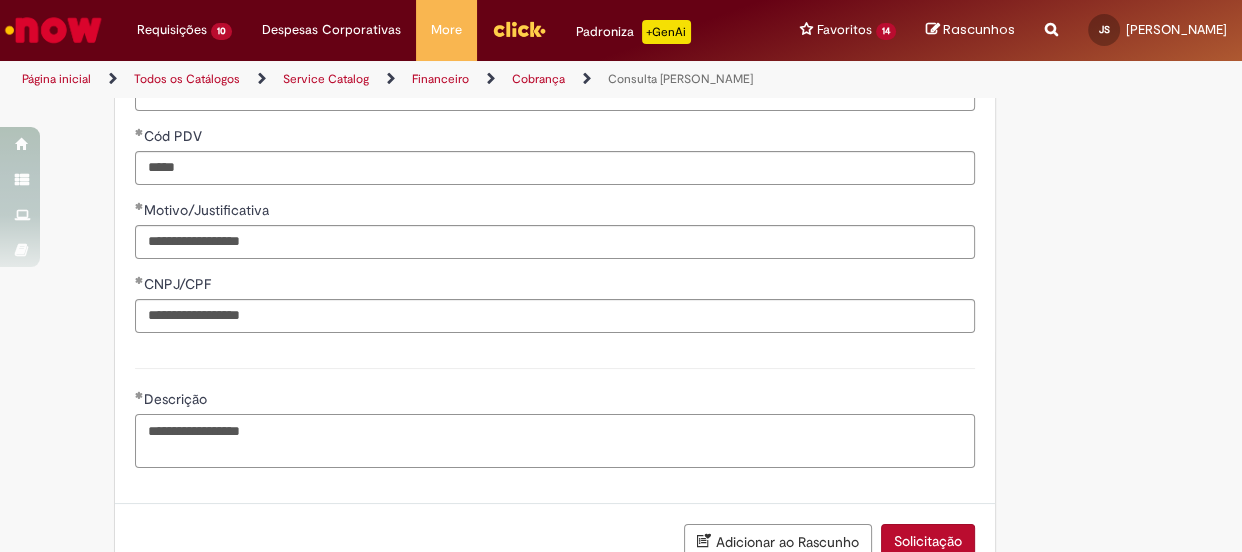type on "**********" 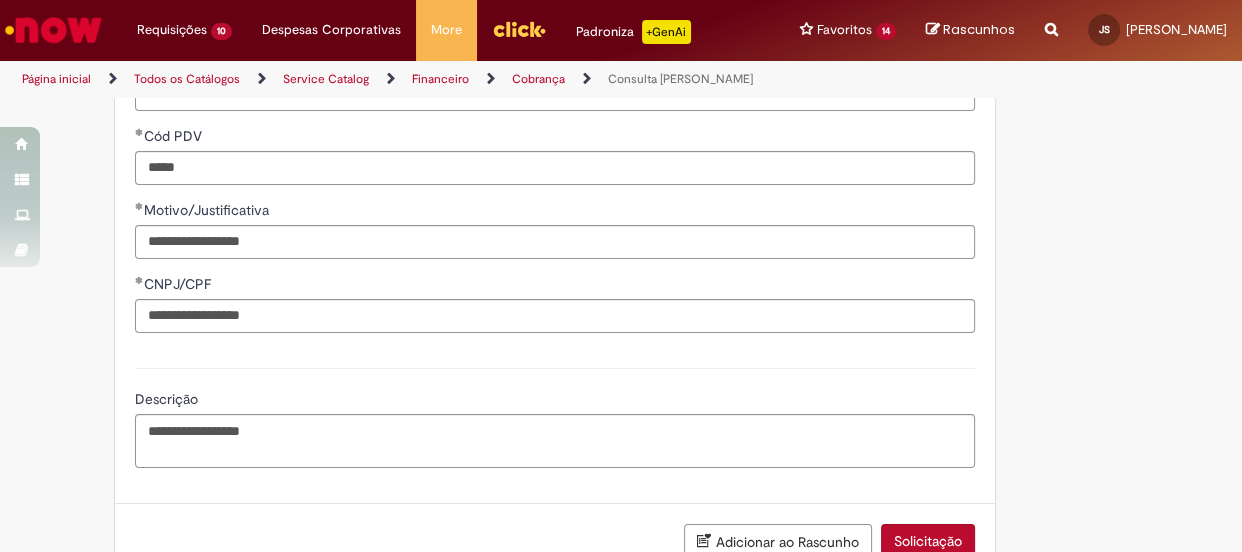 click on "**********" at bounding box center (621, -15) 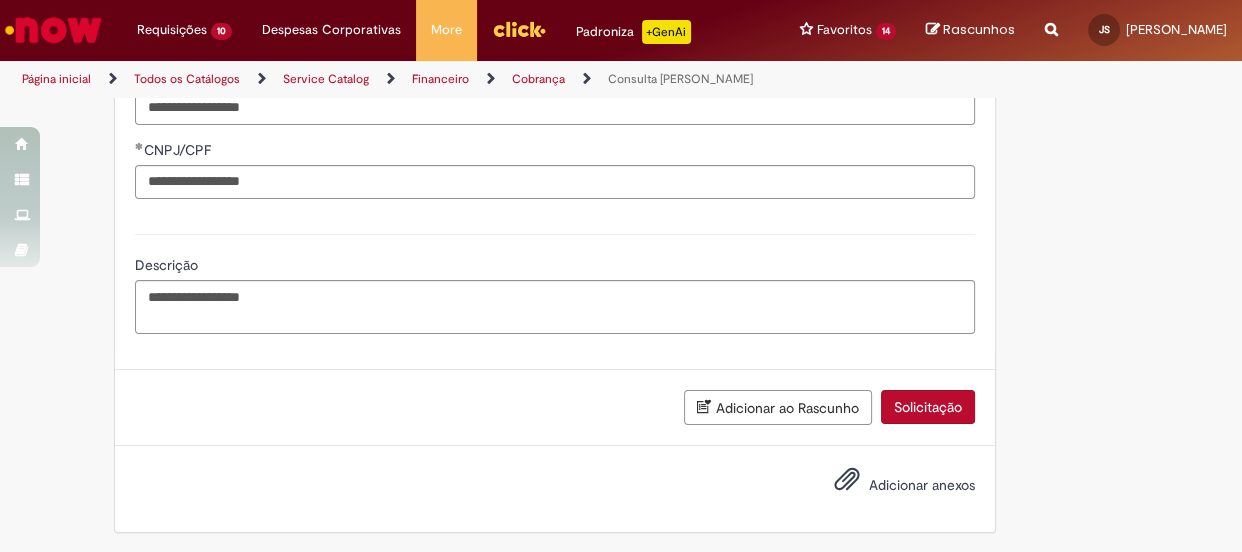 click on "Solicitação" at bounding box center (928, 407) 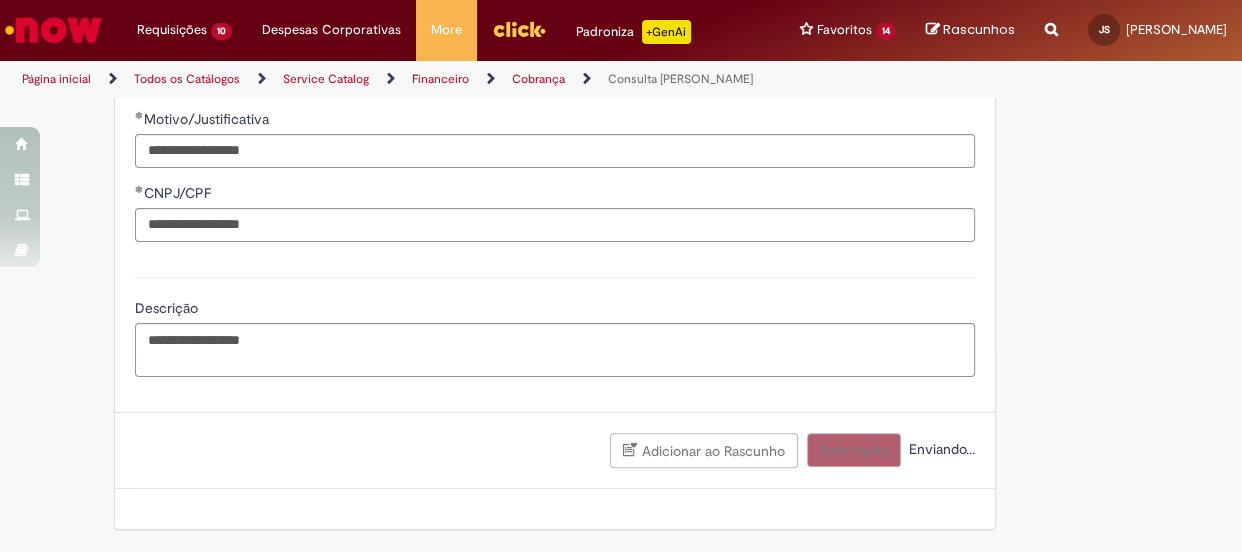 scroll, scrollTop: 907, scrollLeft: 0, axis: vertical 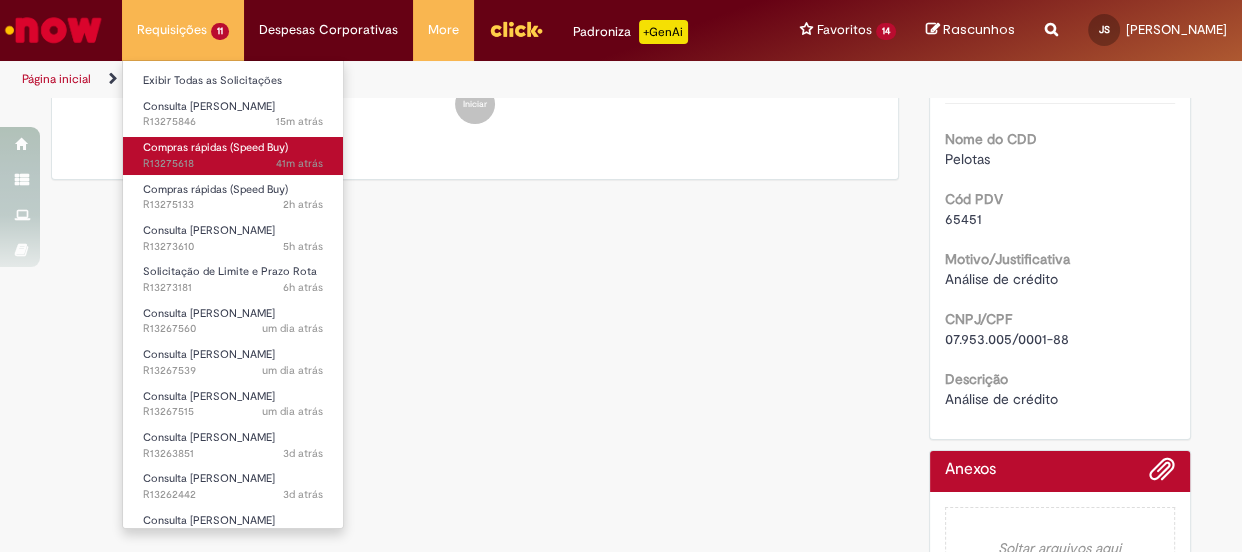 click on "Compras rápidas (Speed Buy)" at bounding box center [215, 147] 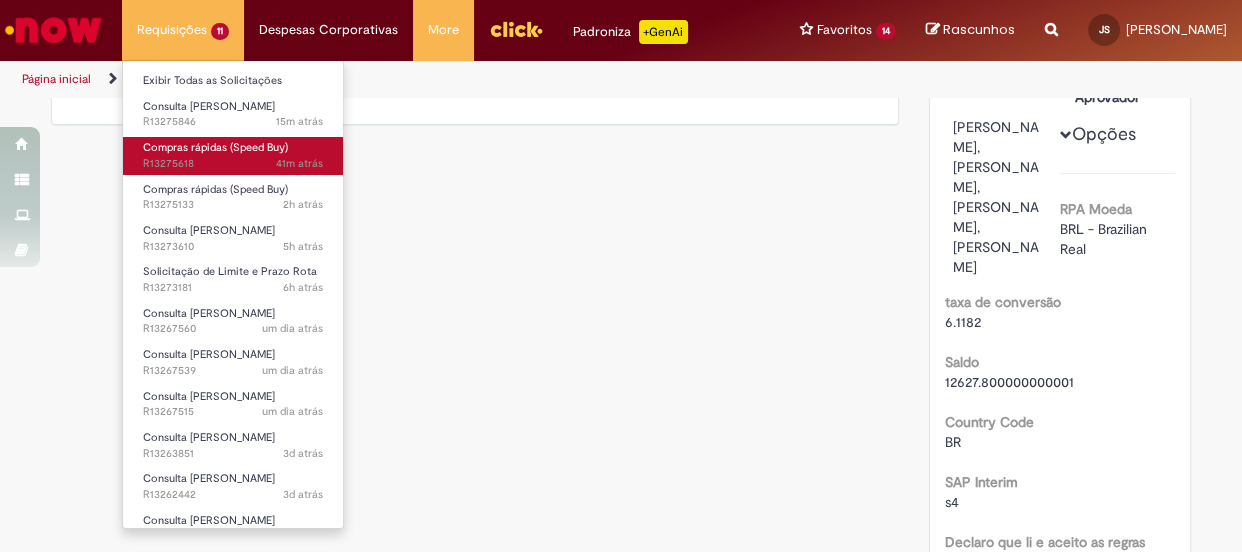 scroll, scrollTop: 0, scrollLeft: 0, axis: both 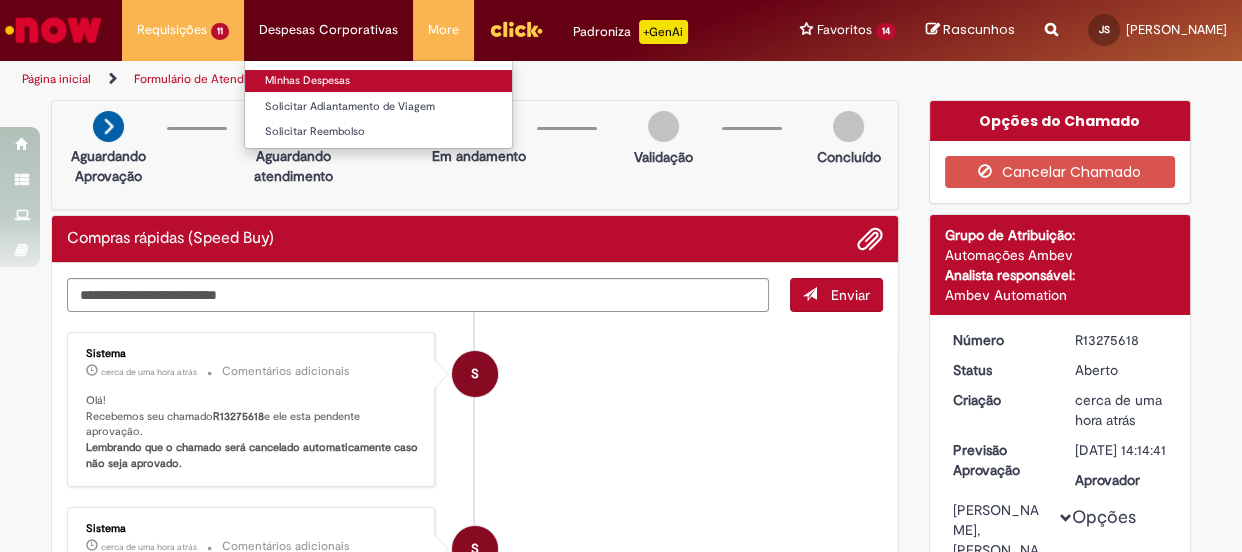 click on "Minhas Despesas" at bounding box center [378, 81] 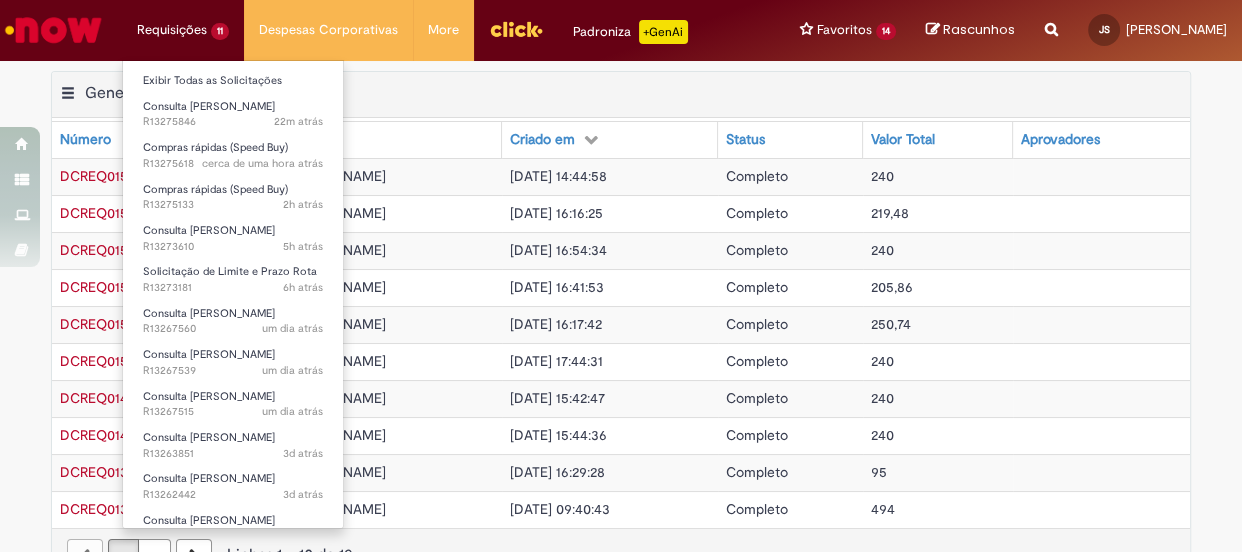 click on "Requisições   11
Exibir Todas as Solicitações
Consulta Serasa
22m atrás 22 minutos atrás  R13275846
Compras rápidas (Speed Buy)
cerca de uma hora atrás cerca de uma hora atrás  R13275618
Compras rápidas (Speed Buy)
2h atrás 2 horas atrás  R13275133
Consulta Serasa
5h atrás 5 horas atrás  R13273610
Solicitação de Limite e Prazo Rota
6h atrás 6 horas atrás  R13273181
Consulta Serasa
um dia atrás um dia atrás  R13267560
Consulta [PERSON_NAME]
um dia atrás um dia atrás  R13267539
Consulta Serasa
um dia atrás um dia atrás  R13267515
Consulta Serasa
3d atrás 3 dias atrás  R13263851
Consulta Serasa
3d atrás 3 dias atrás  R13262442
Consulta Serasa
3d atrás 3 dias atrás  R13262313" at bounding box center [183, 30] 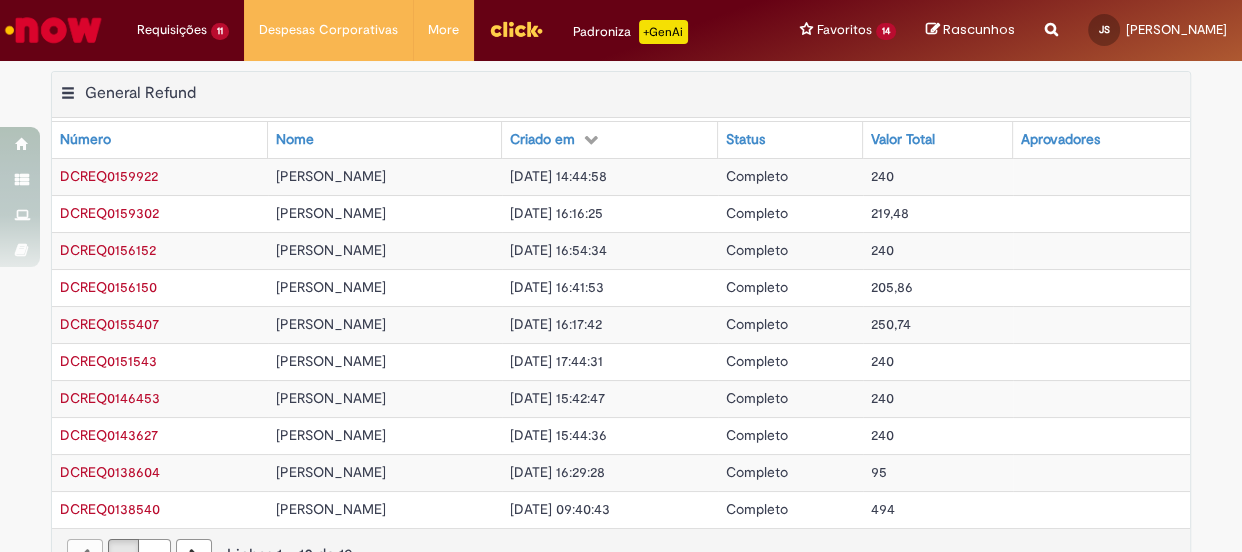 click on "Exportar como PDF   Exportar como Excel   Exportar como CSV
General Refund Tabela - Página 1" at bounding box center [621, 95] 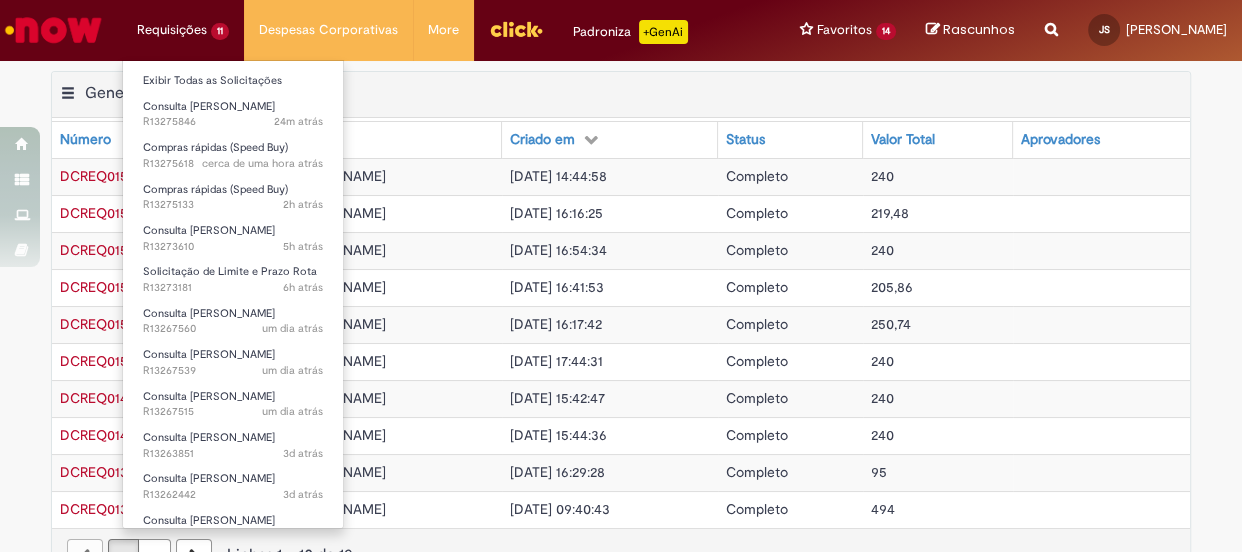 click on "Requisições   11
Exibir Todas as Solicitações
Consulta Serasa
24m atrás 24 minutos atrás  R13275846
Compras rápidas (Speed Buy)
cerca de uma hora atrás cerca de uma hora atrás  R13275618
Compras rápidas (Speed Buy)
2h atrás 2 horas atrás  R13275133
Consulta Serasa
5h atrás 5 horas atrás  R13273610
Solicitação de Limite e Prazo Rota
6h atrás 6 horas atrás  R13273181
Consulta Serasa
um dia atrás um dia atrás  R13267560
Consulta [PERSON_NAME]
um dia atrás um dia atrás  R13267539
Consulta Serasa
um dia atrás um dia atrás  R13267515
Consulta Serasa
3d atrás 3 dias atrás  R13263851
Consulta Serasa
3d atrás 3 dias atrás  R13262442
Consulta Serasa
3d atrás 3 dias atrás  R13262313" at bounding box center [183, 30] 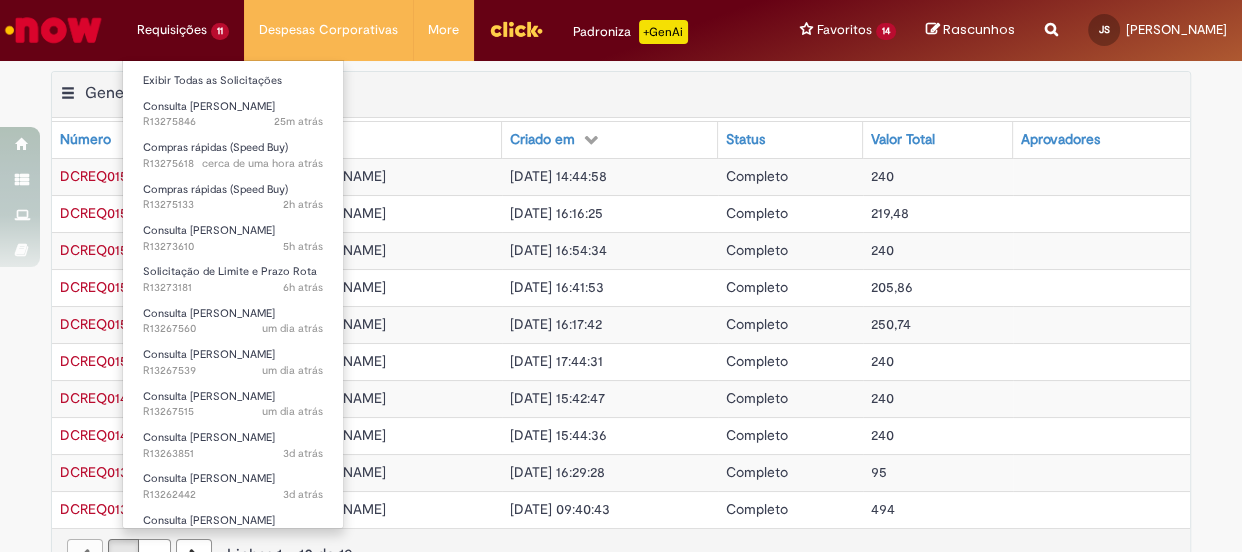 click on "Requisições   11
Exibir Todas as Solicitações
Consulta Serasa
25m atrás 25 minutos atrás  R13275846
Compras rápidas (Speed Buy)
cerca de uma hora atrás cerca de uma hora atrás  R13275618
Compras rápidas (Speed Buy)
2h atrás 2 horas atrás  R13275133
Consulta Serasa
5h atrás 5 horas atrás  R13273610
Solicitação de Limite e Prazo Rota
6h atrás 6 horas atrás  R13273181
Consulta Serasa
um dia atrás um dia atrás  R13267560
Consulta [PERSON_NAME]
um dia atrás um dia atrás  R13267539
Consulta Serasa
um dia atrás um dia atrás  R13267515
Consulta Serasa
3d atrás 3 dias atrás  R13263851
Consulta Serasa
3d atrás 3 dias atrás  R13262442
Consulta Serasa
3d atrás 3 dias atrás  R13262313" at bounding box center (183, 30) 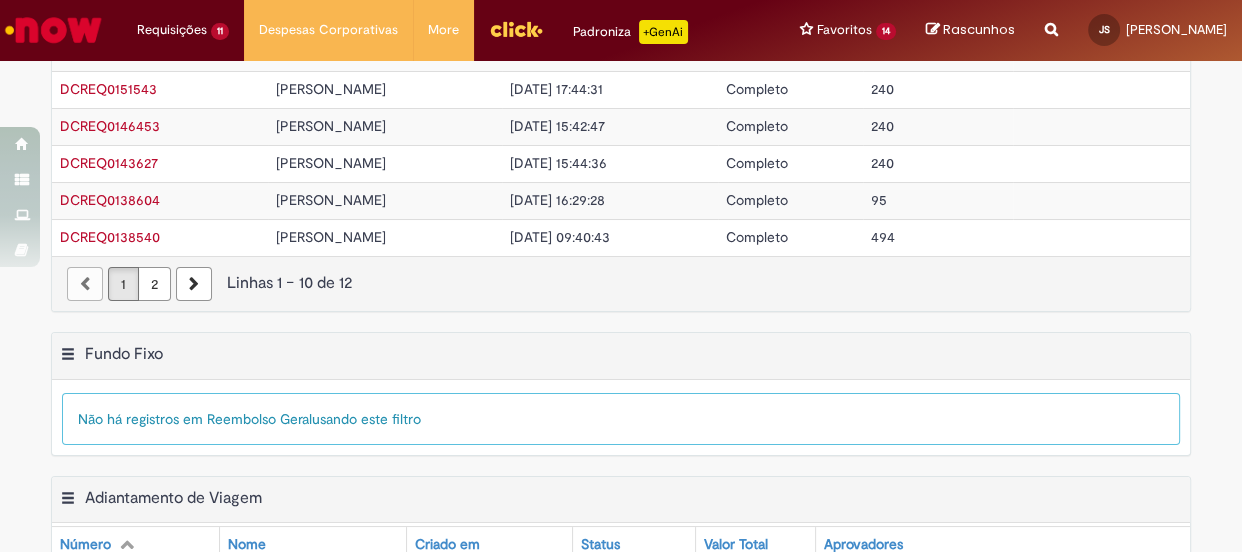 scroll, scrollTop: 363, scrollLeft: 0, axis: vertical 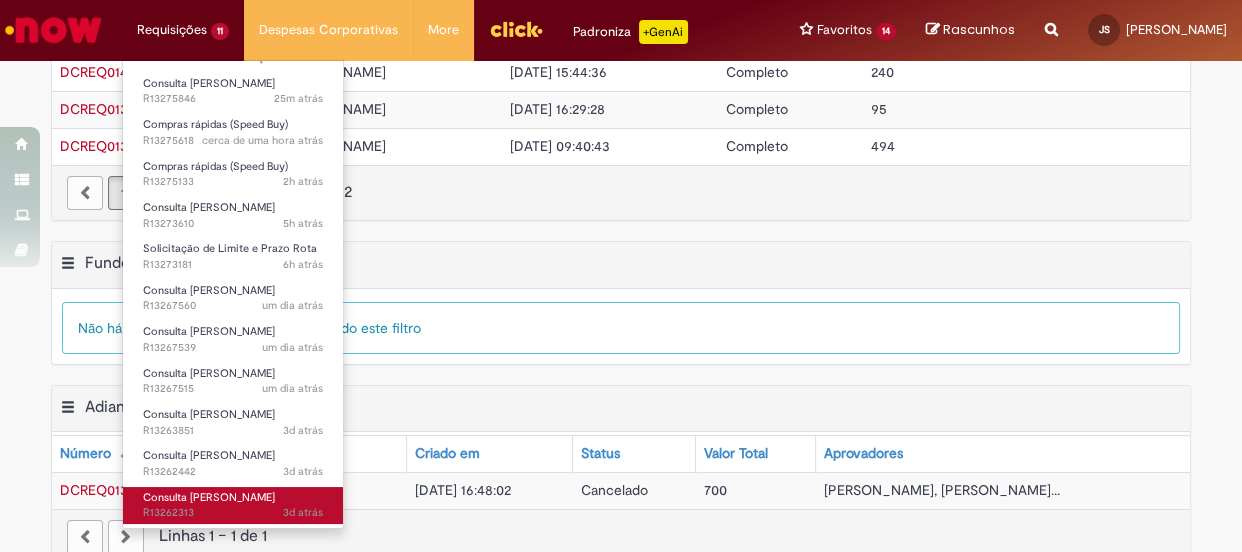 click on "Consulta [PERSON_NAME]" at bounding box center [209, 497] 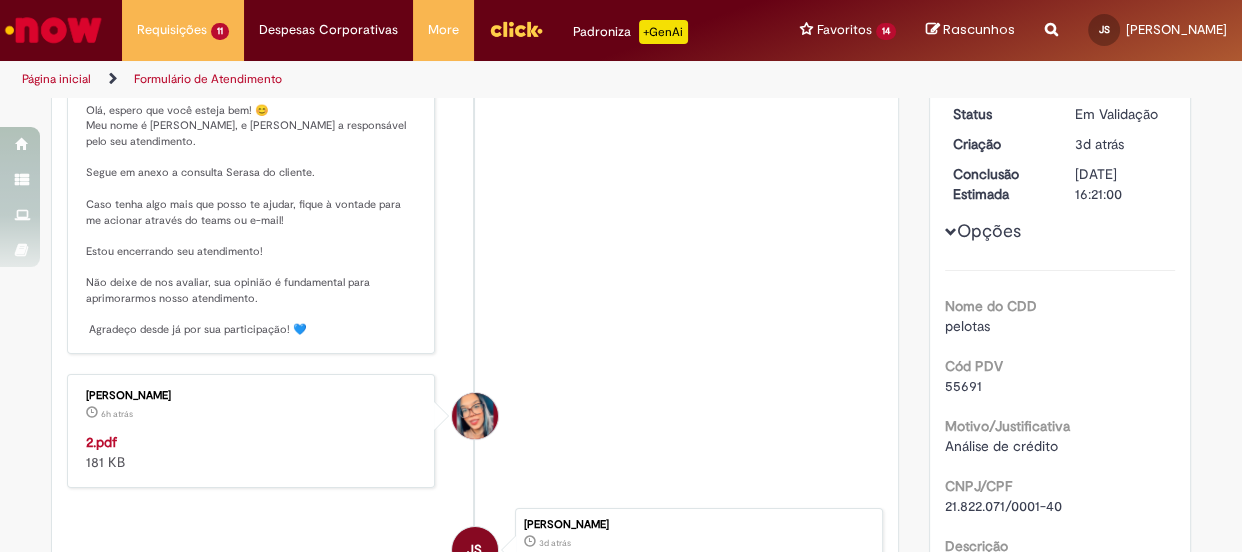 scroll, scrollTop: 387, scrollLeft: 0, axis: vertical 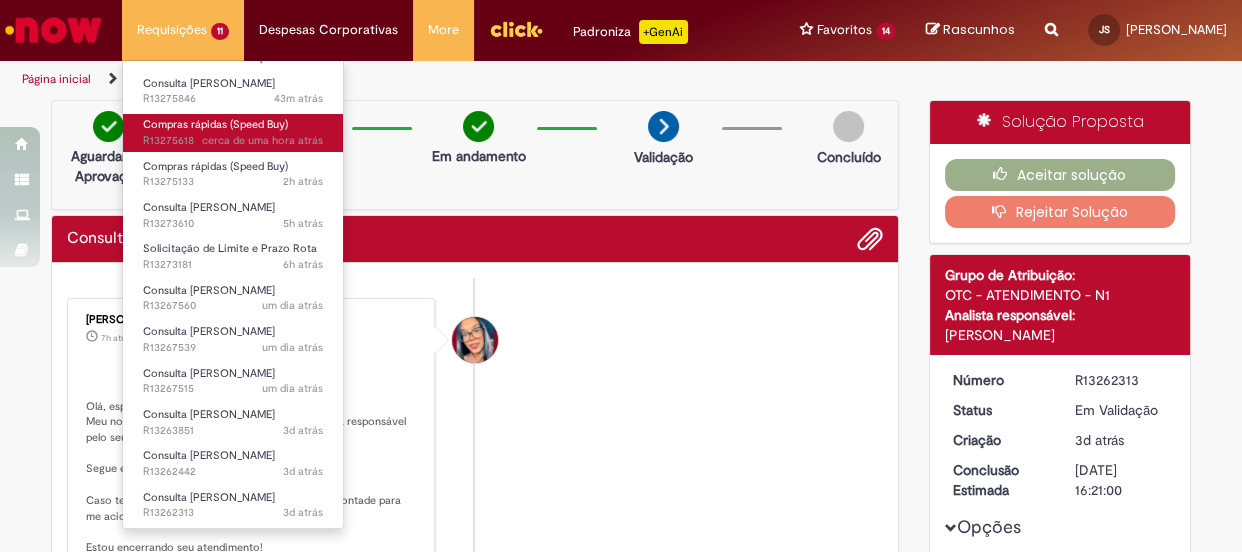 click on "Compras rápidas (Speed Buy)
cerca de uma hora atrás cerca de uma hora atrás  R13275618" at bounding box center (233, 132) 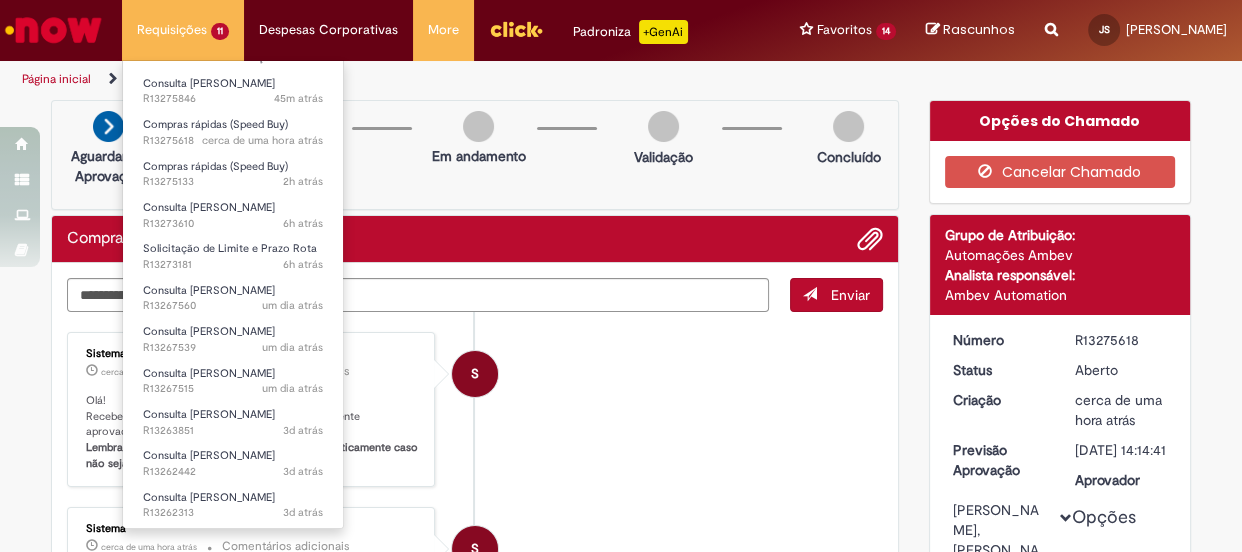 click on "Requisições   11
Exibir Todas as Solicitações
Consulta Serasa
45m atrás 45 minutos atrás  R13275846
Compras rápidas (Speed Buy)
cerca de uma hora atrás cerca de uma hora atrás  R13275618
Compras rápidas (Speed Buy)
2h atrás 2 horas atrás  R13275133
Consulta Serasa
6h atrás 6 horas atrás  R13273610
Solicitação de Limite e Prazo Rota
6h atrás 6 horas atrás  R13273181
Consulta Serasa
um dia atrás um dia atrás  R13267560
Consulta [PERSON_NAME]
um dia atrás um dia atrás  R13267539
Consulta Serasa
um dia atrás um dia atrás  R13267515
Consulta Serasa
3d atrás 3 dias atrás  R13263851
Consulta Serasa
3d atrás 3 dias atrás  R13262442
Consulta Serasa
3d atrás 3 dias atrás  R13262313" at bounding box center (183, 30) 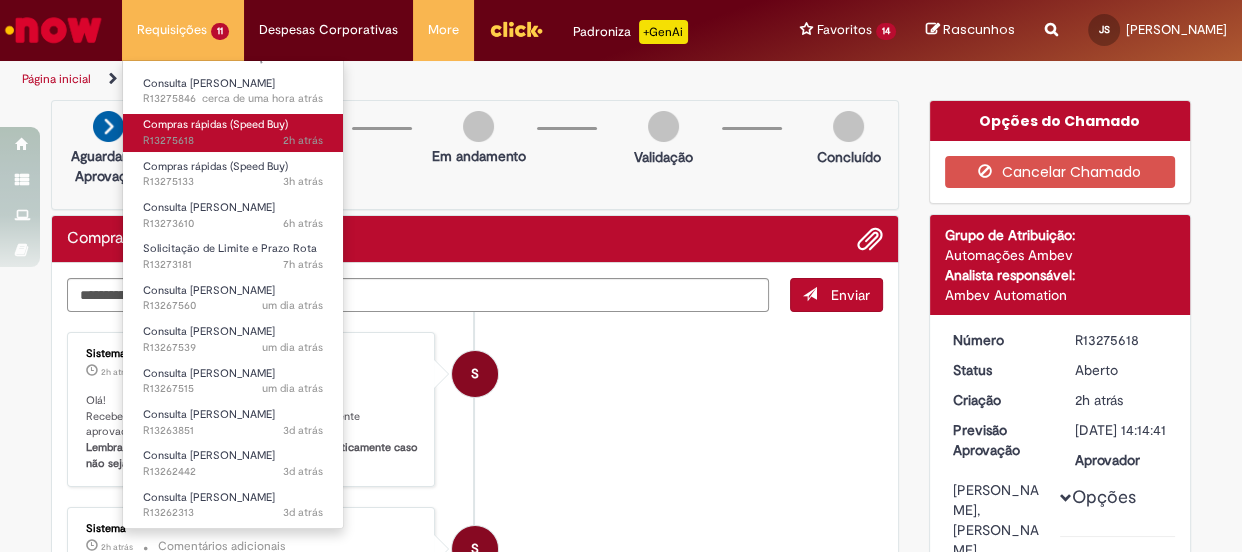 click on "Compras rápidas (Speed Buy)" at bounding box center [215, 124] 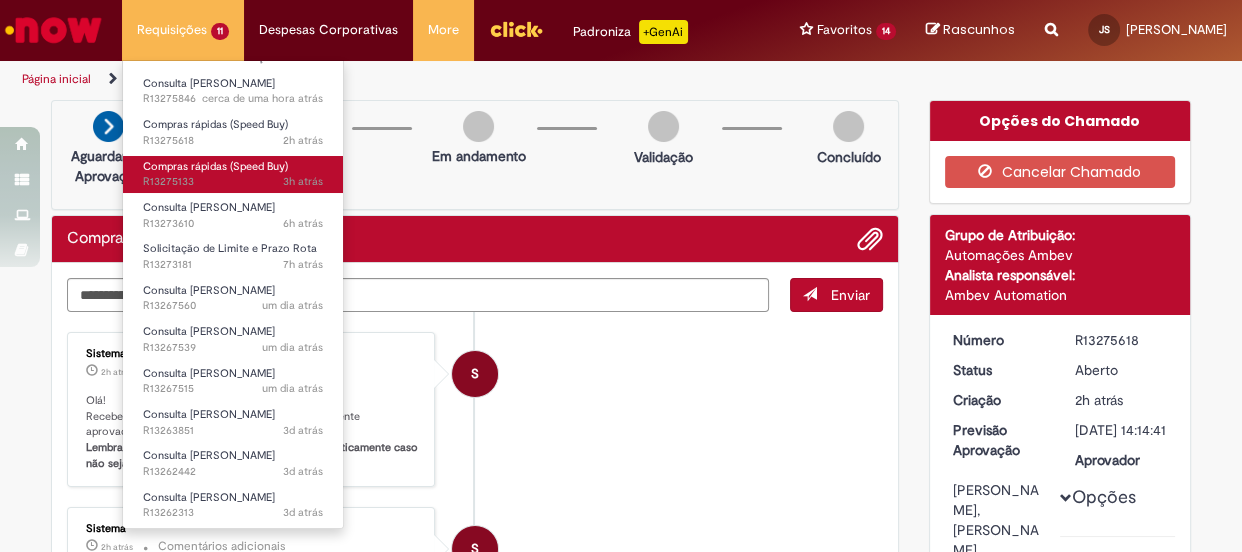 click on "Compras rápidas (Speed Buy)" at bounding box center [215, 166] 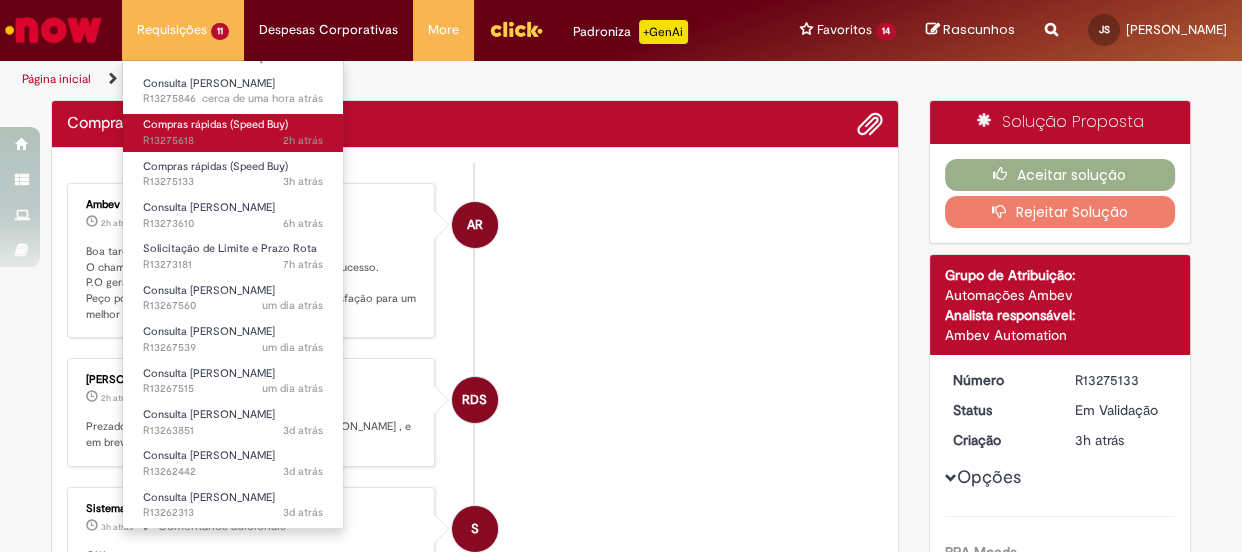 click on "2h atrás 2 horas atrás  R13275618" at bounding box center (233, 141) 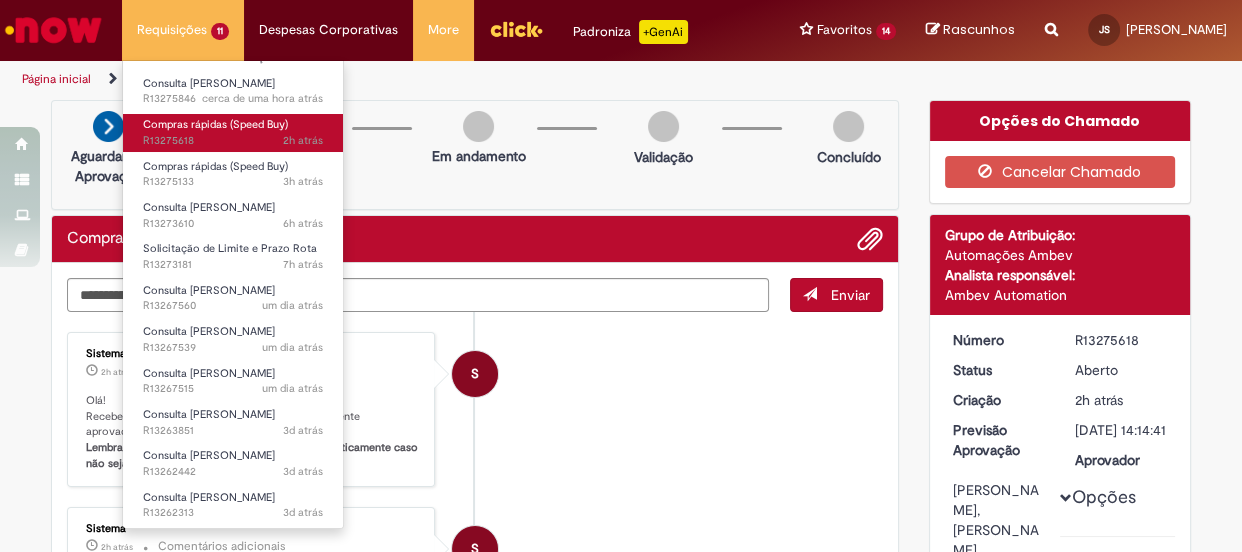 click on "Compras rápidas (Speed Buy)" at bounding box center (215, 124) 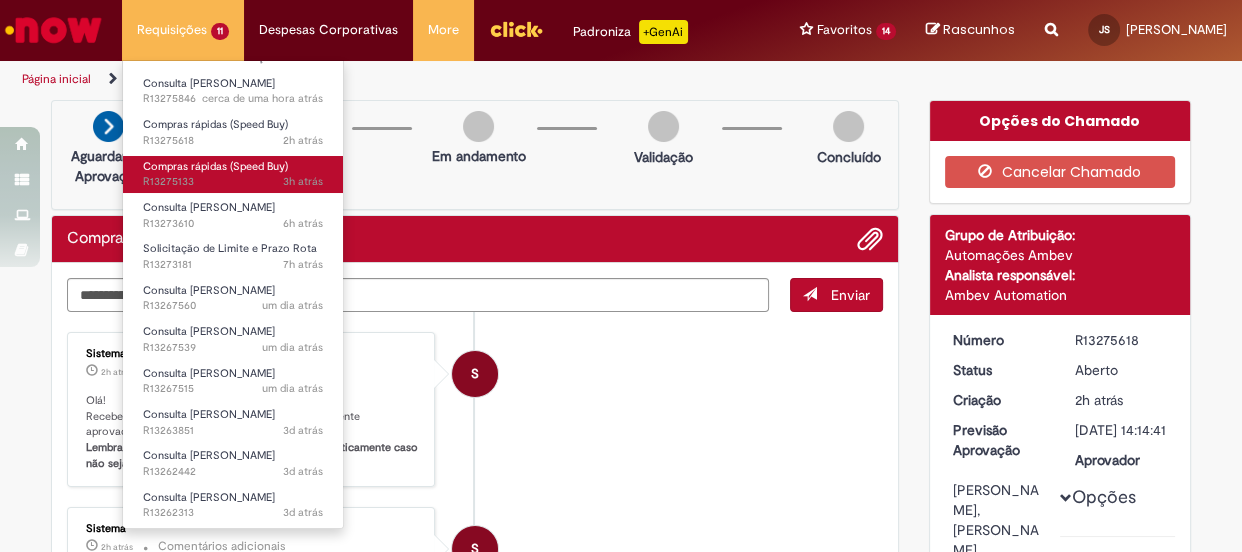 click on "3h atrás 3 horas atrás  R13275133" at bounding box center [233, 182] 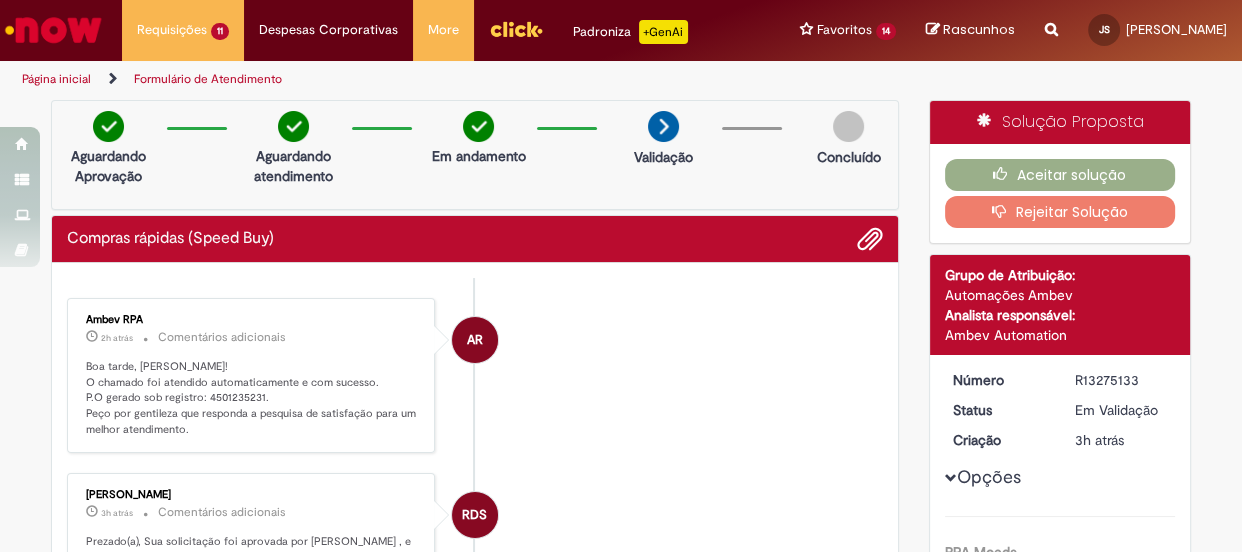 click at bounding box center (53, 30) 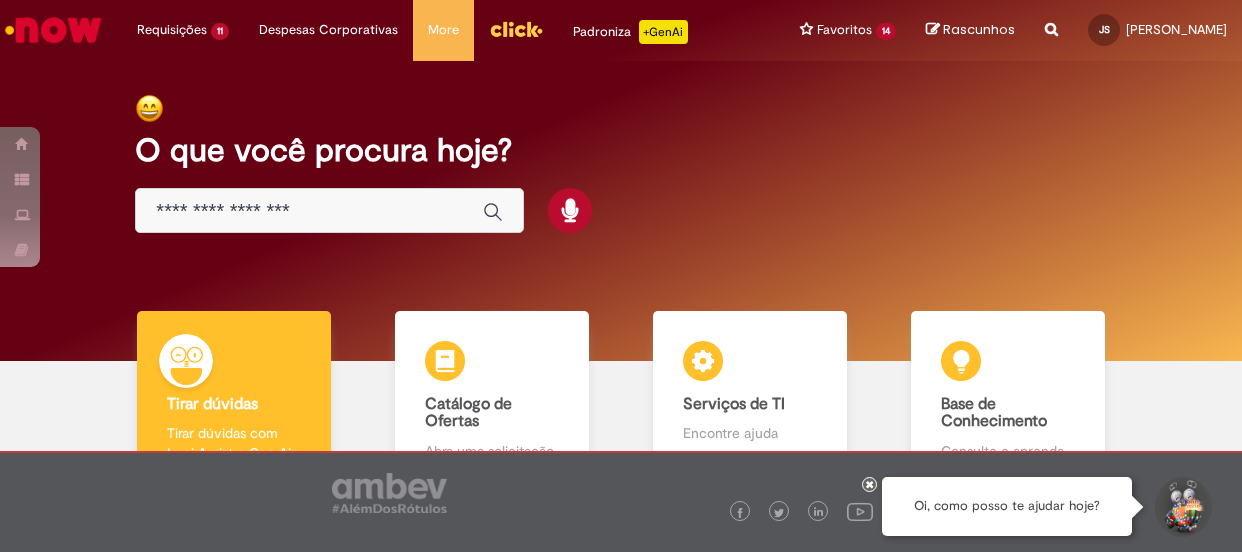 scroll, scrollTop: 0, scrollLeft: 0, axis: both 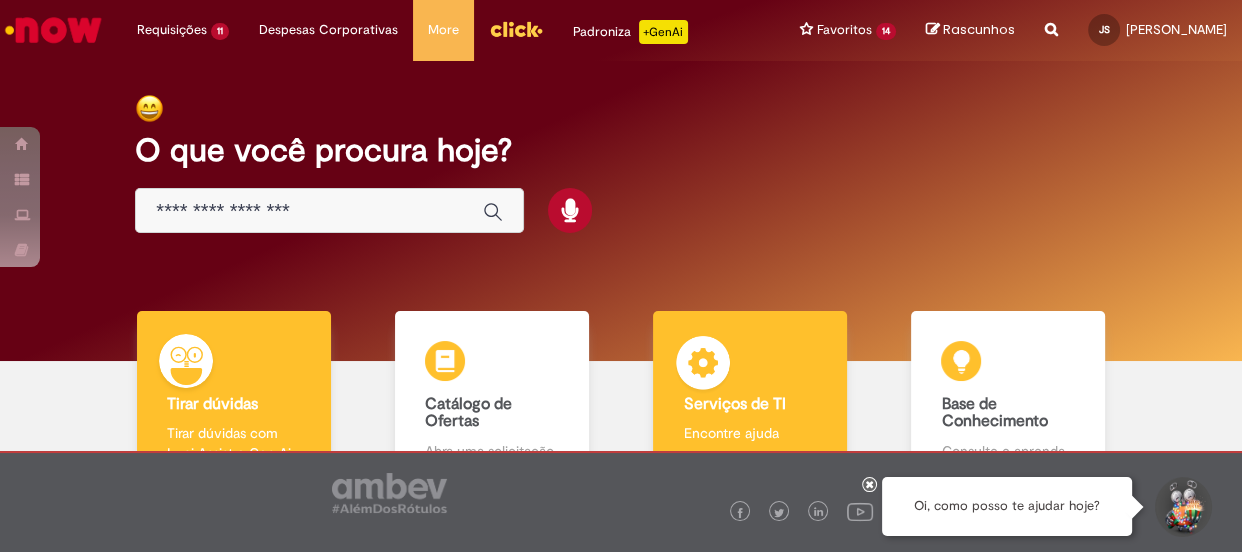 click at bounding box center (703, 366) 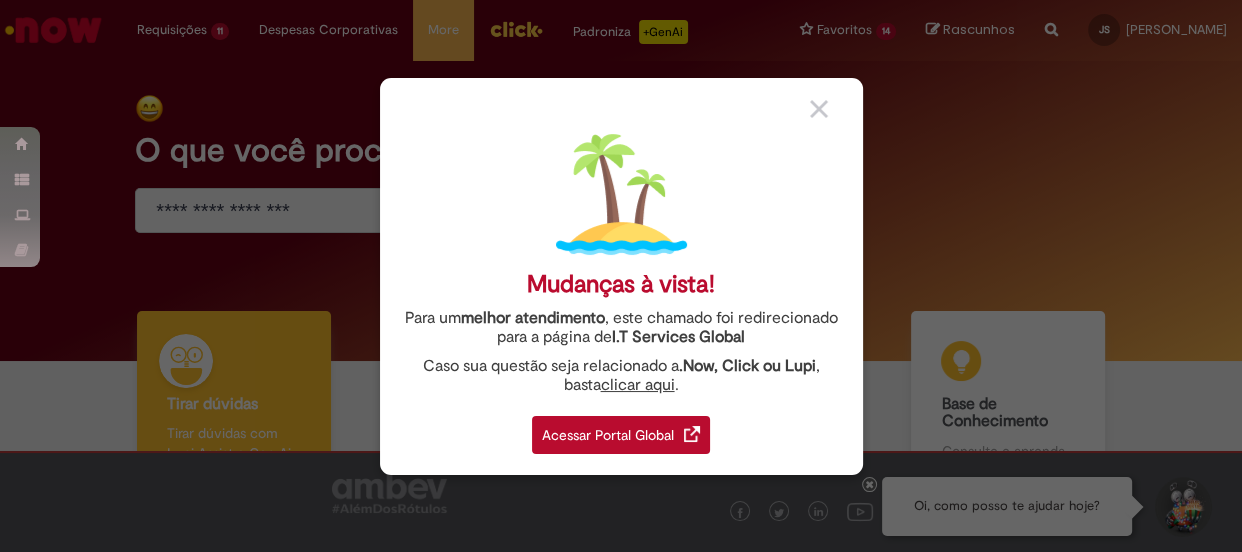 click on "Acessar Portal Global" at bounding box center [621, 435] 